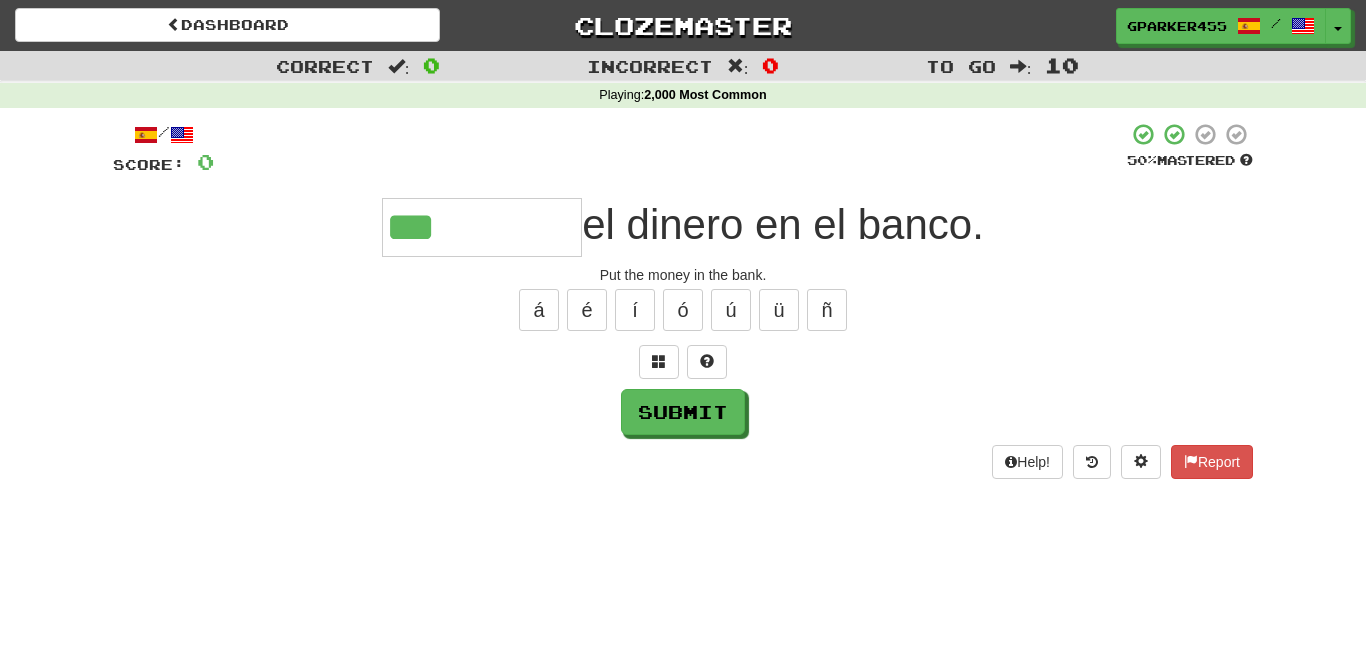type on "***" 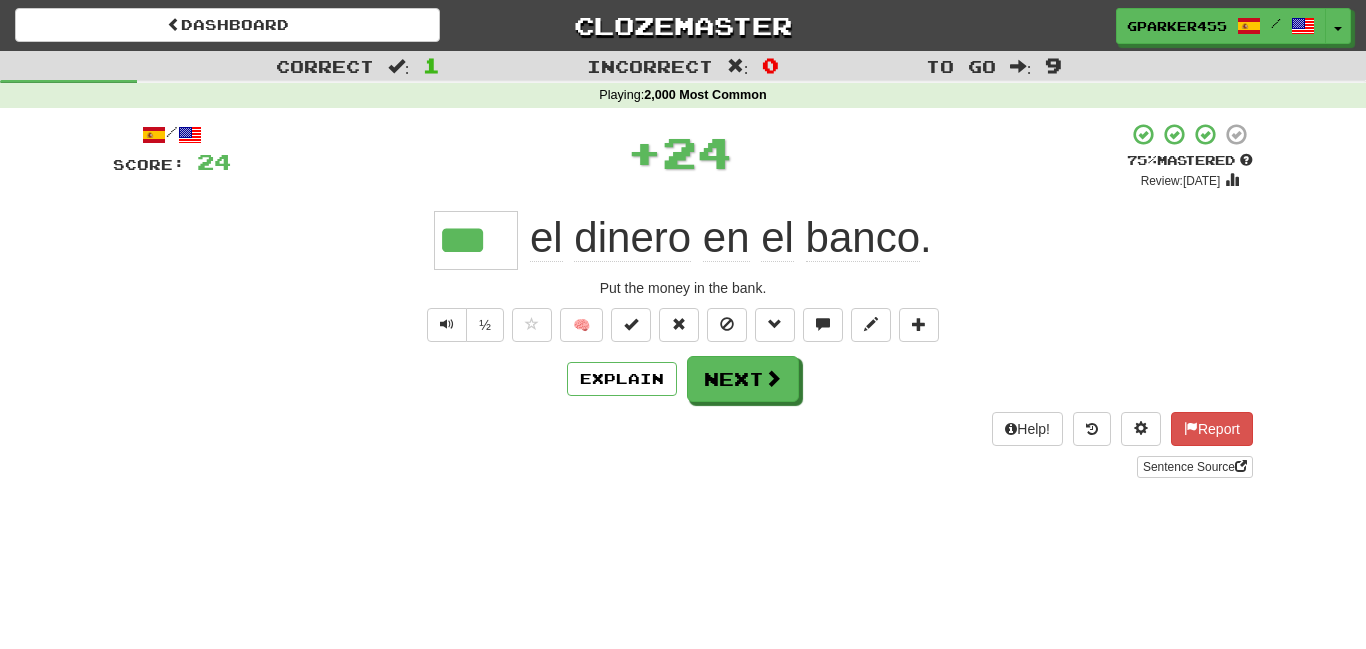 scroll, scrollTop: 0, scrollLeft: 0, axis: both 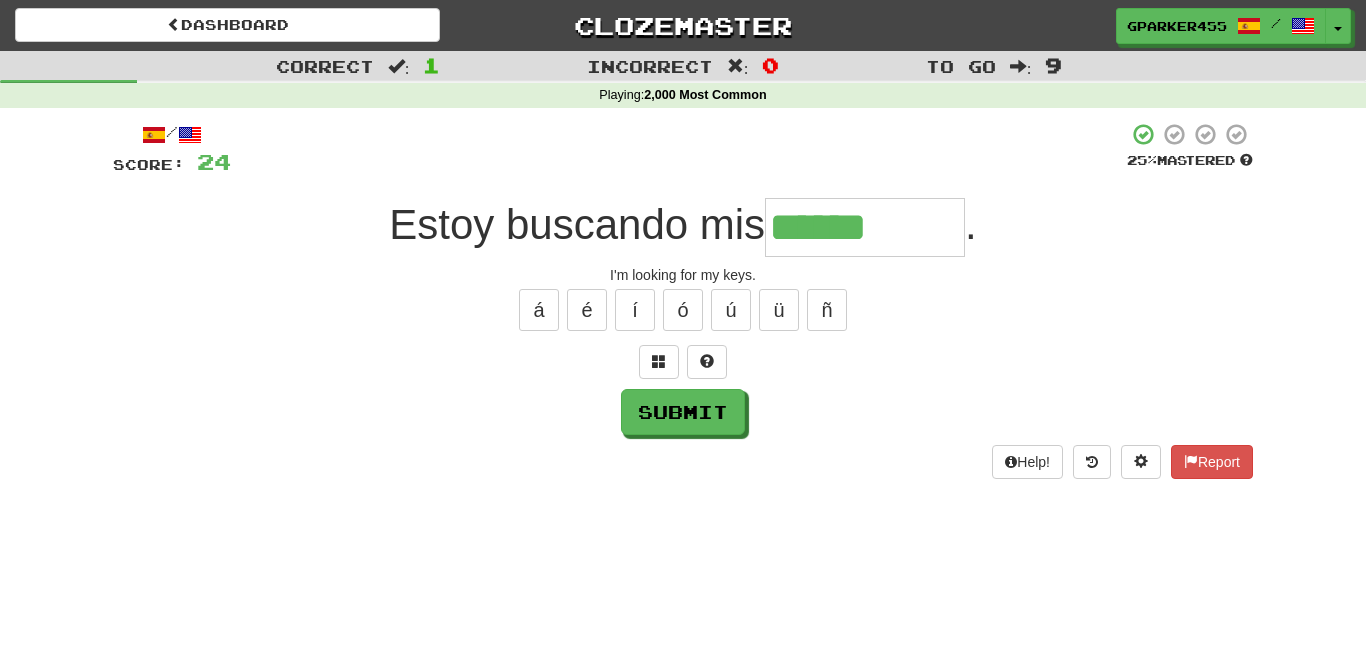 type on "******" 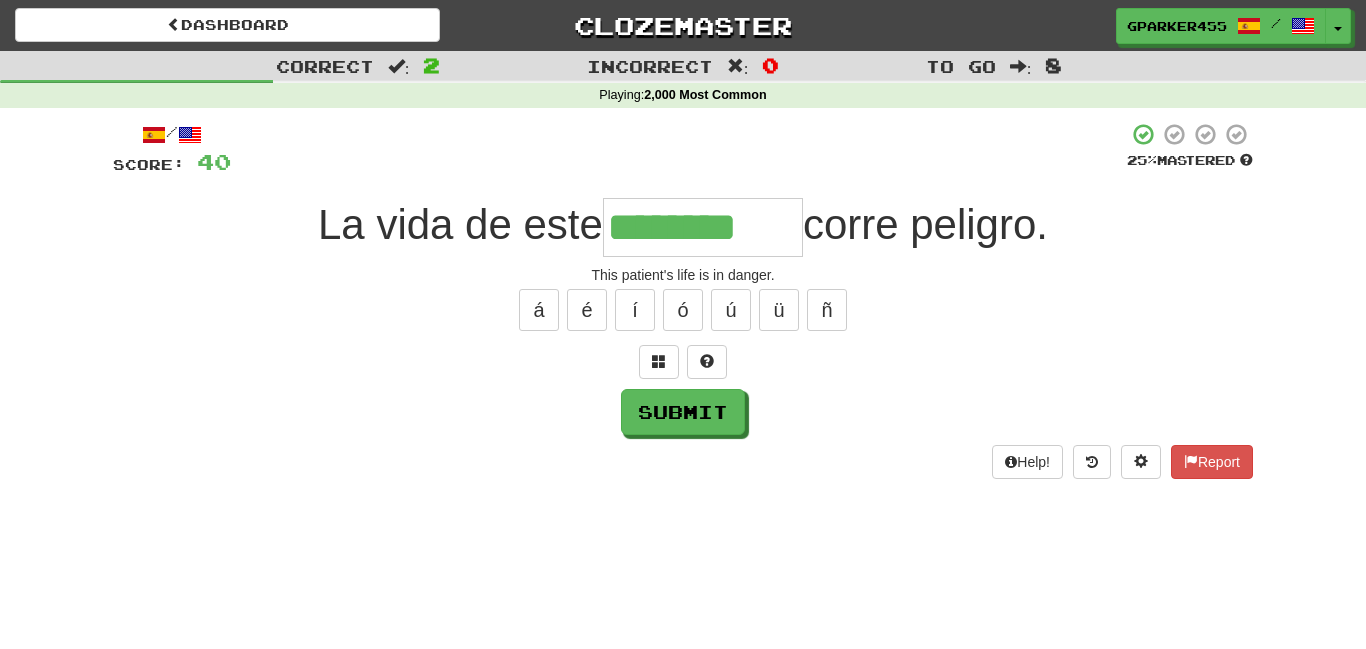 type on "********" 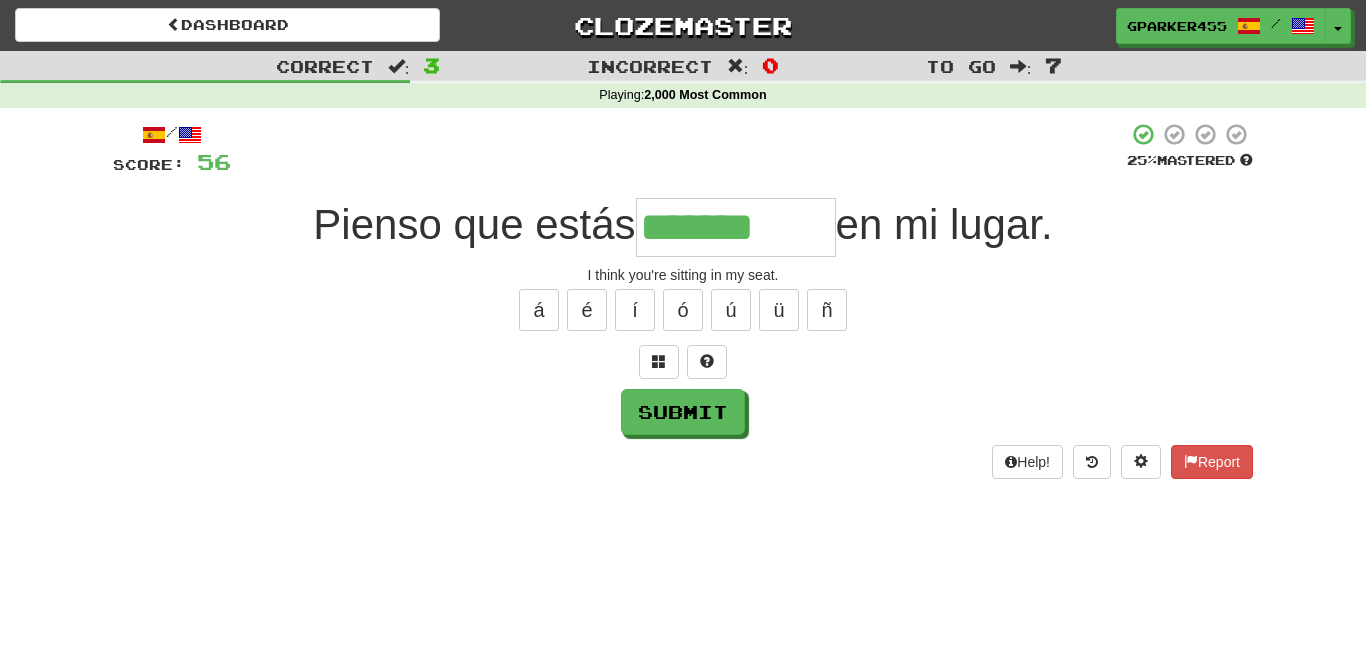 type on "*******" 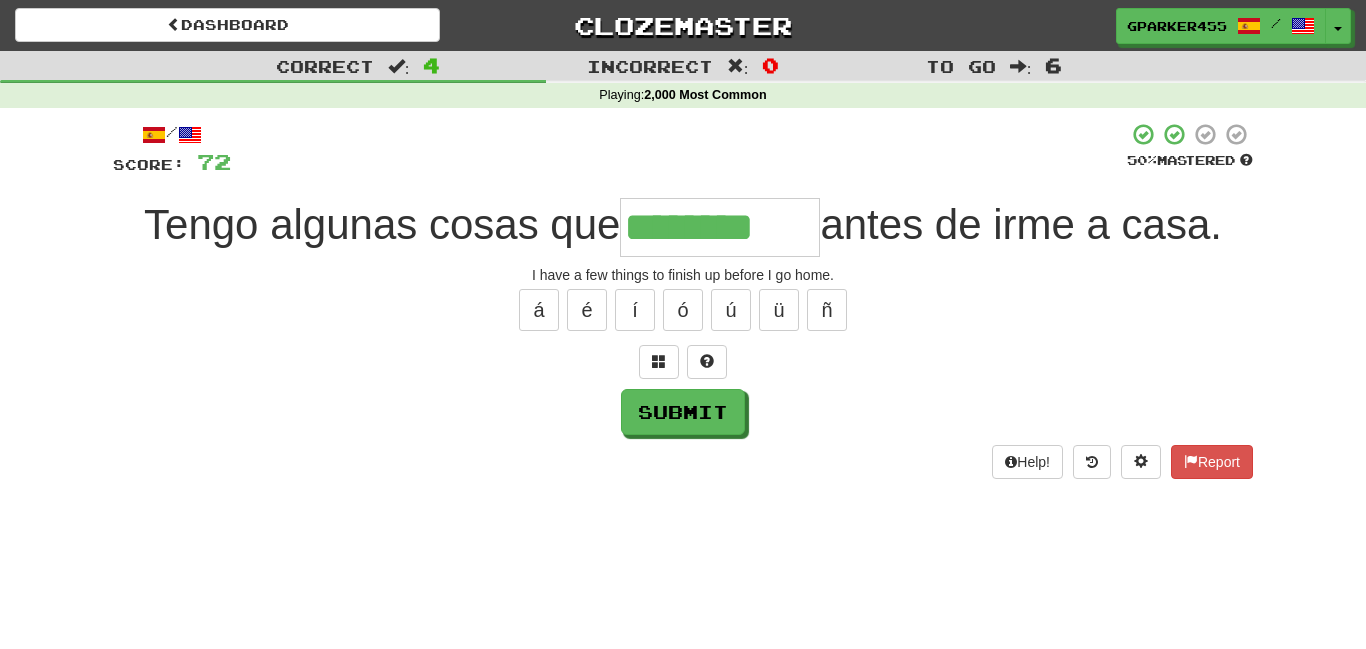type on "********" 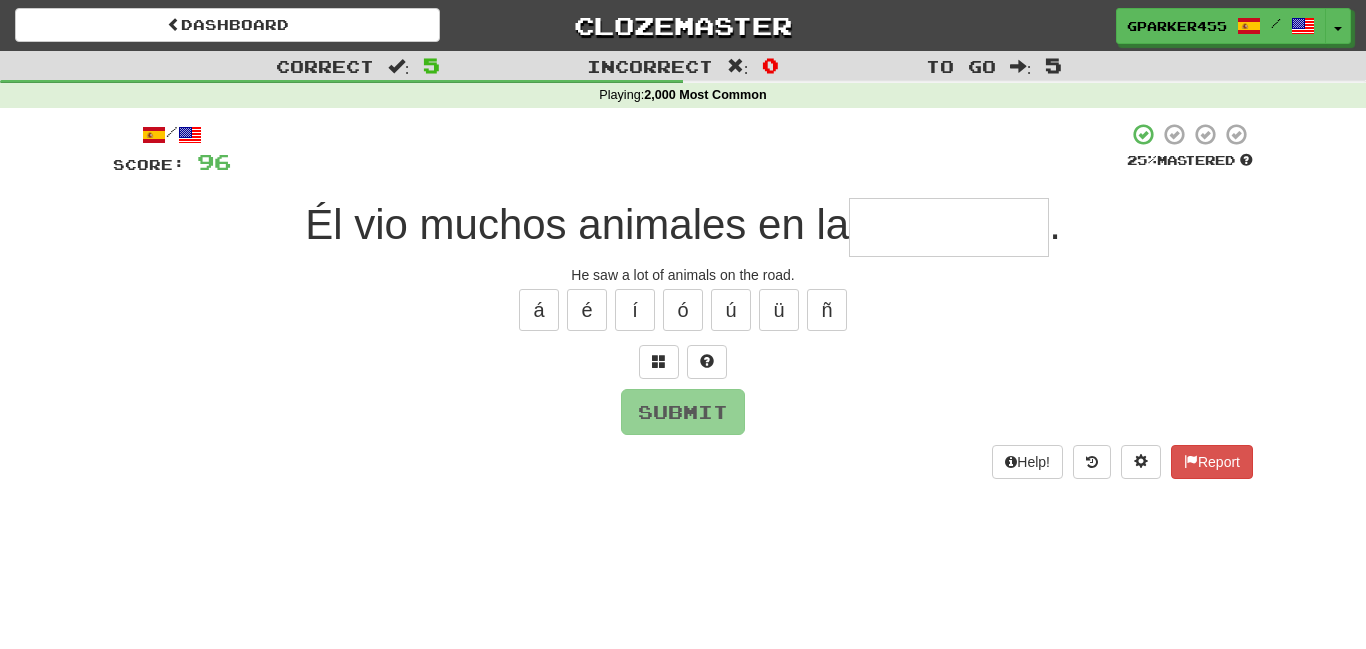 type on "*" 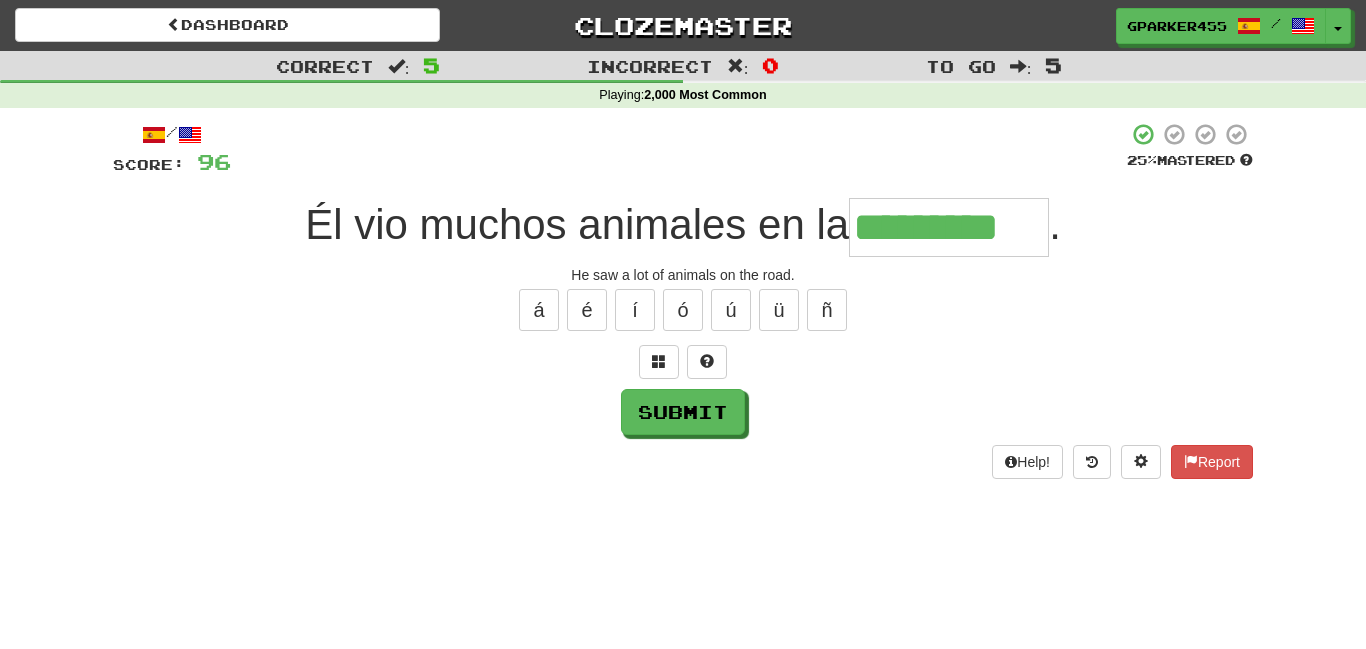 type on "*********" 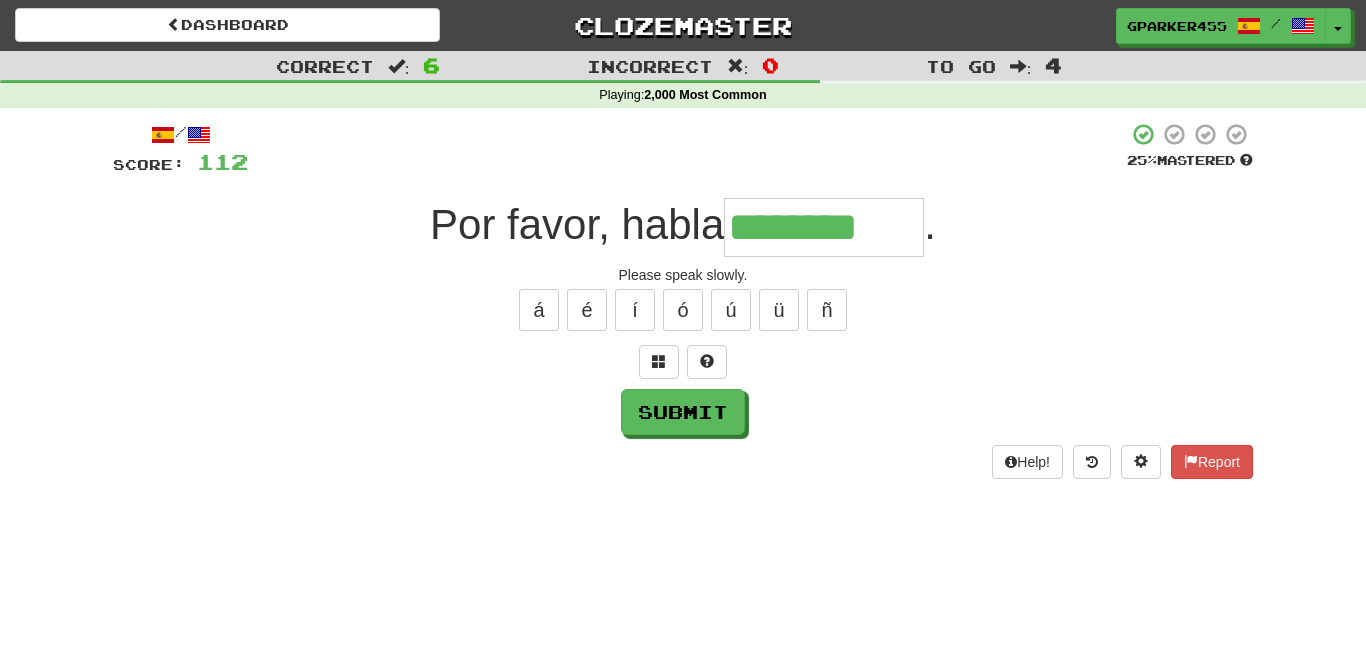 type on "********" 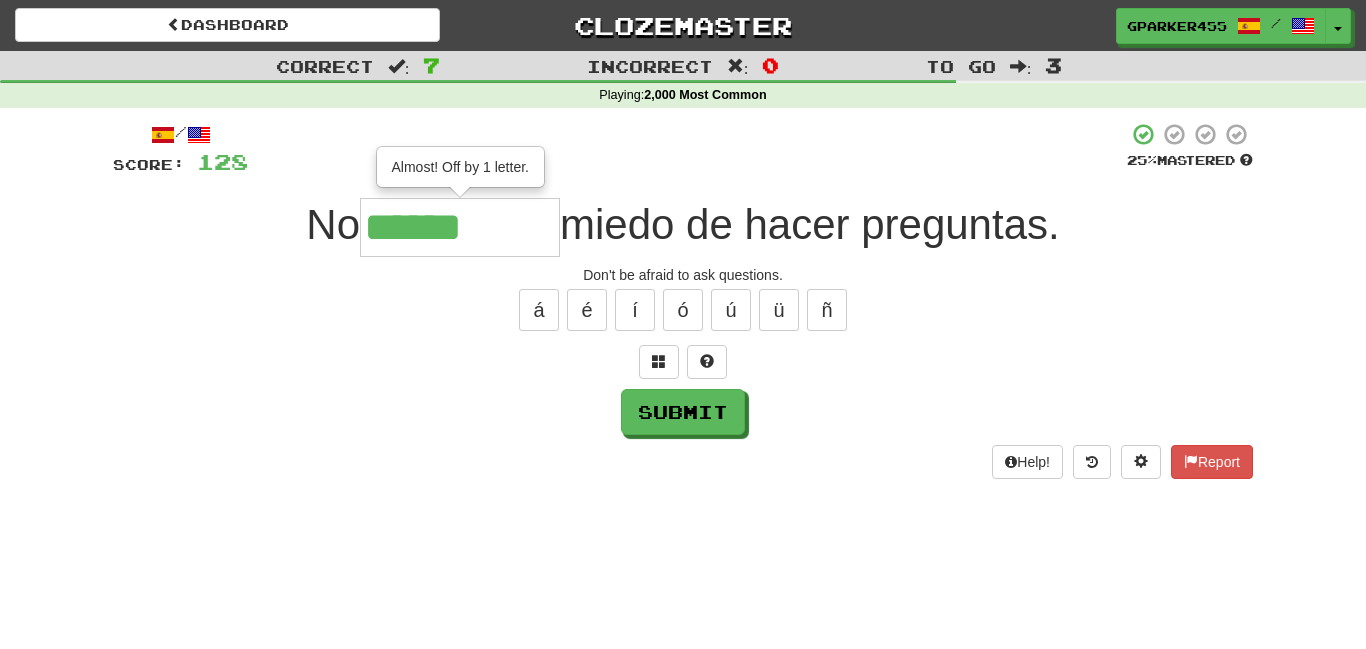 type on "******" 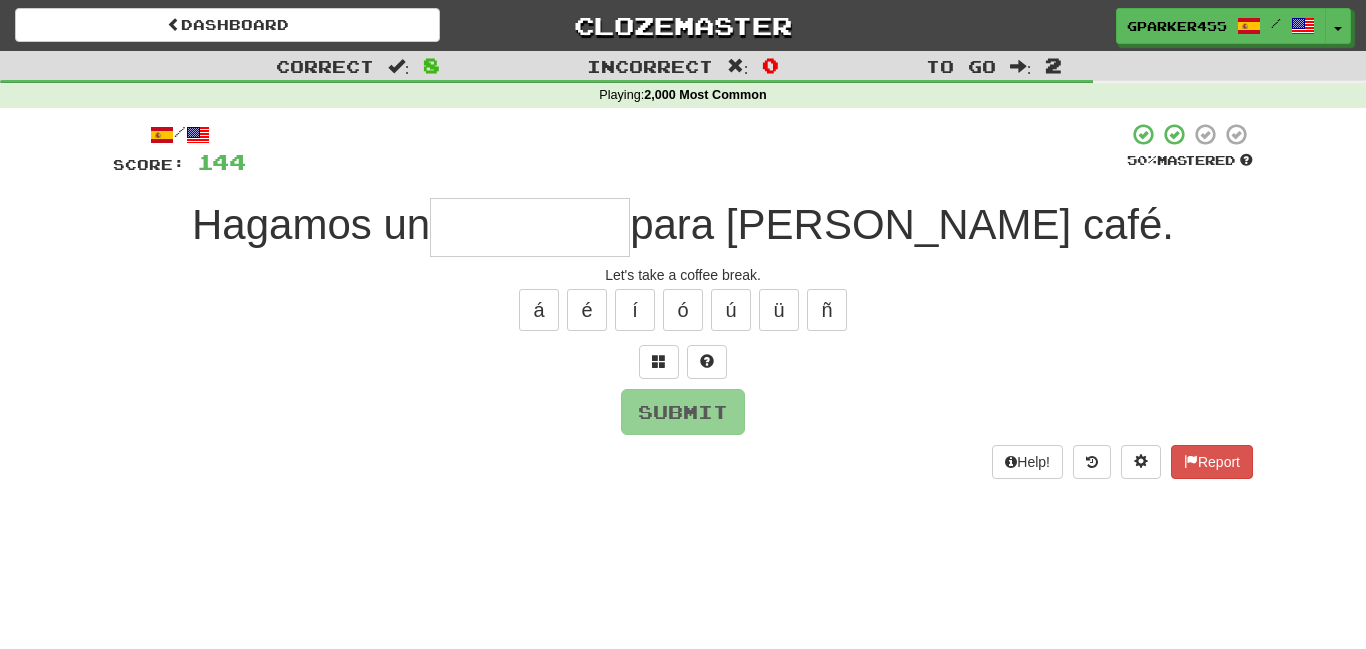 click at bounding box center [530, 227] 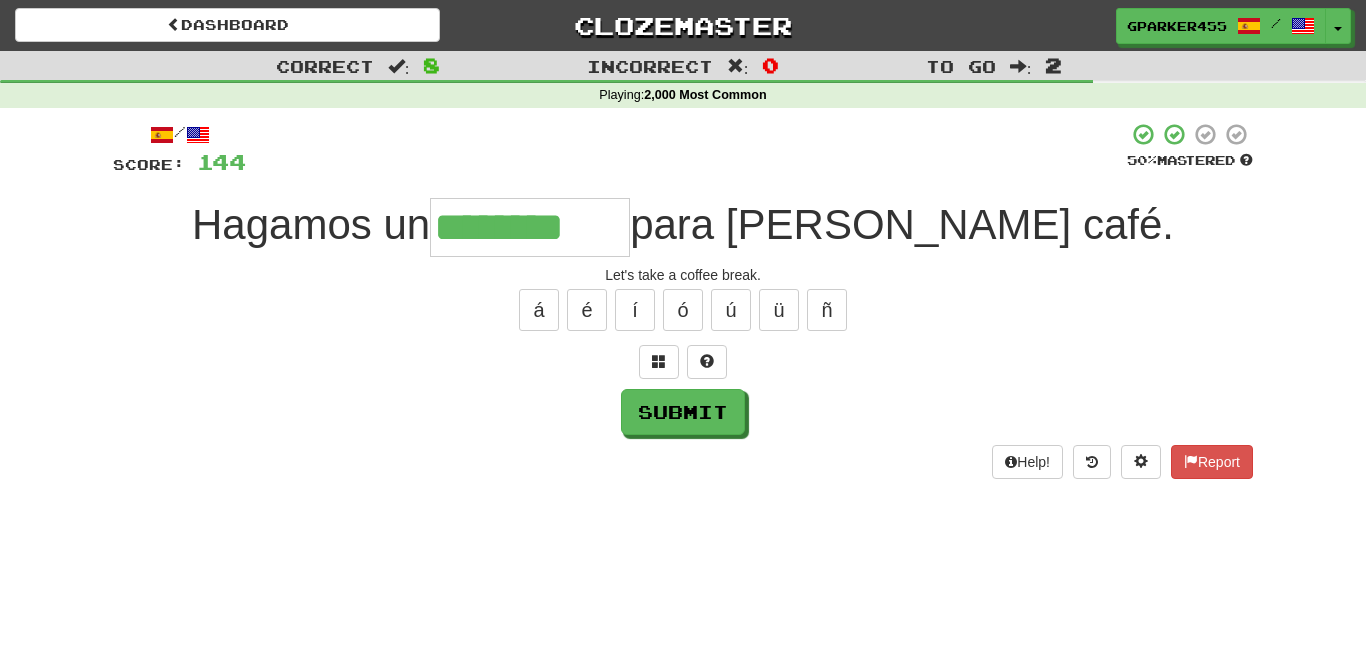 type on "********" 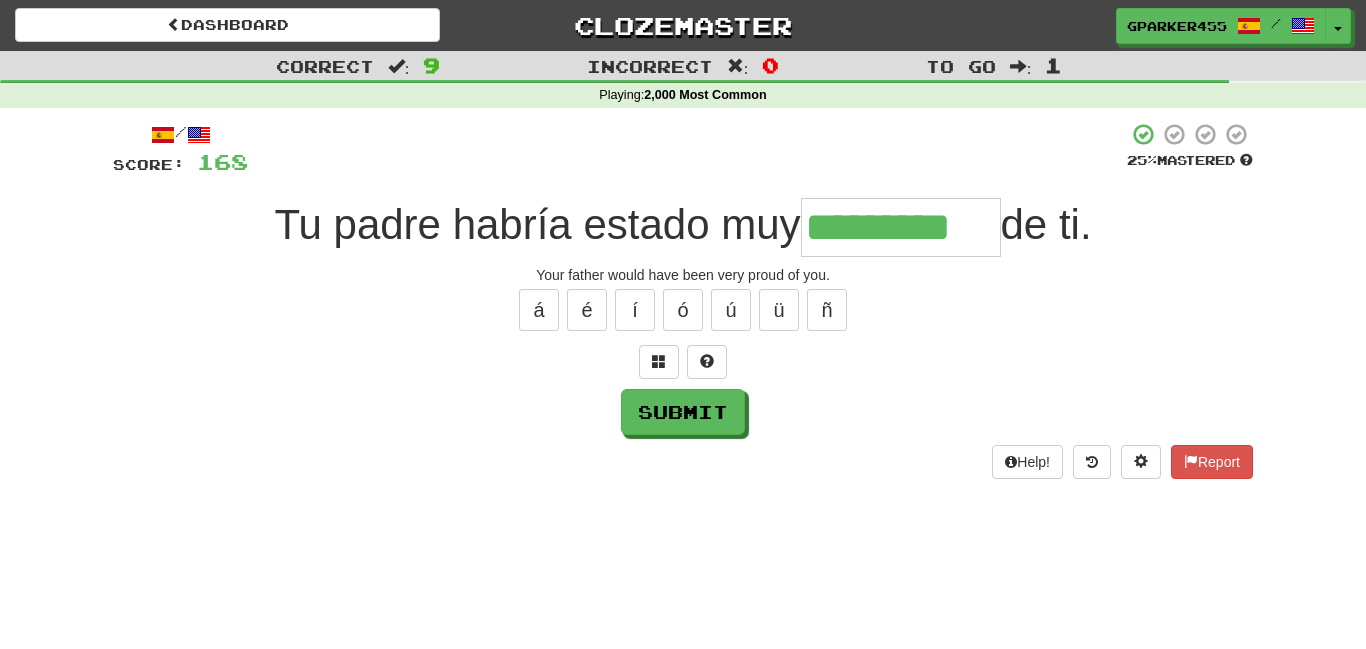 type on "*********" 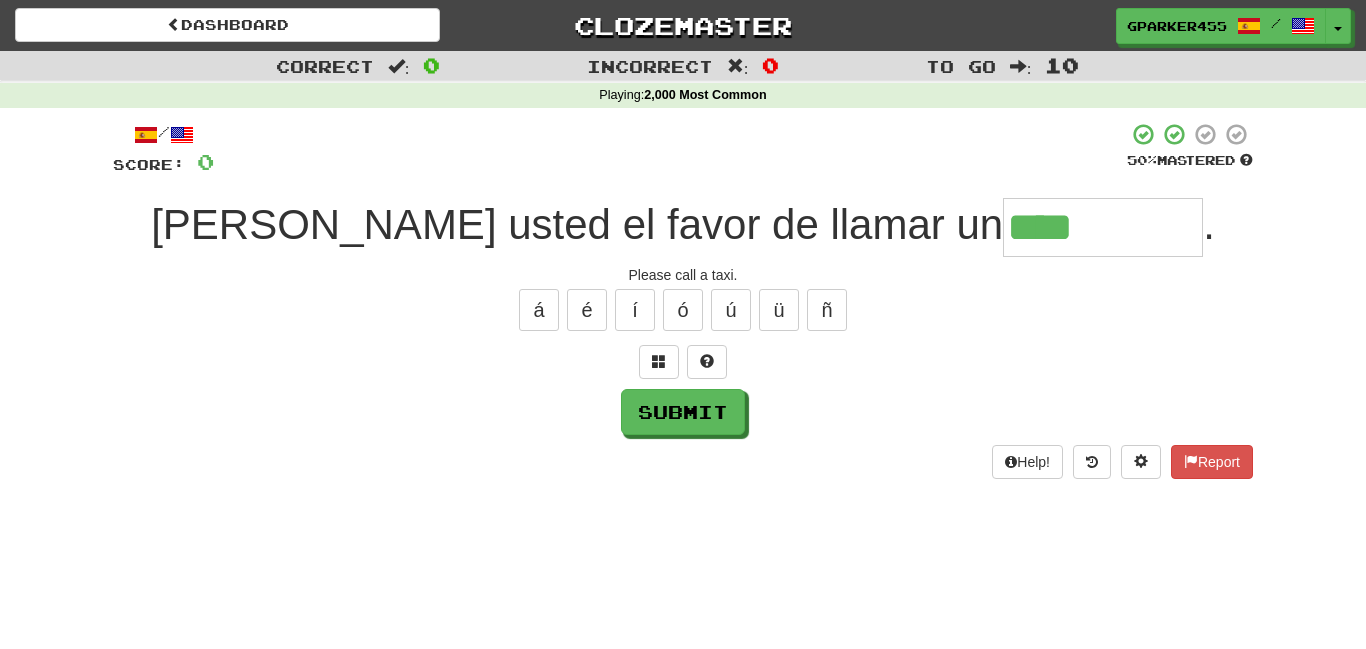 type on "****" 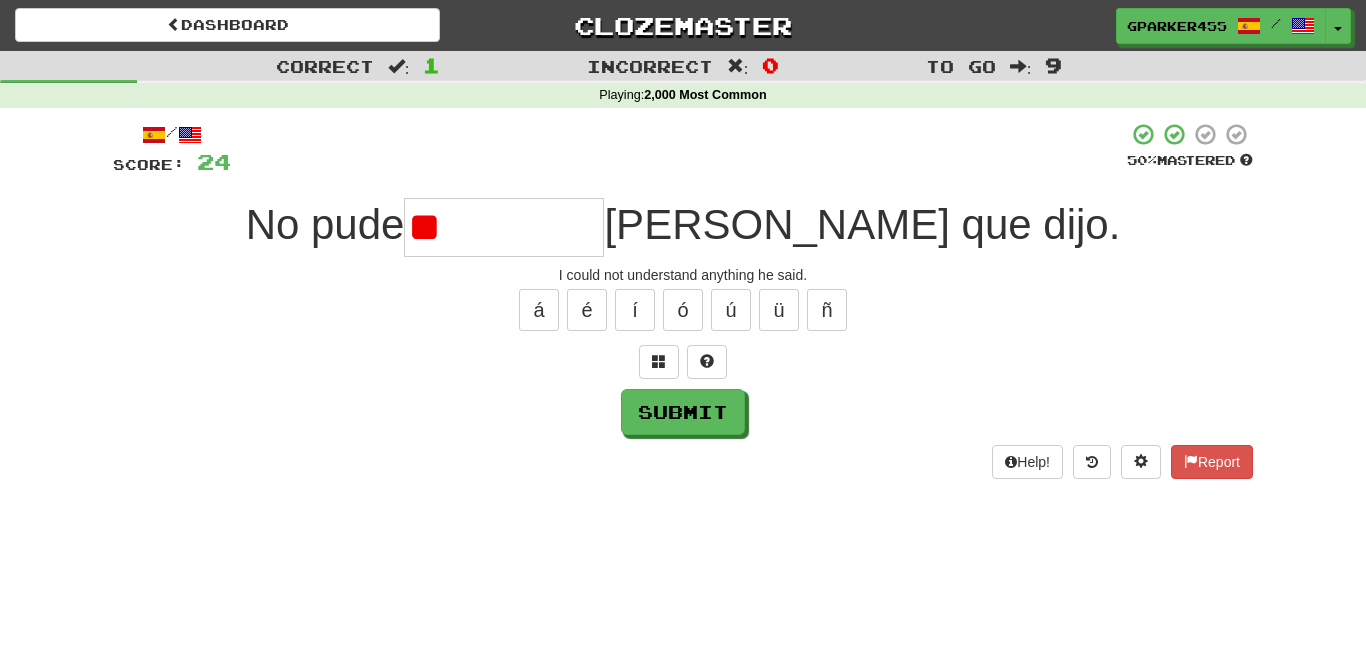 type on "*" 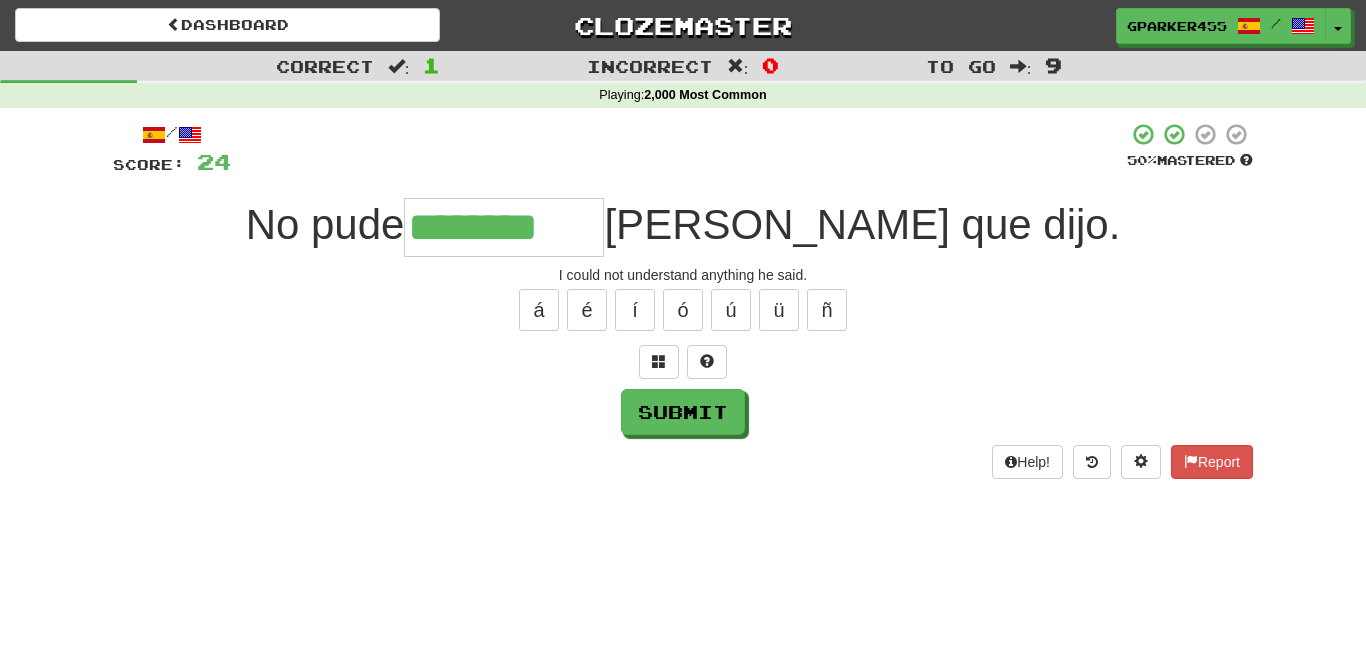 type on "********" 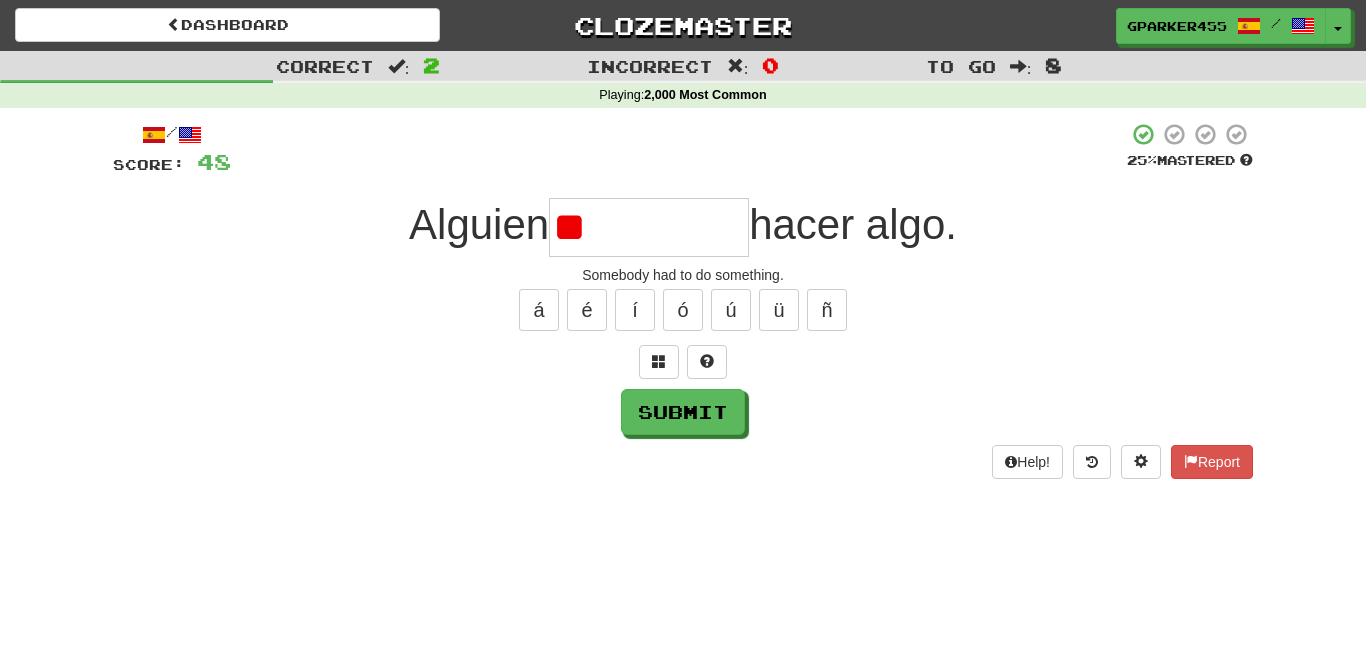 type on "*" 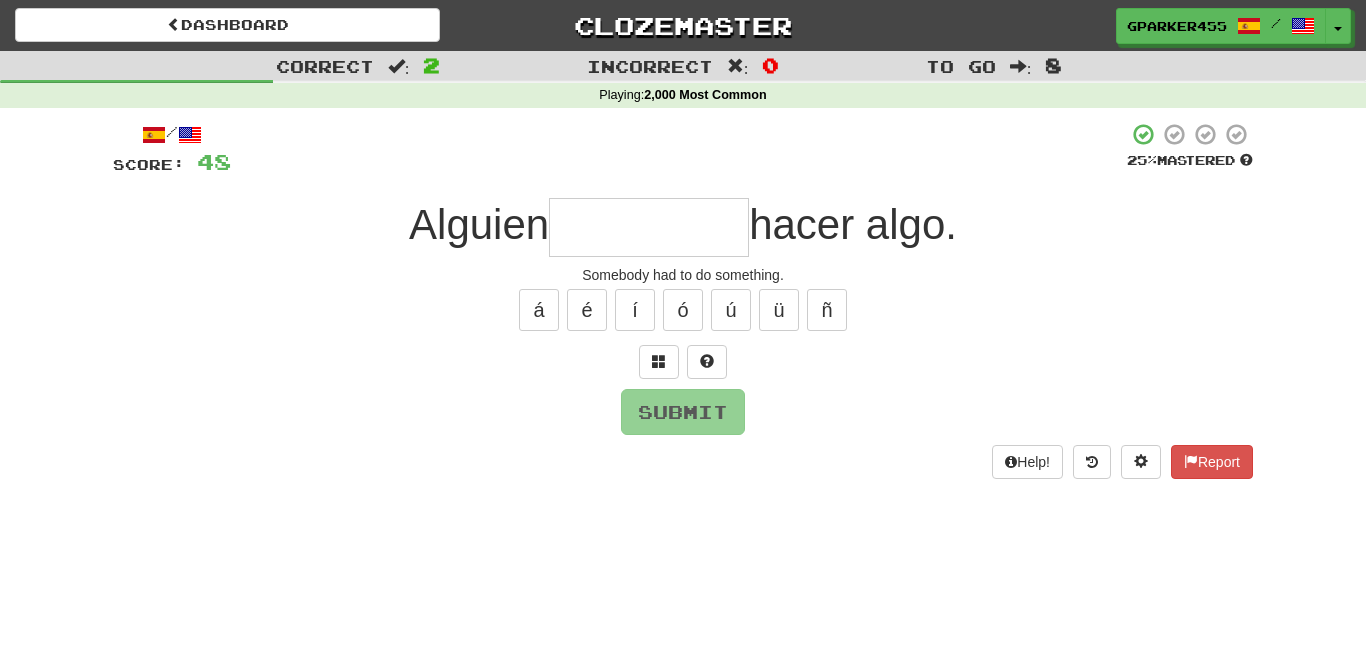 type on "*" 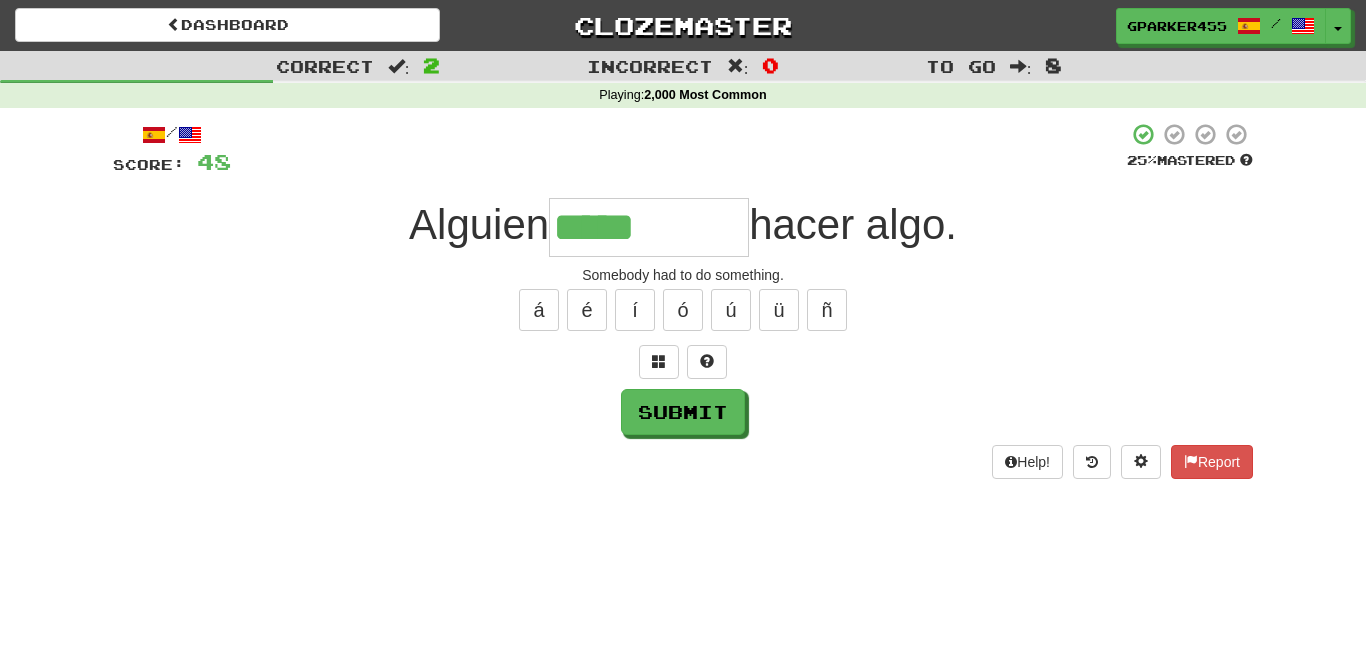 type on "*****" 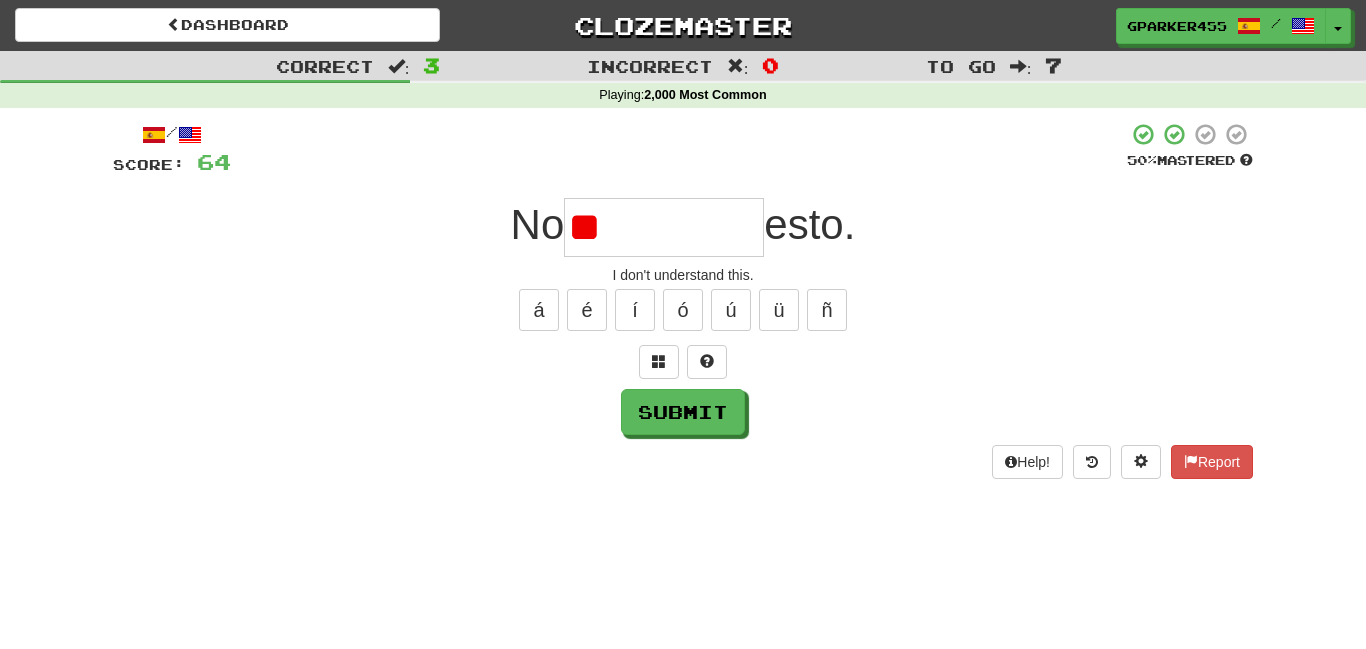 type on "*" 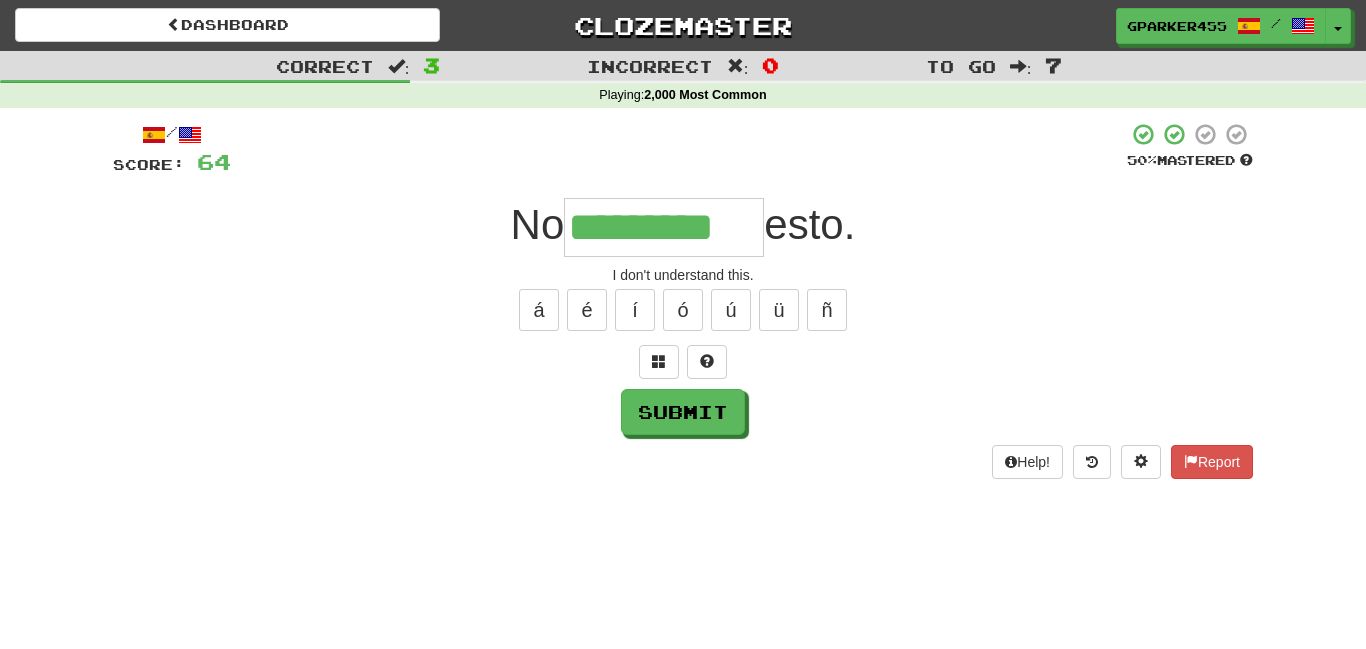 scroll, scrollTop: 0, scrollLeft: 16, axis: horizontal 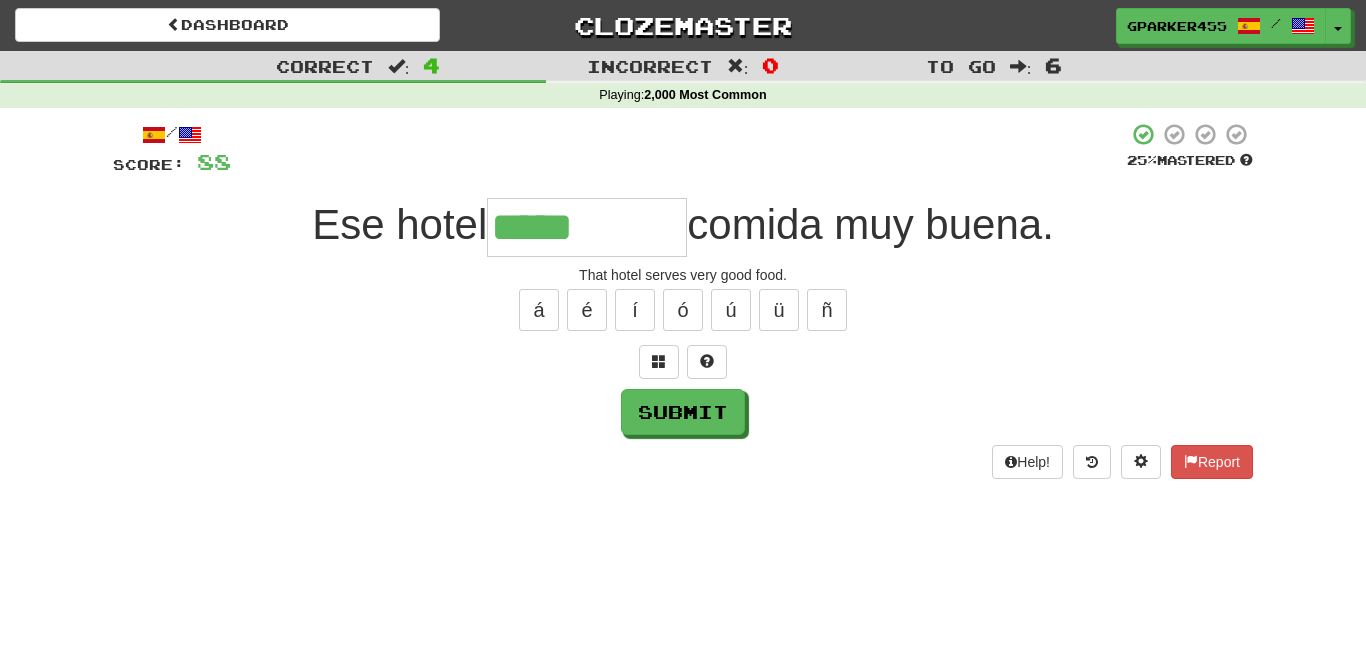 type on "*****" 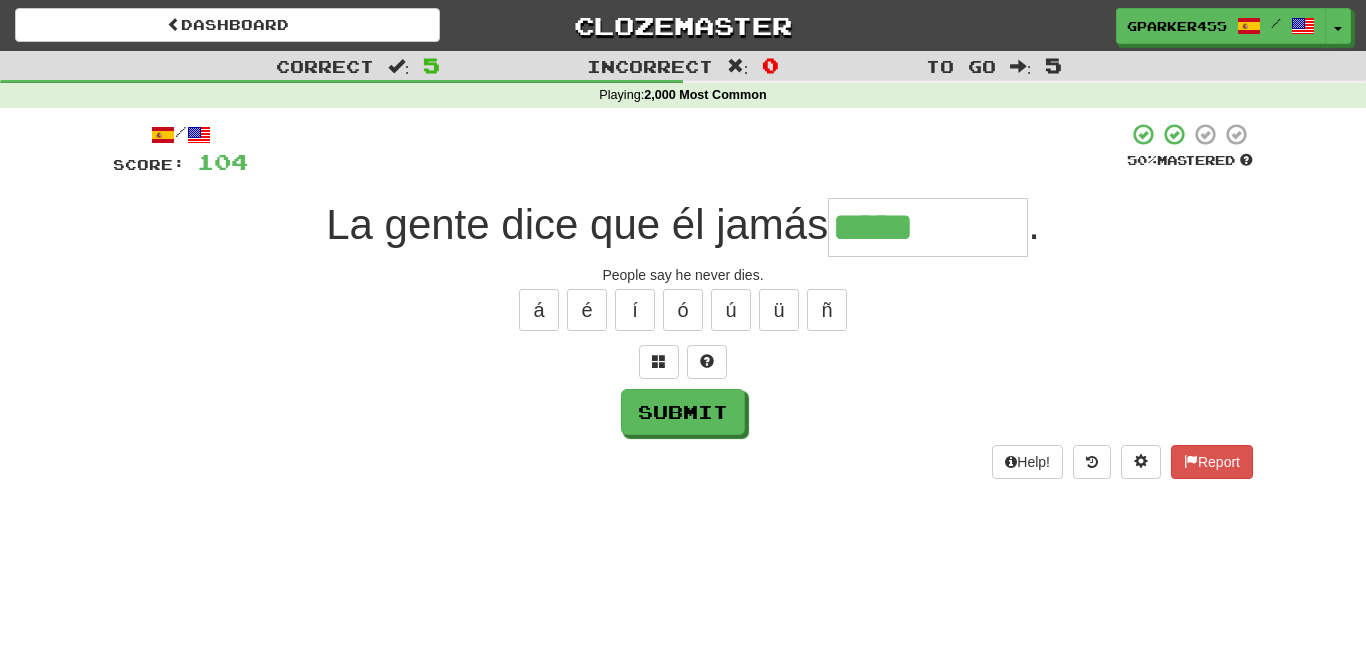 type on "*****" 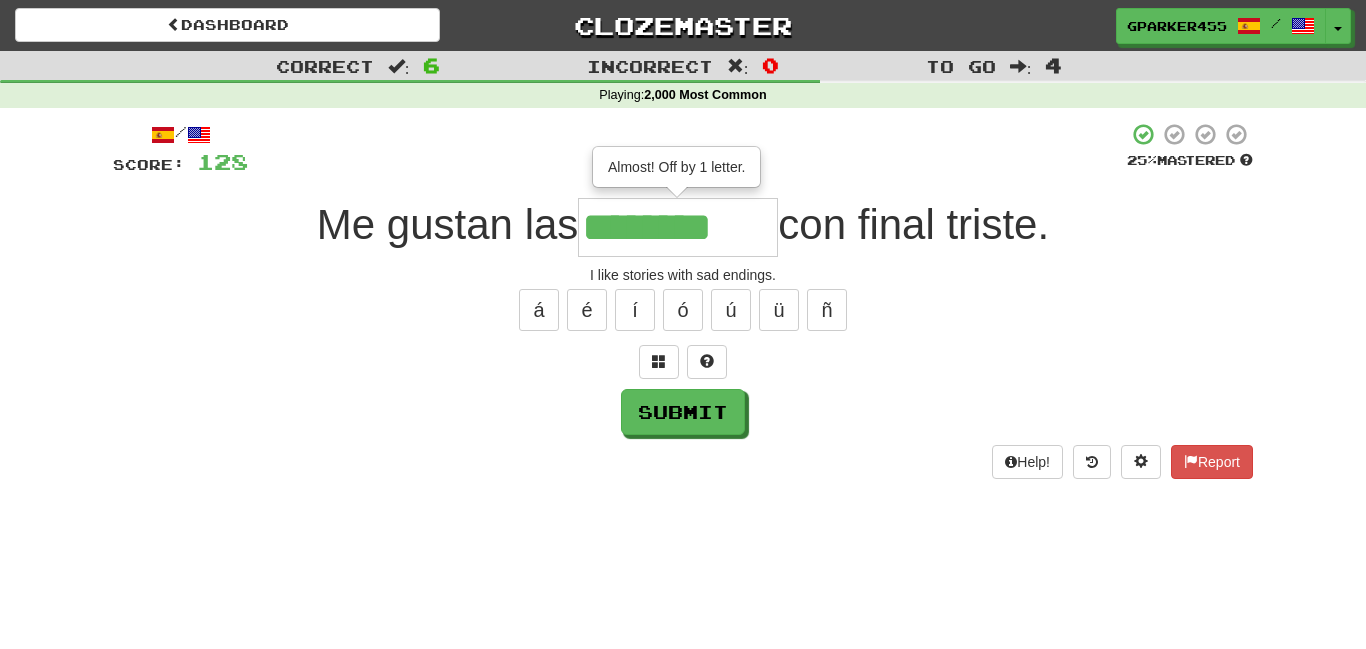 type on "*********" 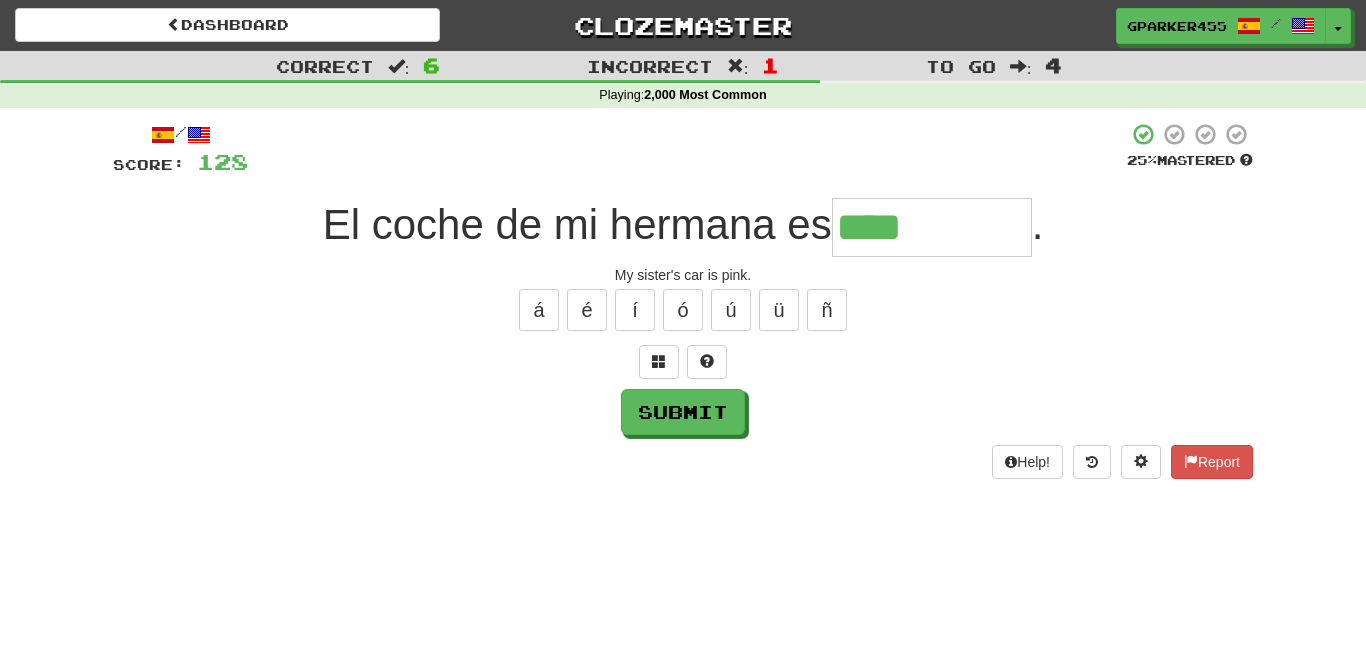 type on "****" 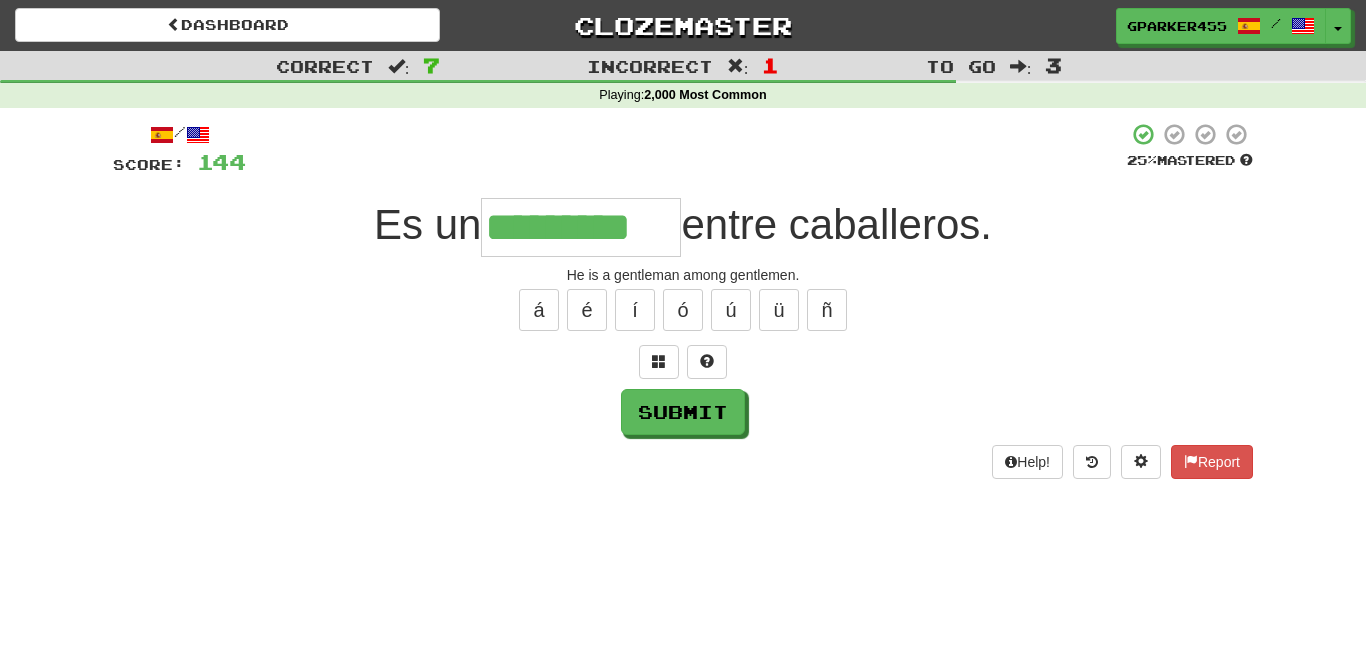 type on "*********" 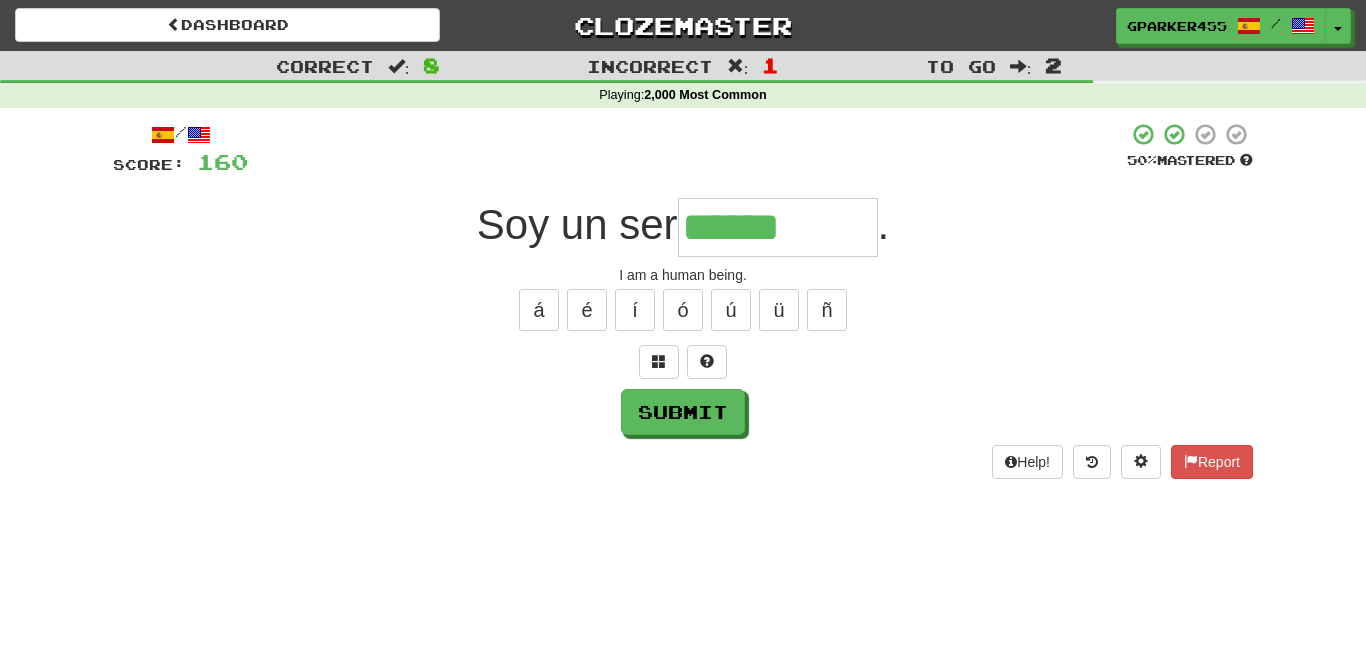 type on "******" 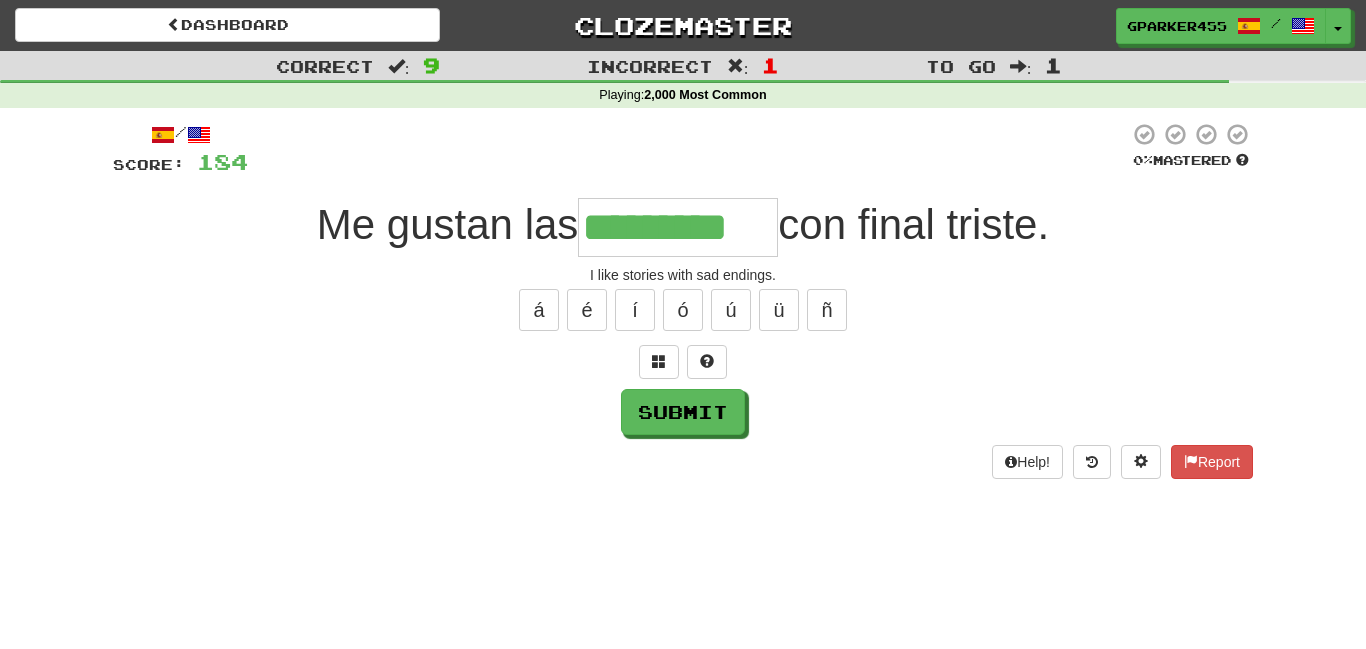 type on "*********" 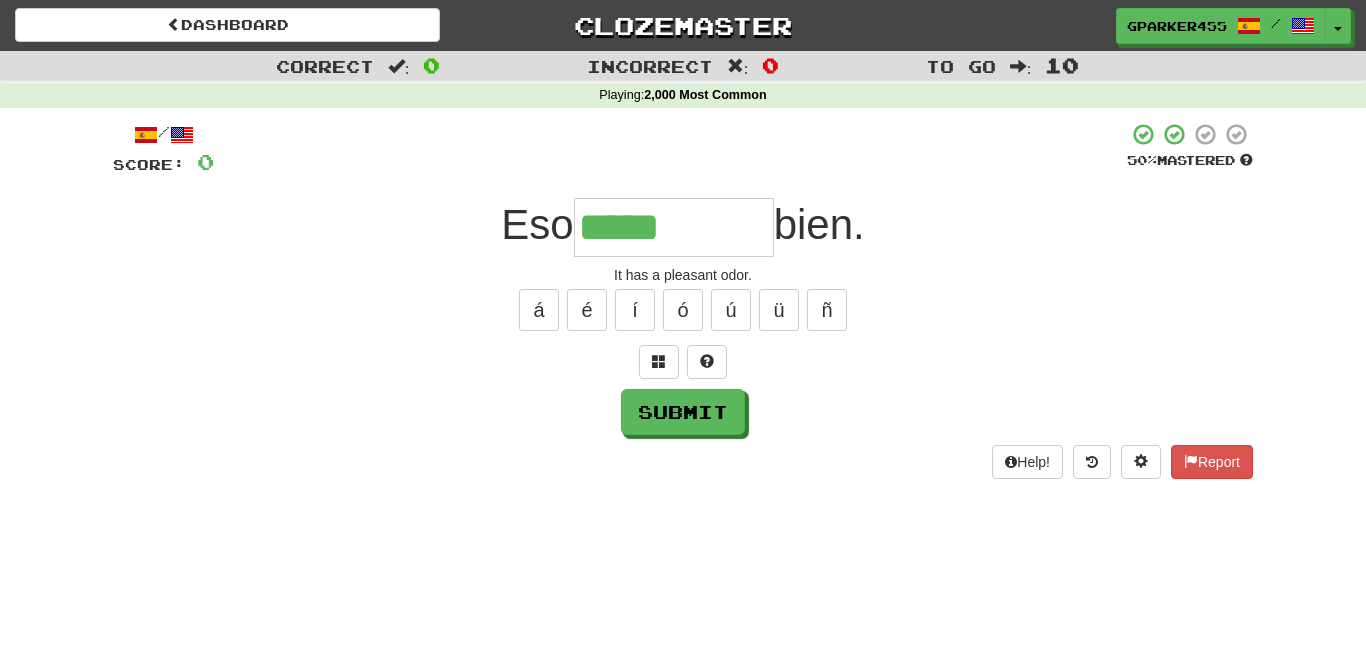 type on "*****" 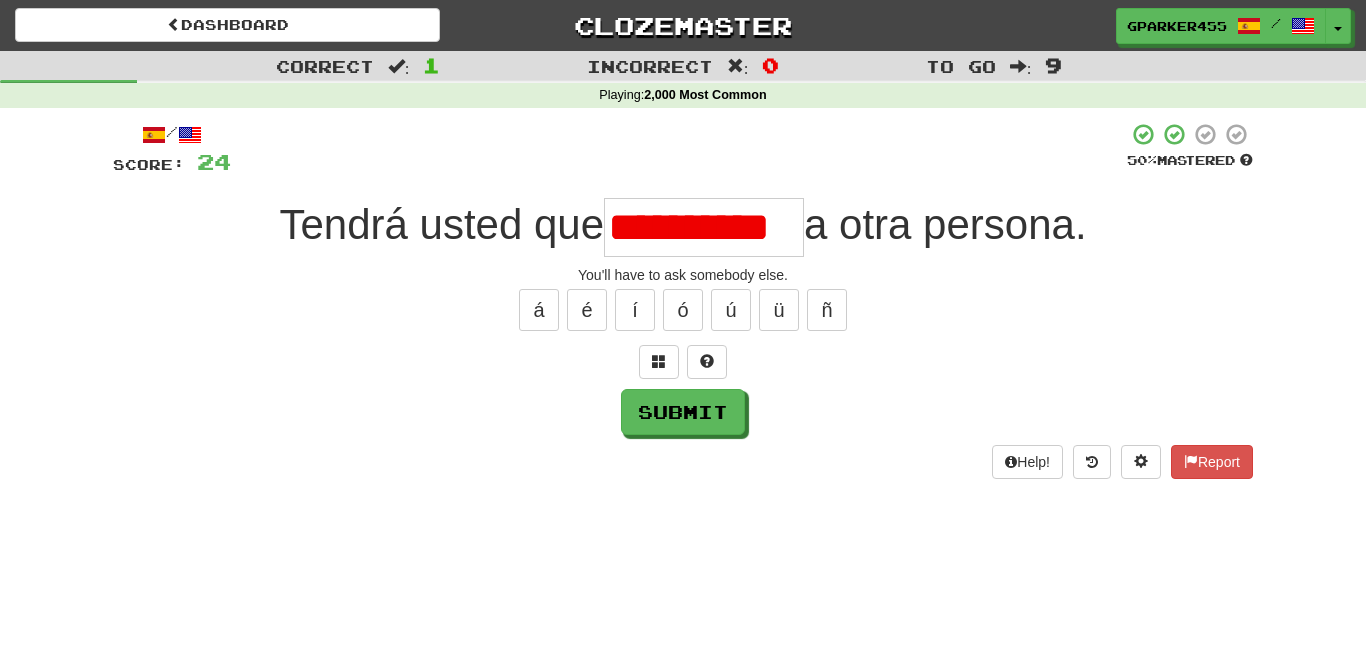scroll, scrollTop: 0, scrollLeft: 0, axis: both 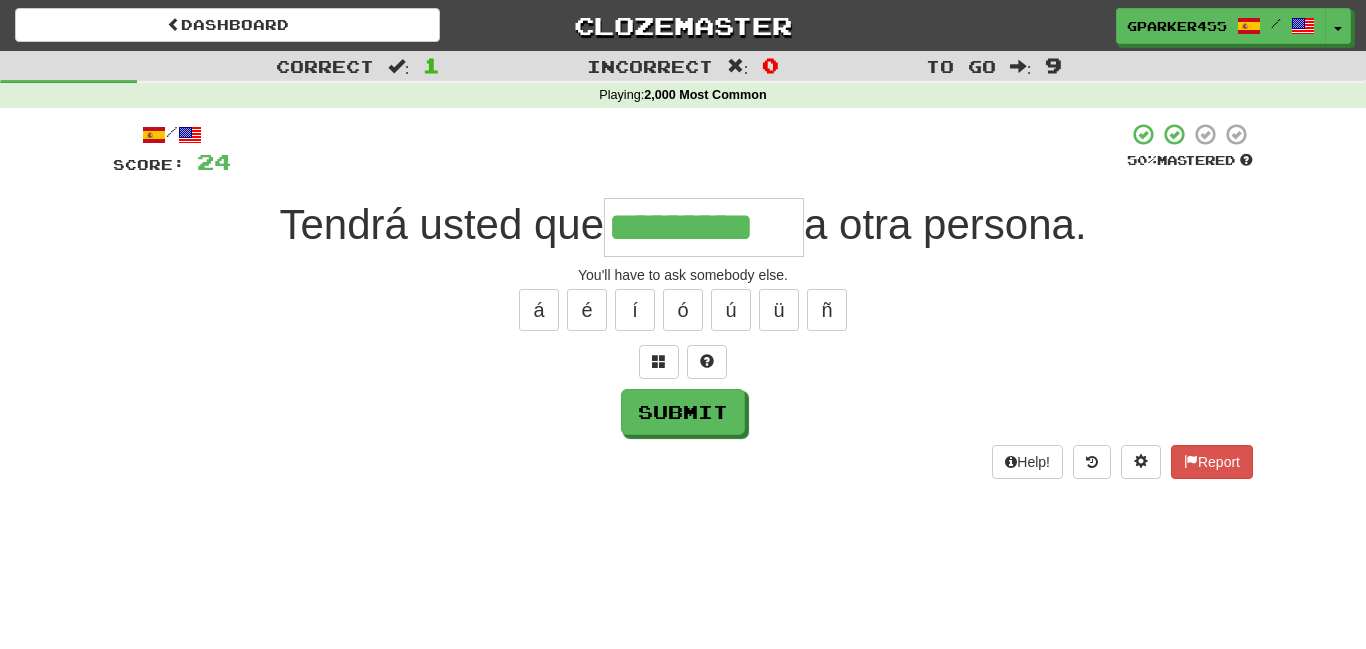 type on "*********" 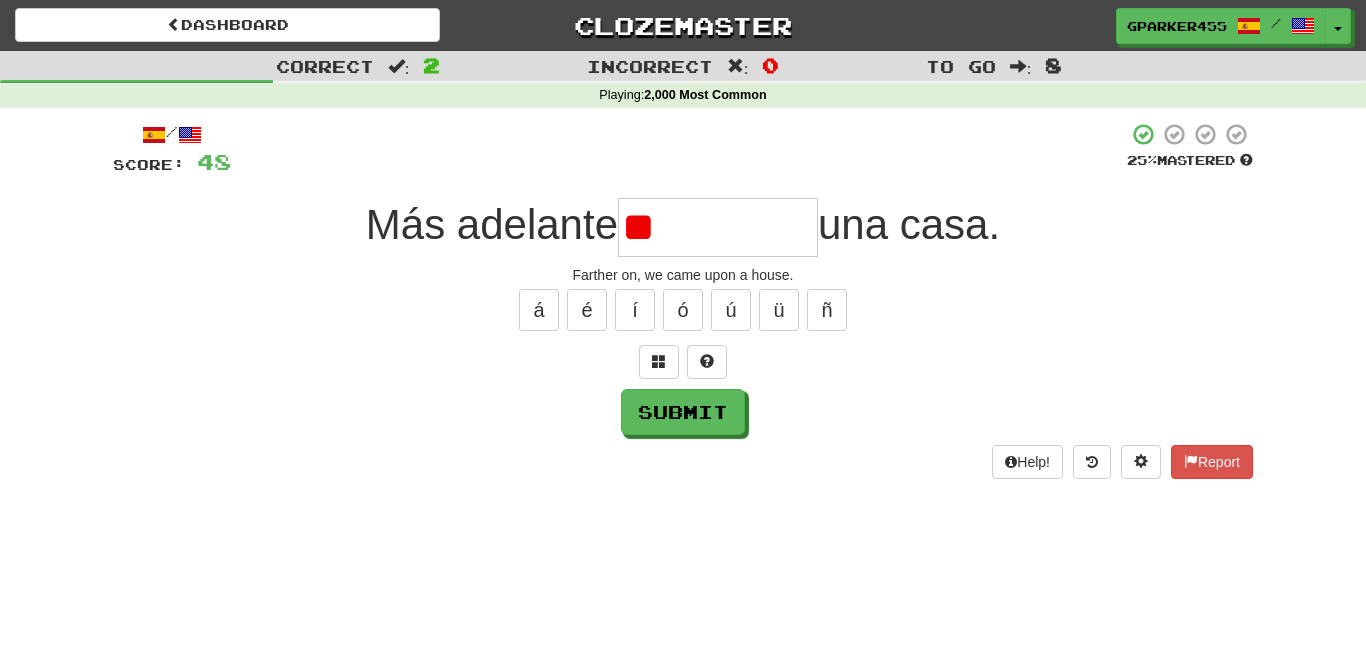 type on "*" 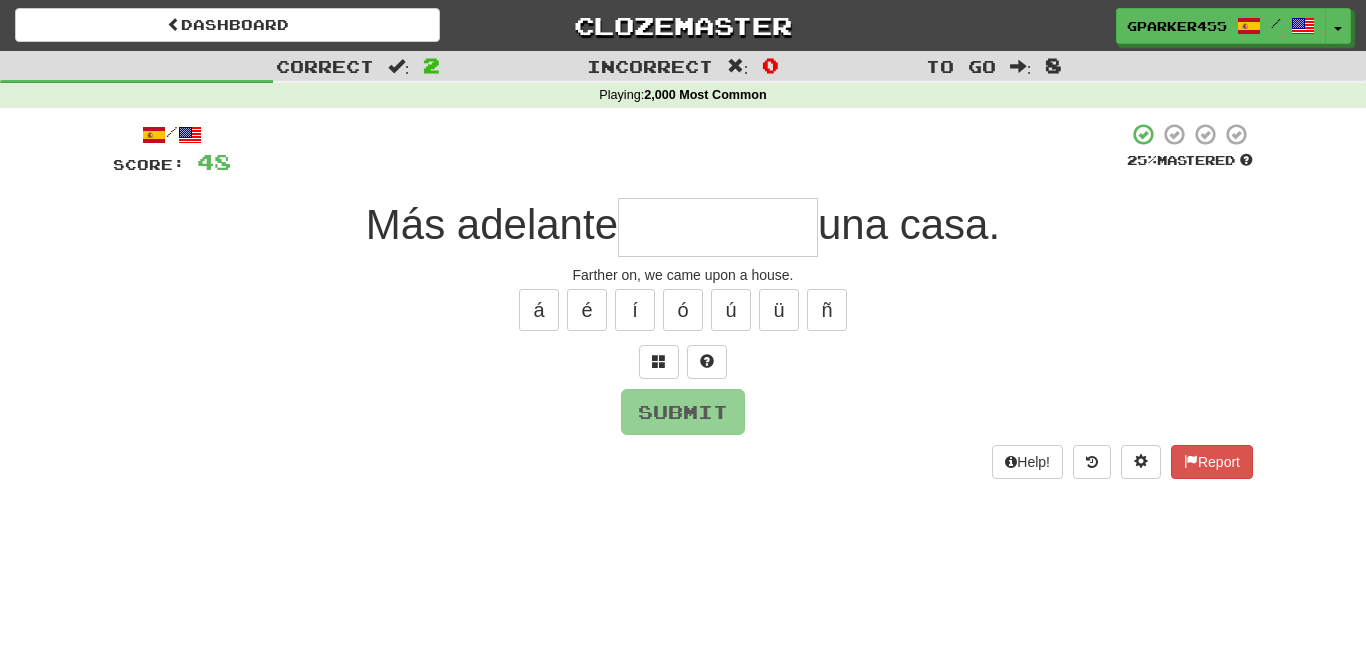 type on "*" 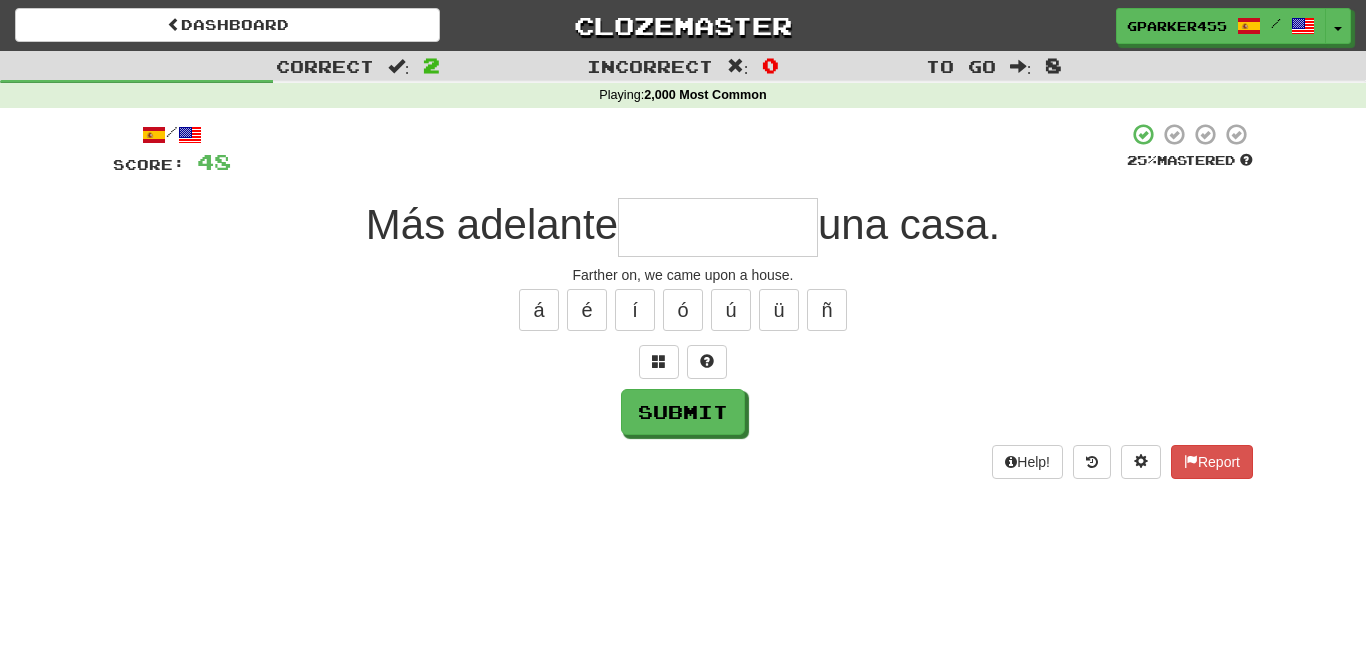 type on "*" 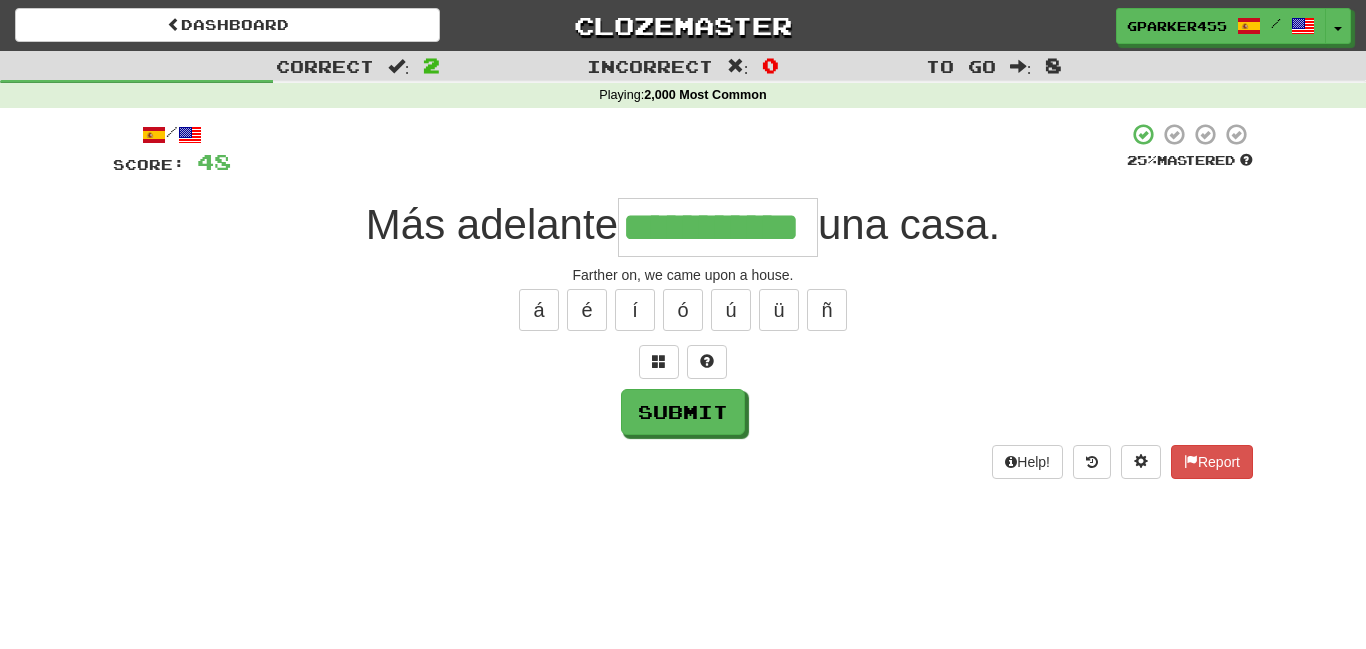 scroll, scrollTop: 0, scrollLeft: 49, axis: horizontal 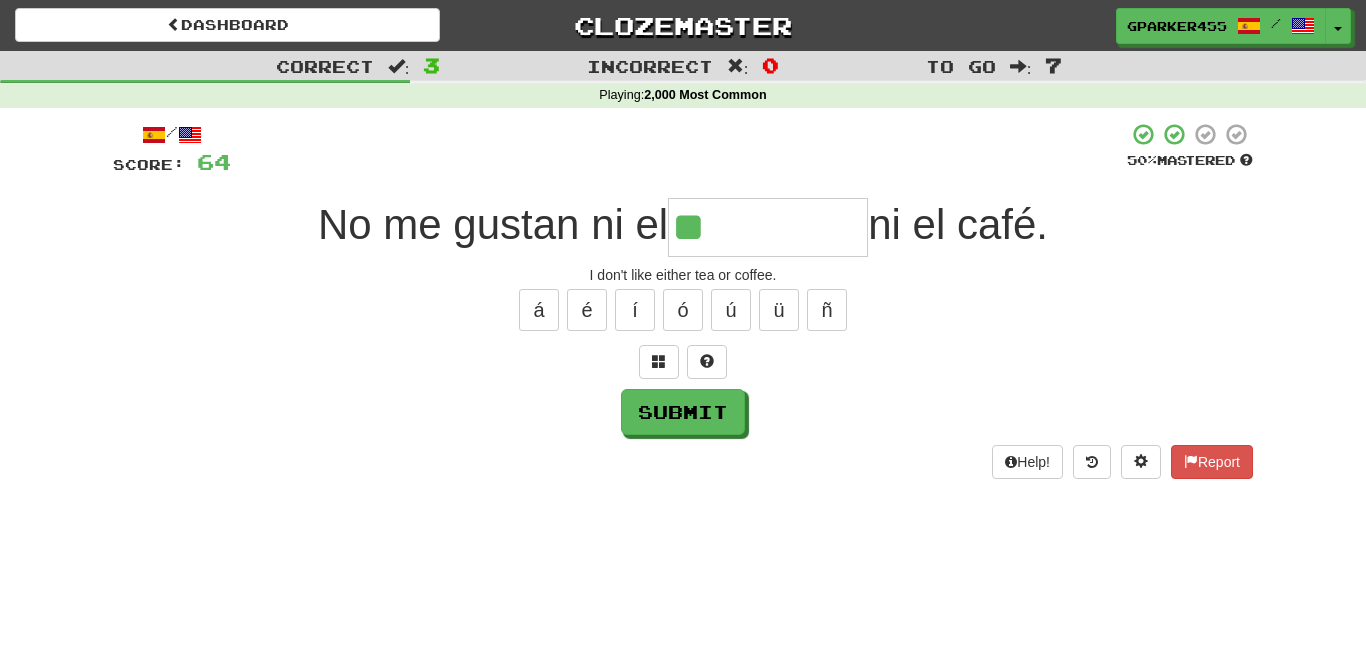 type on "**" 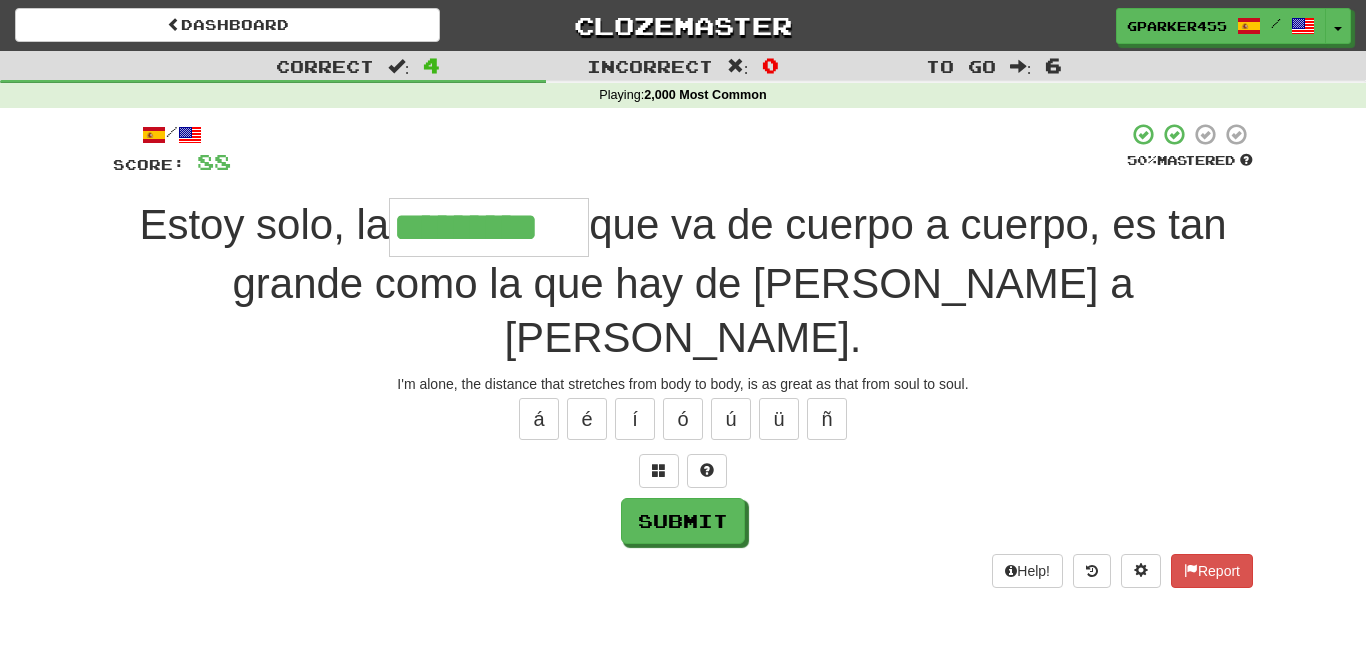 type on "*********" 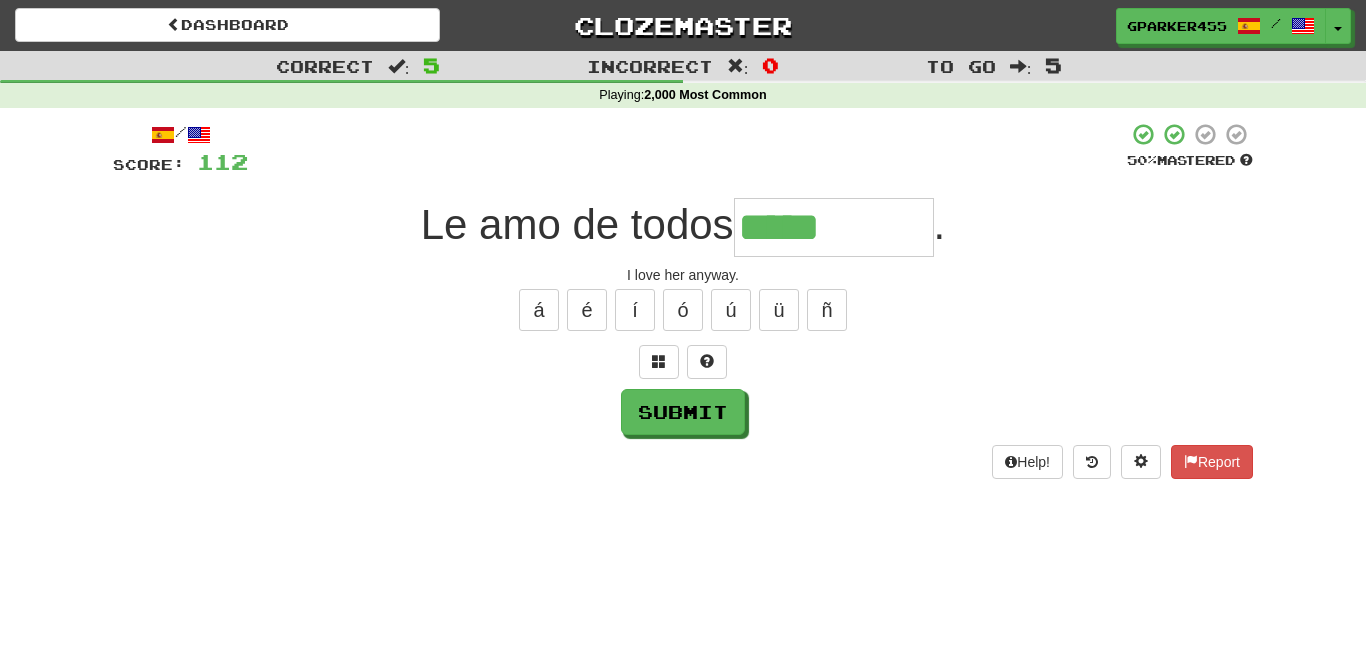 type on "*****" 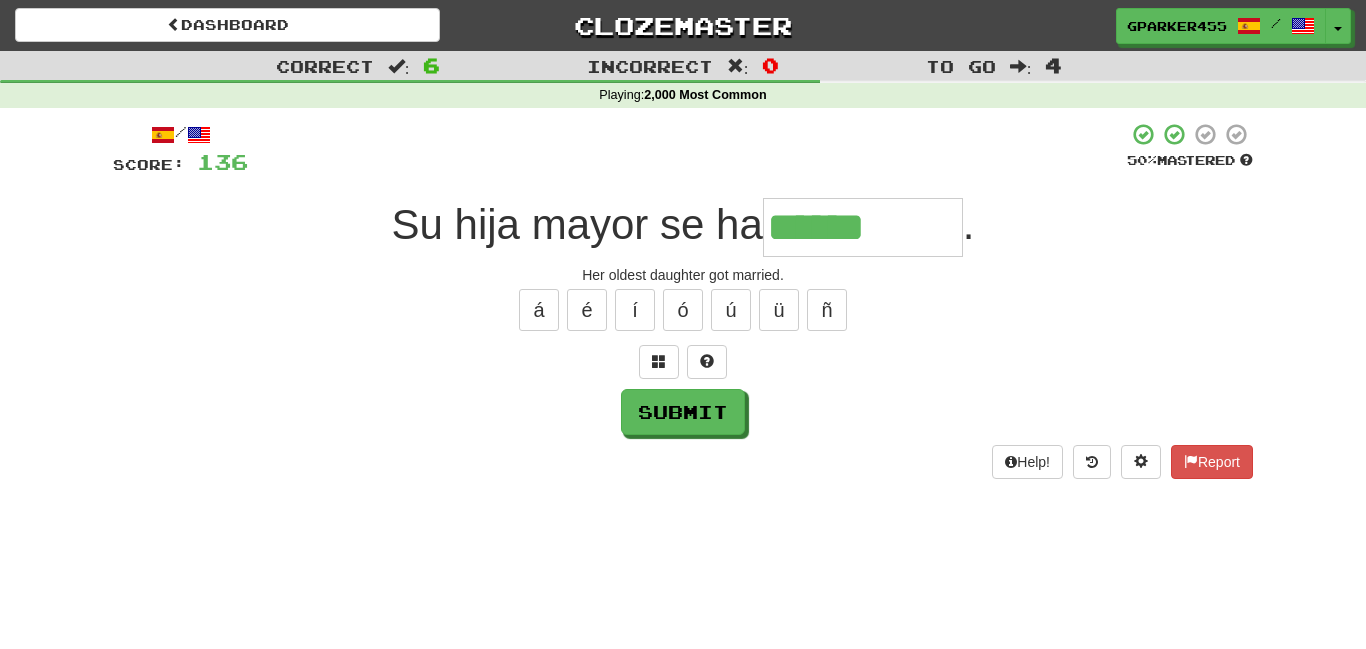 type on "******" 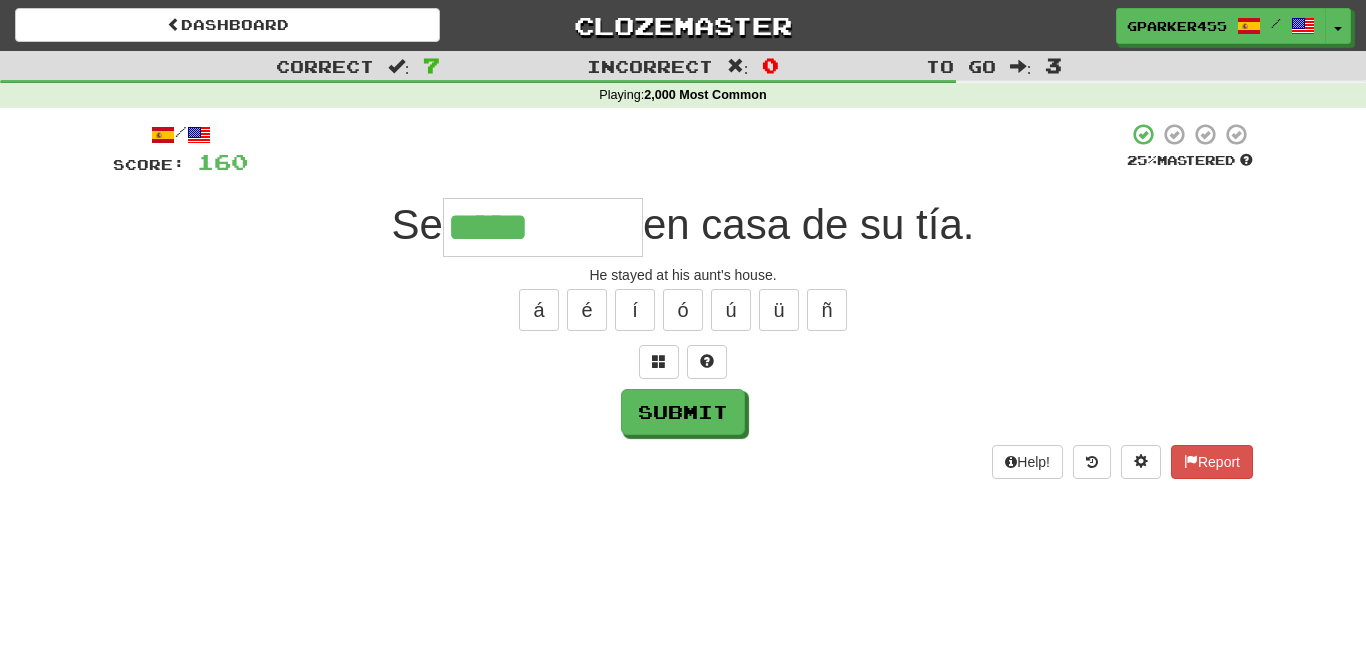 type on "*****" 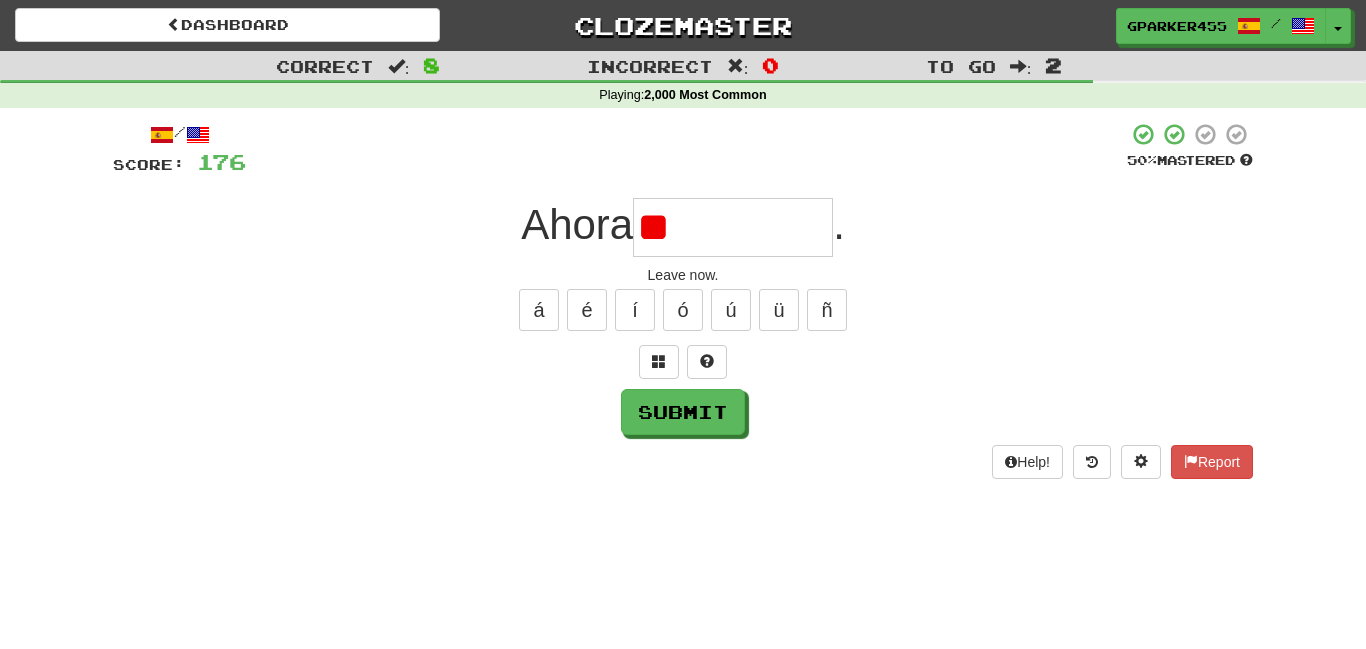 type on "*" 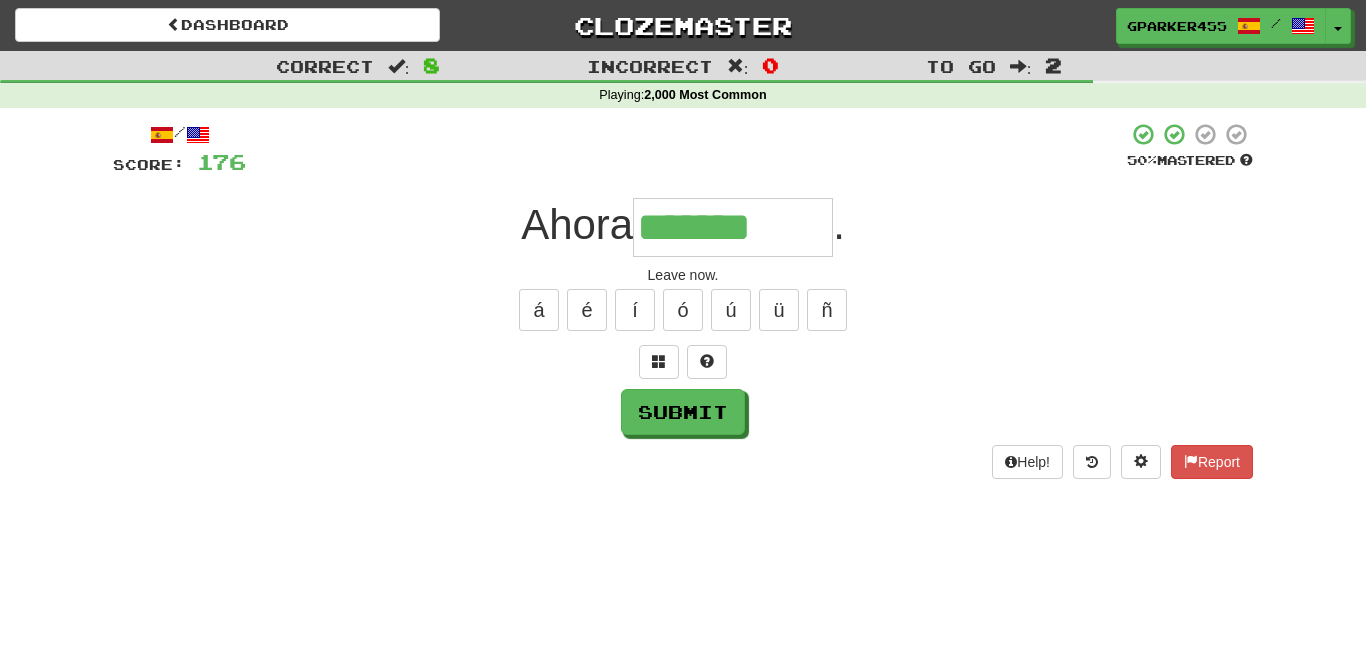 type on "*******" 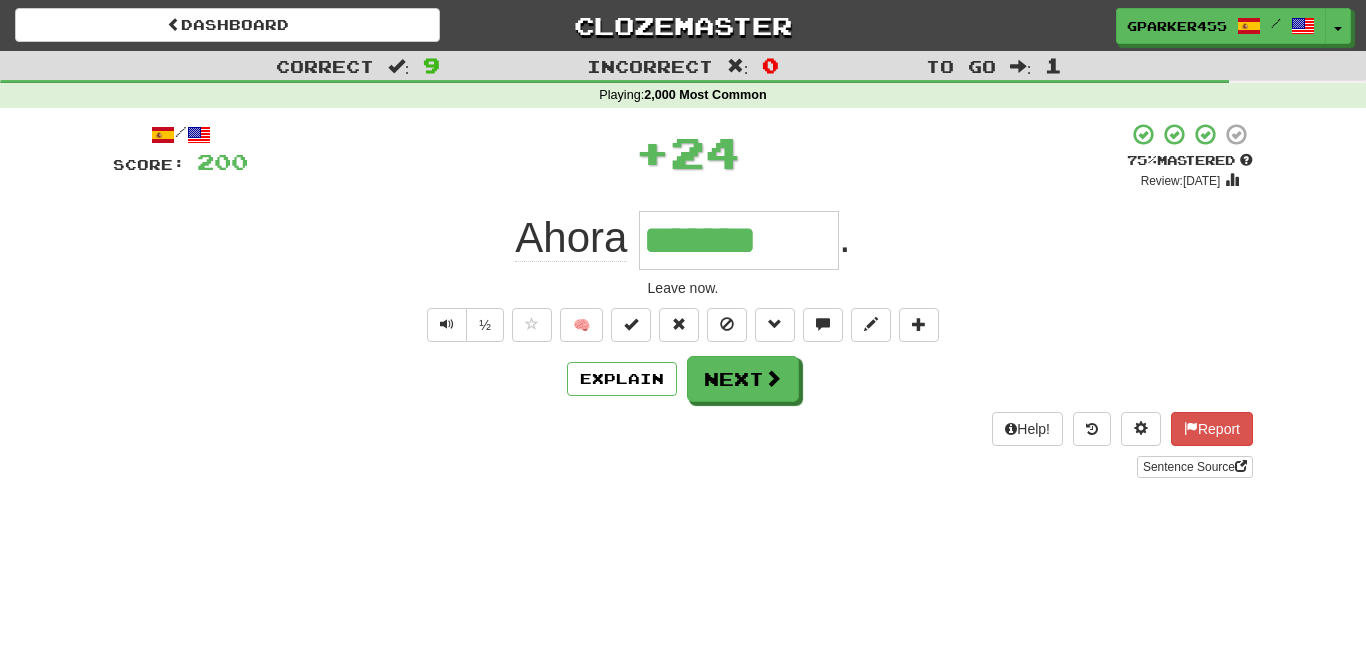 type 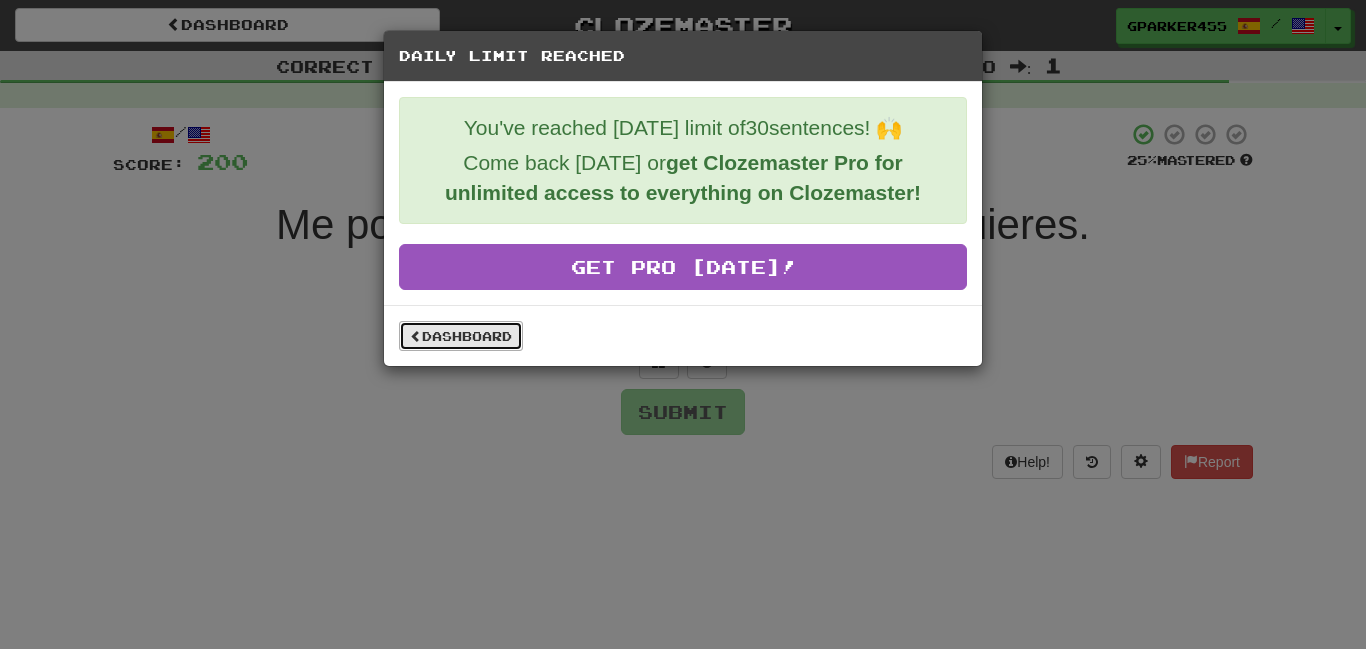 click on "Dashboard" at bounding box center (461, 336) 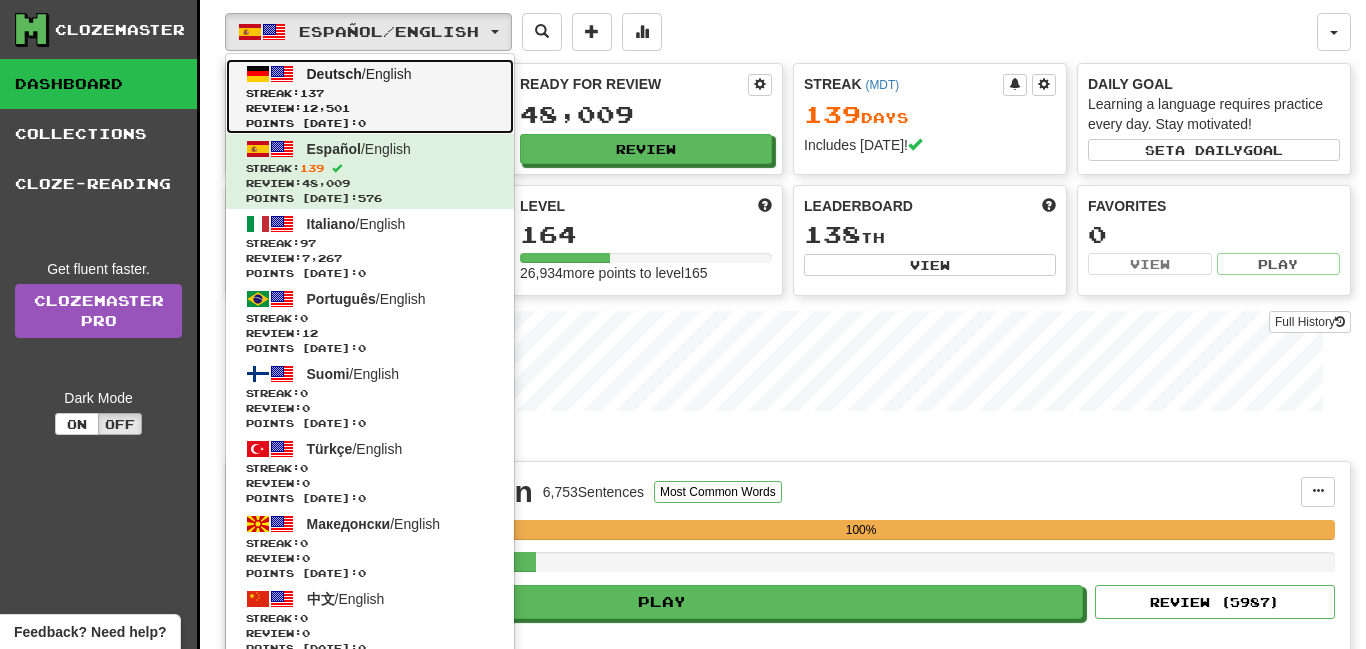 click on "Deutsch  /  English" at bounding box center [359, 74] 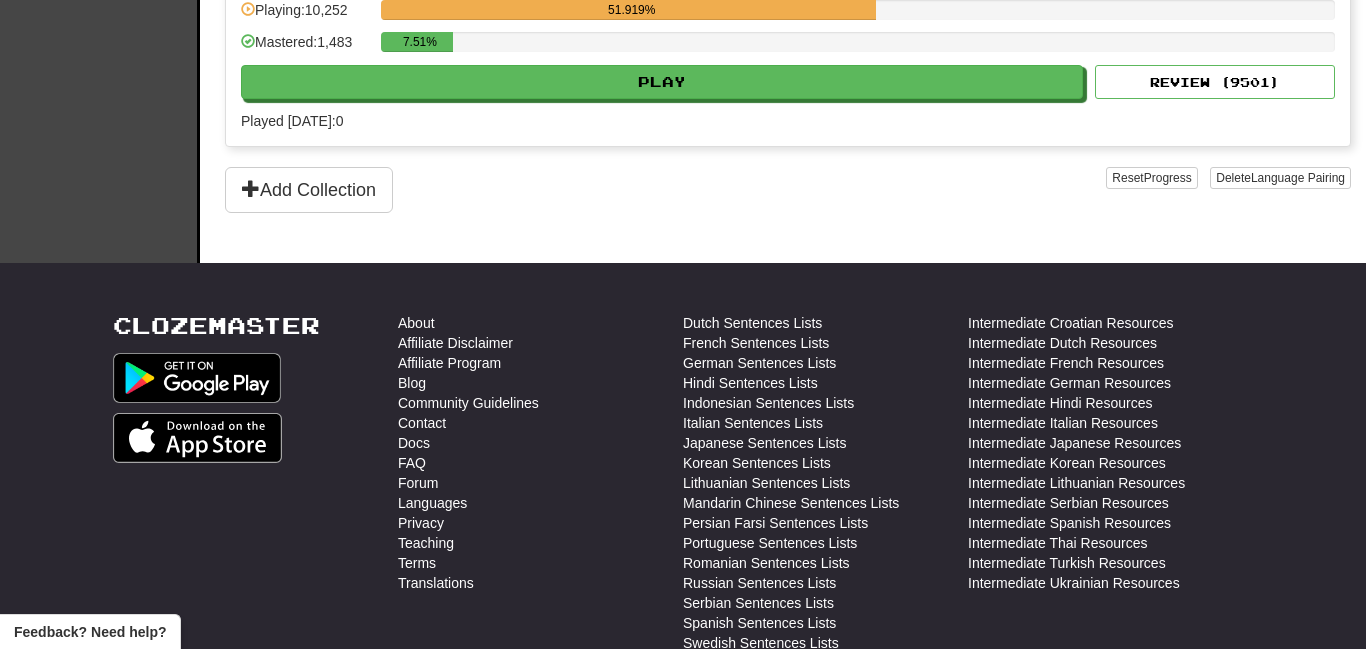scroll, scrollTop: 1188, scrollLeft: 0, axis: vertical 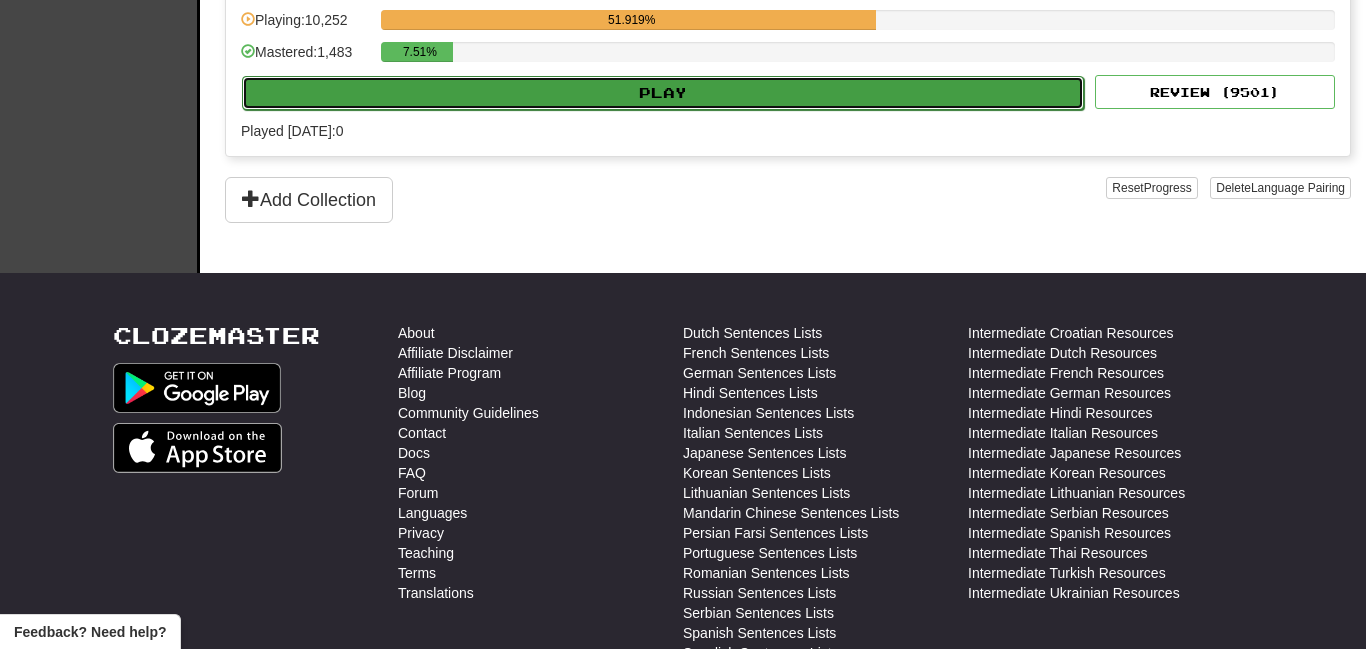 click on "Play" at bounding box center [663, 93] 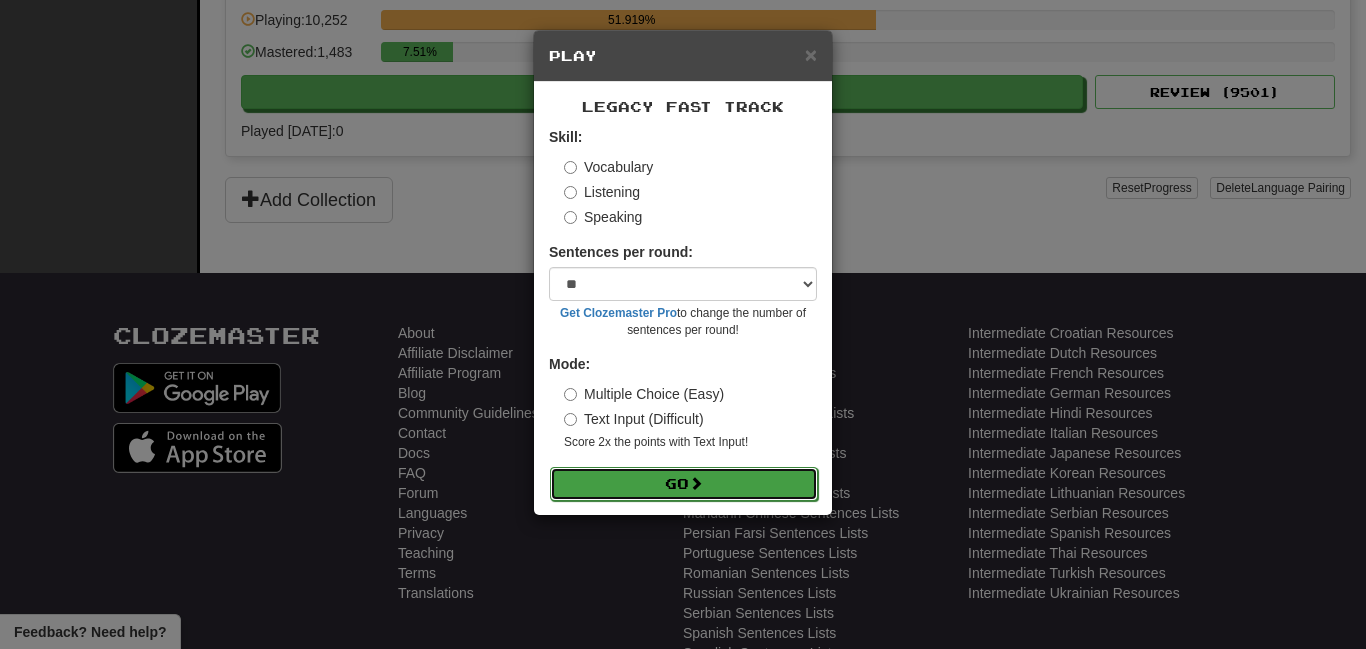 click on "Go" at bounding box center (684, 484) 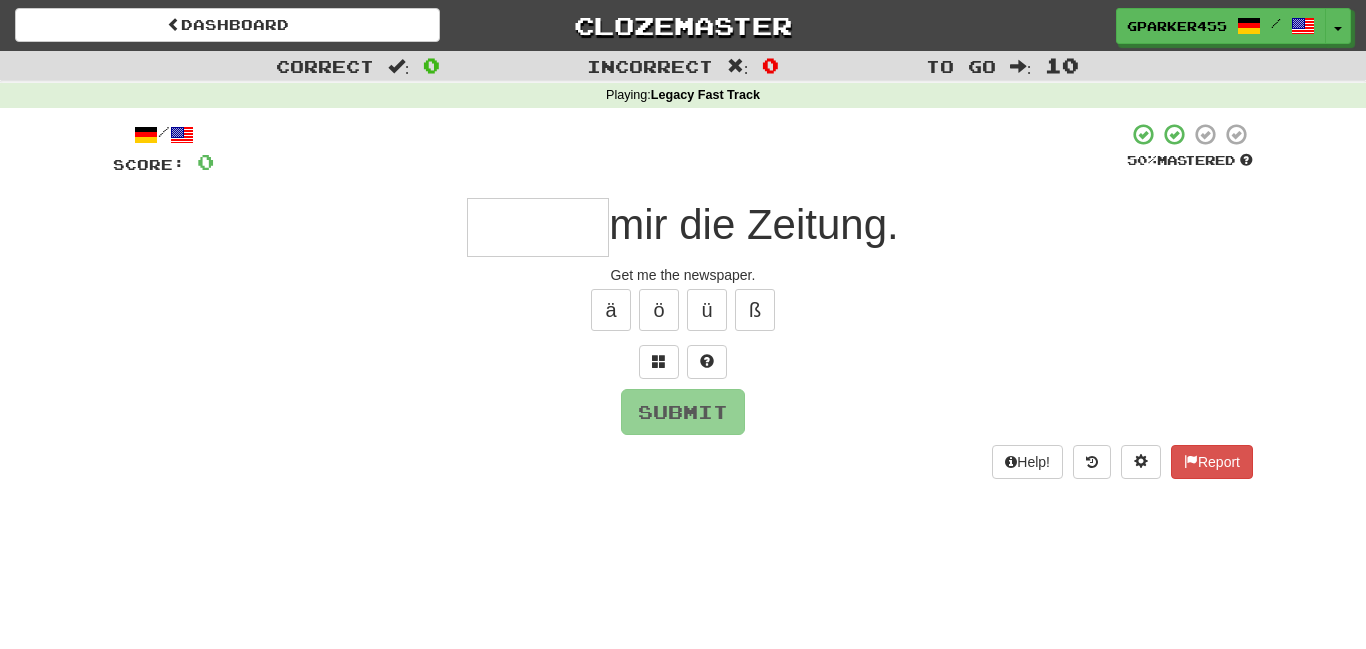 scroll, scrollTop: 0, scrollLeft: 0, axis: both 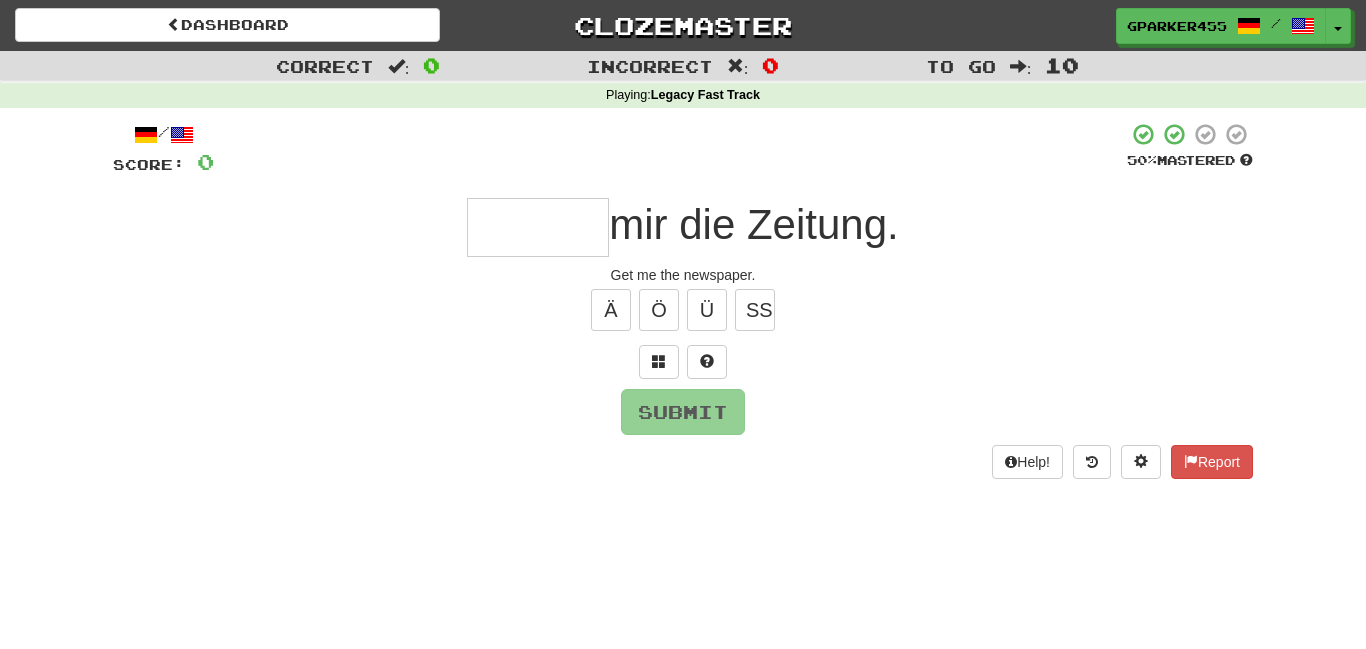 type on "*" 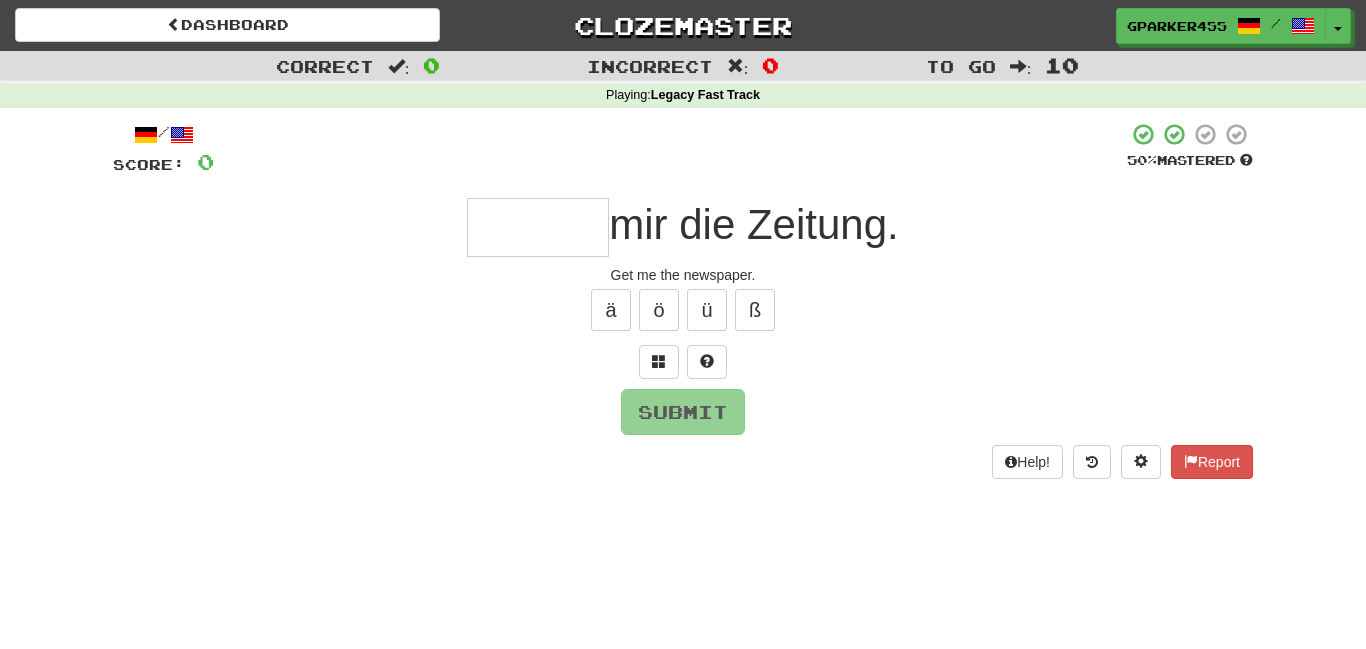 type on "*" 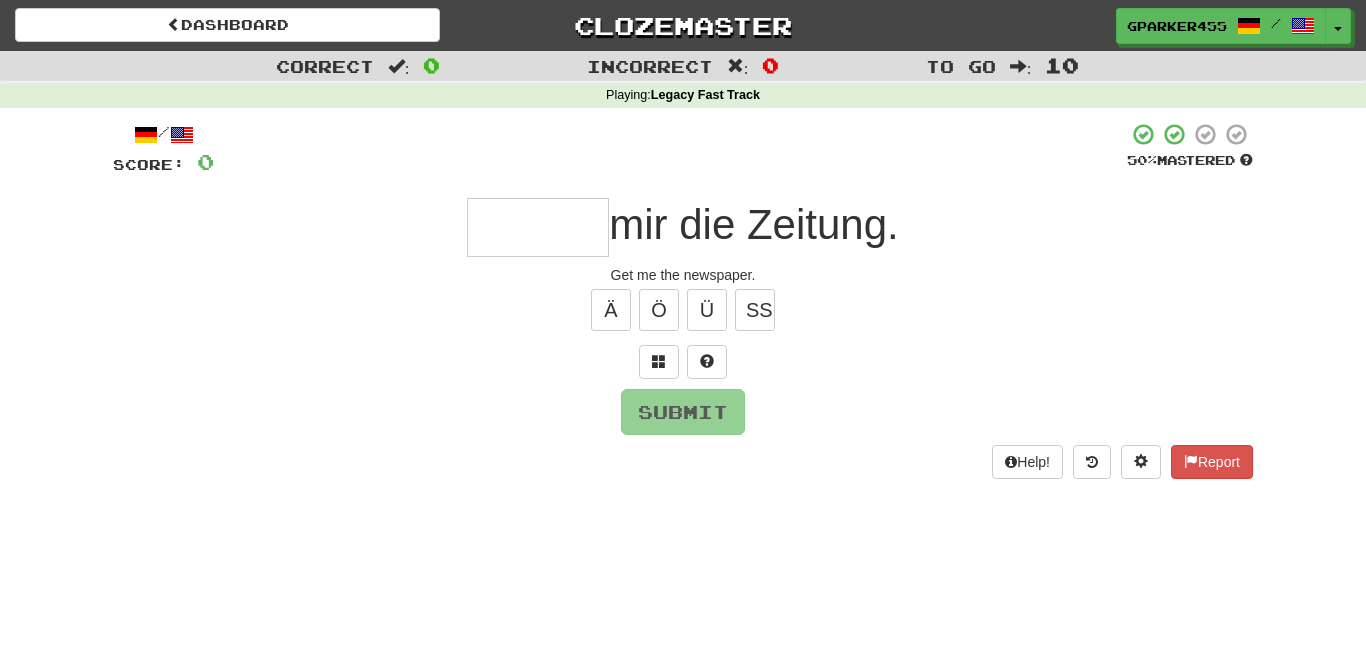 type on "*" 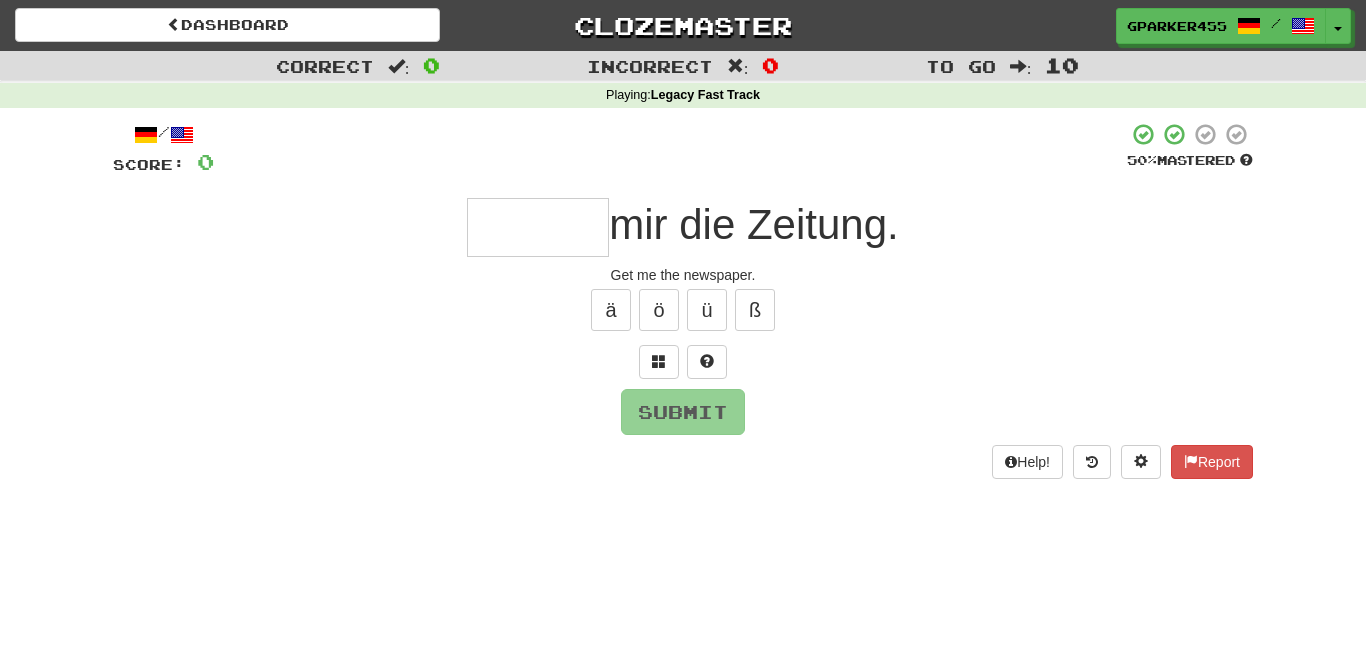type on "*" 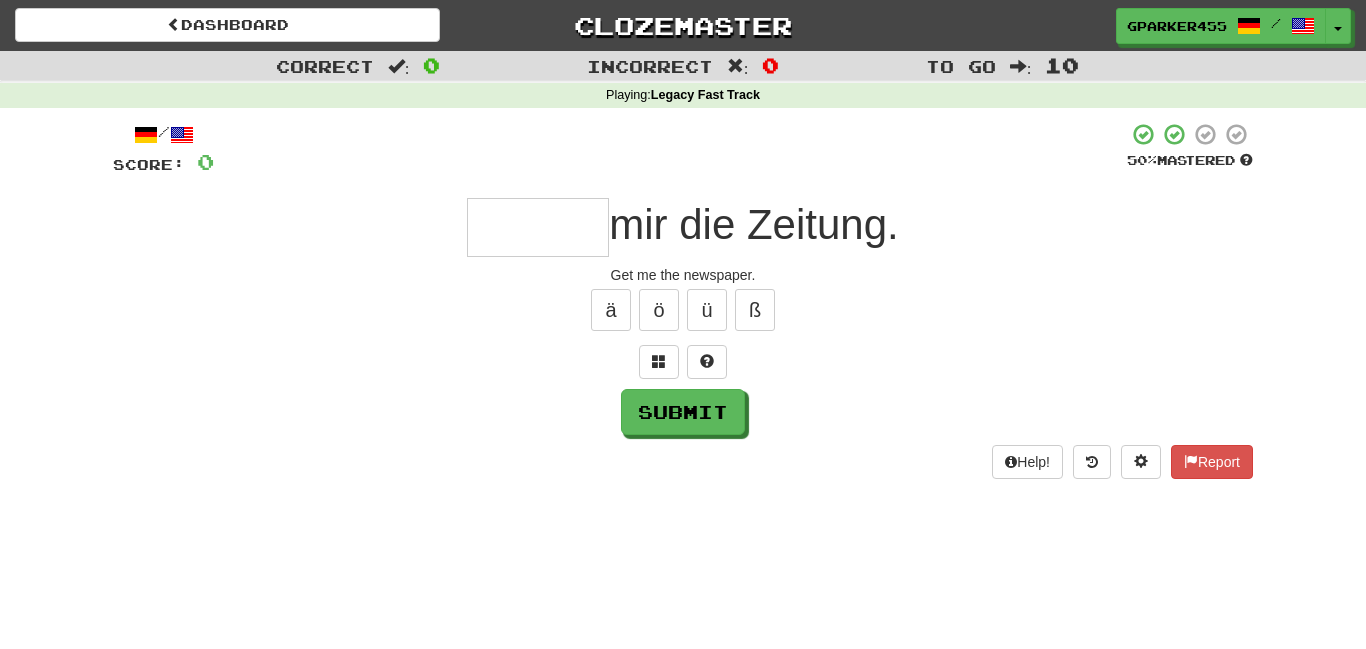 type on "*" 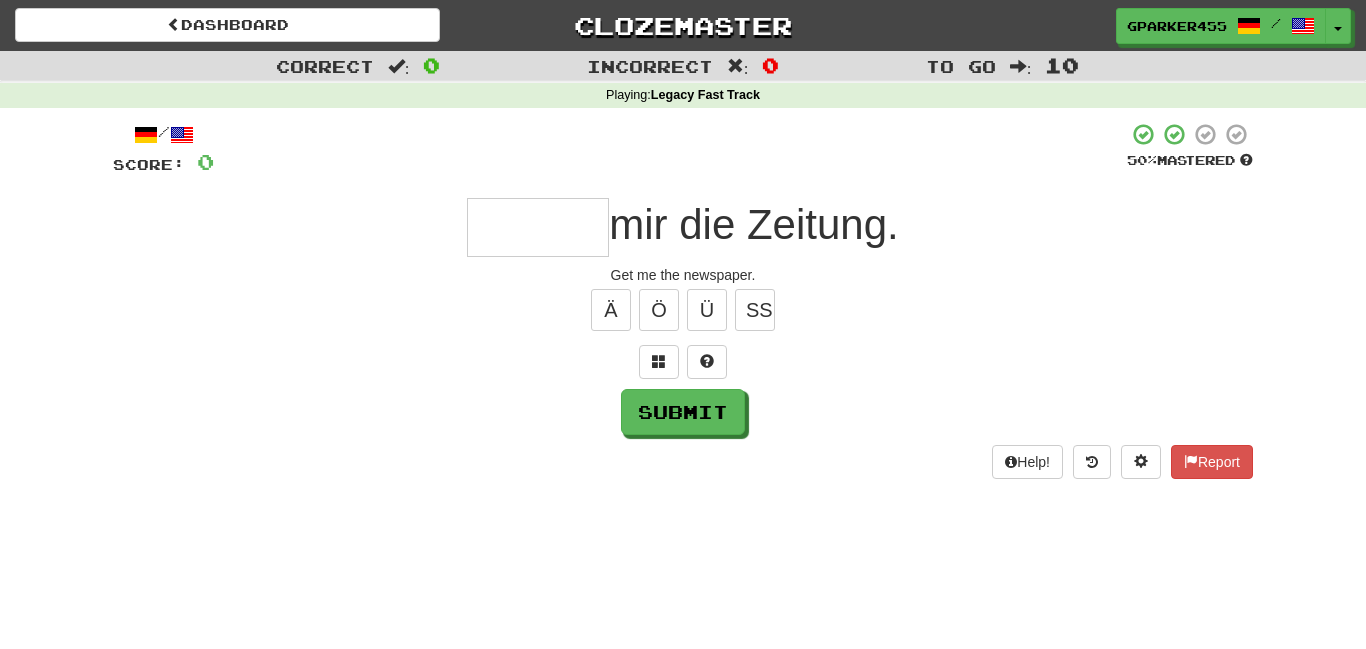 type on "*" 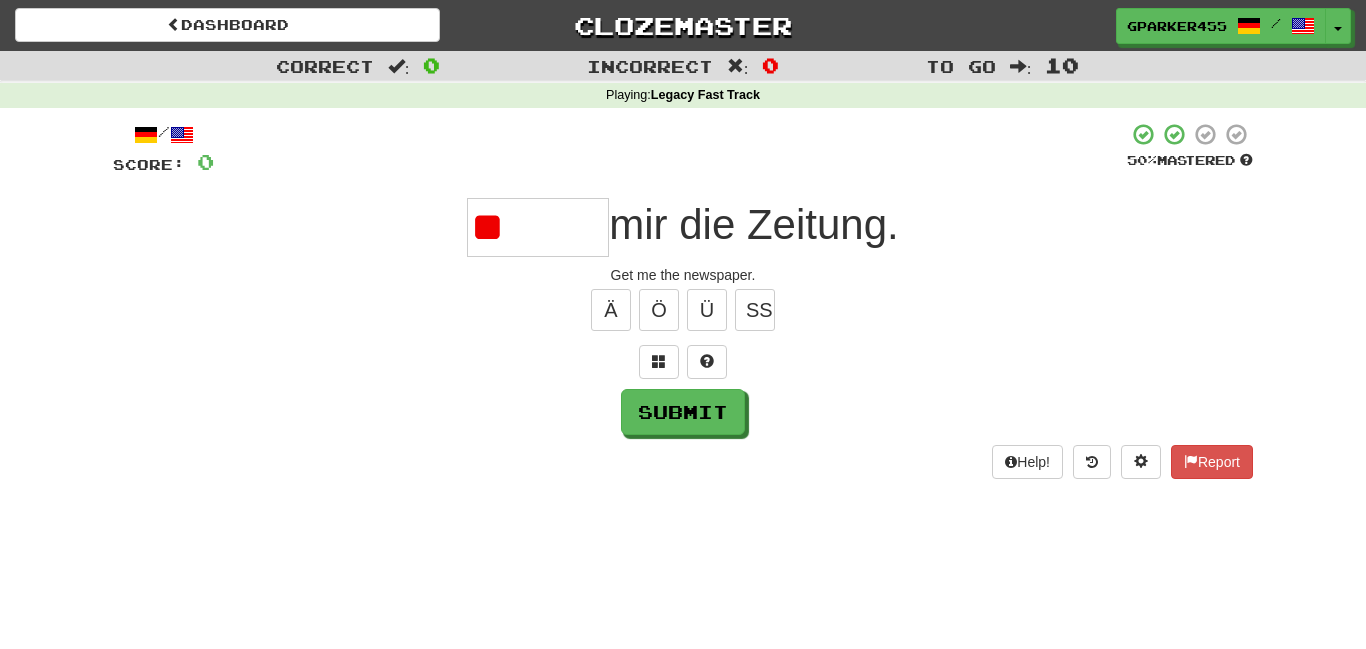 type on "*" 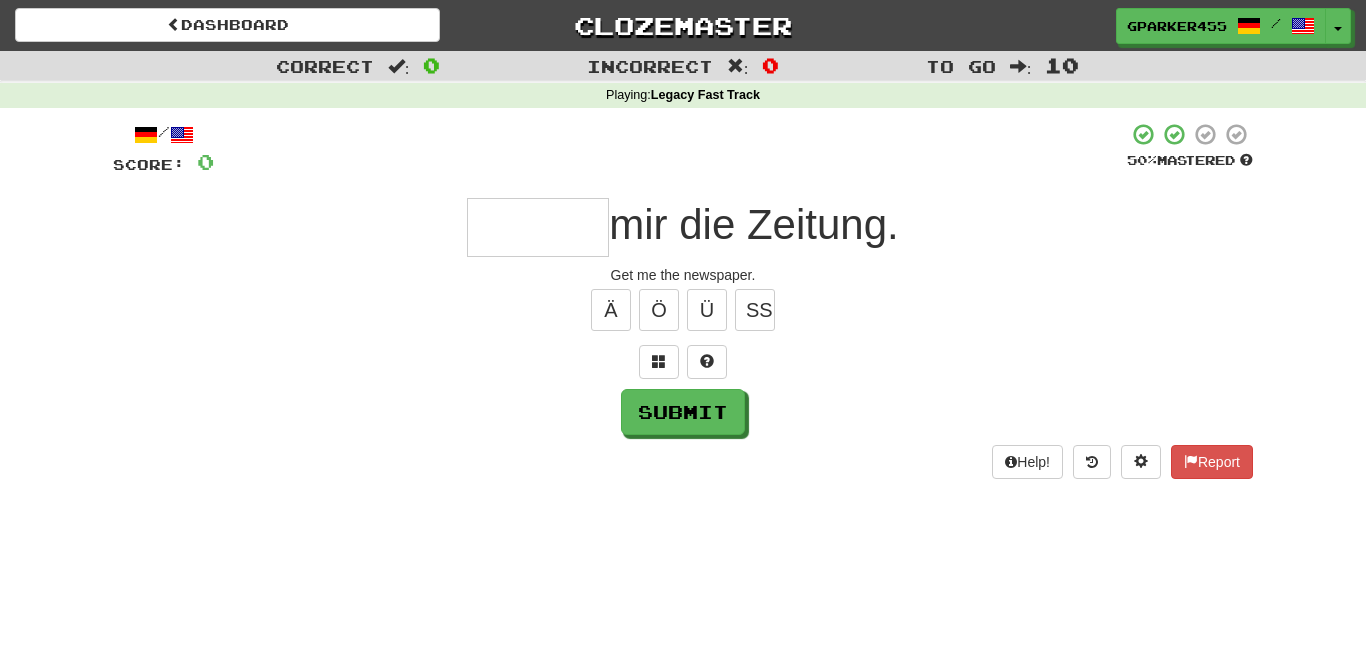 type on "*" 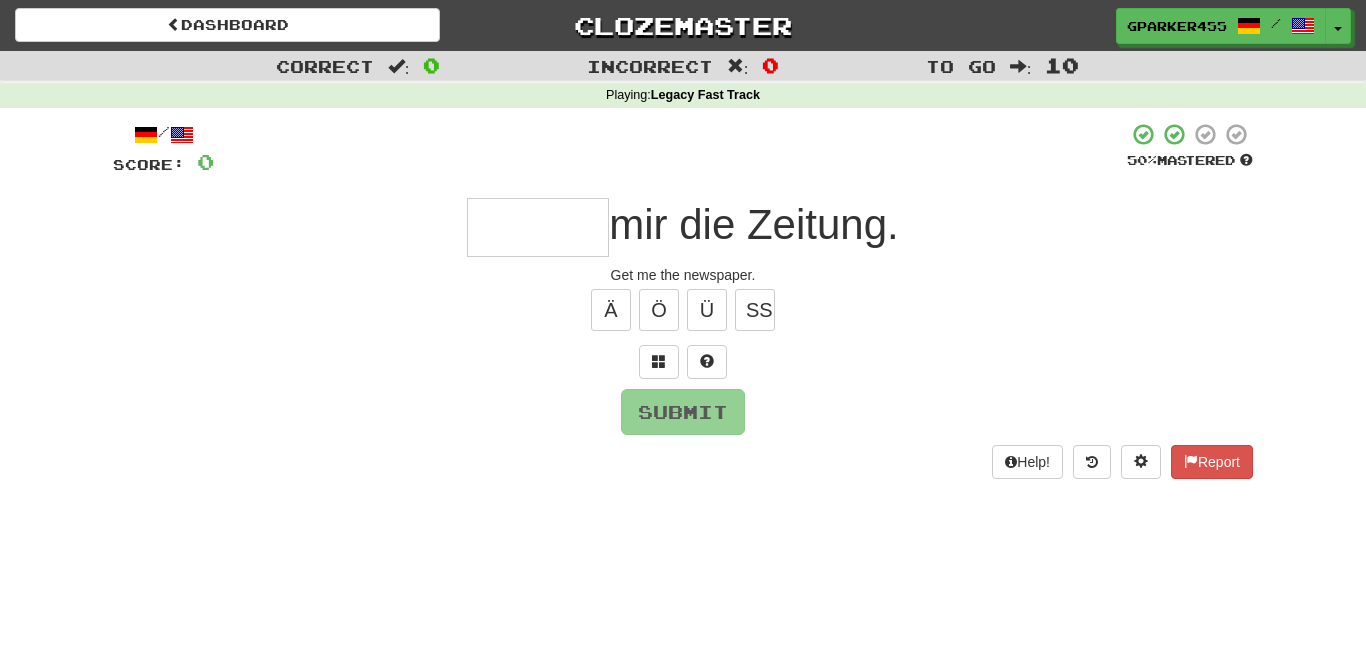 type on "*" 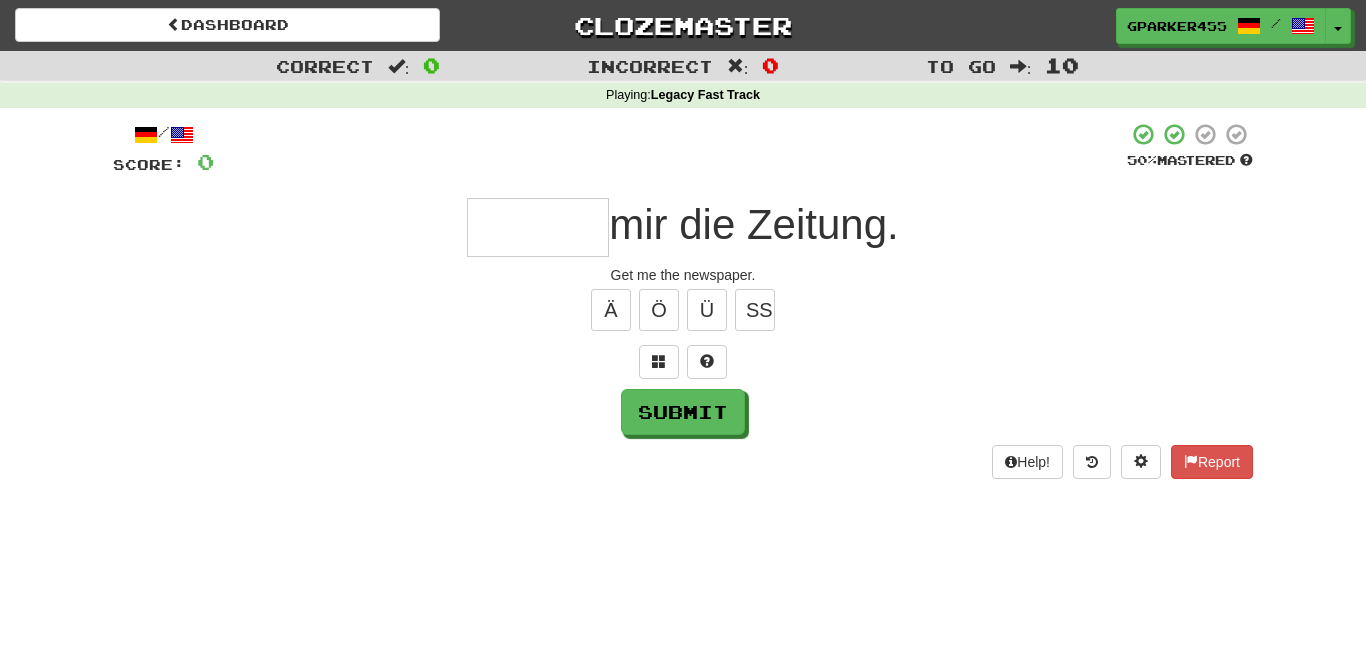 type on "*" 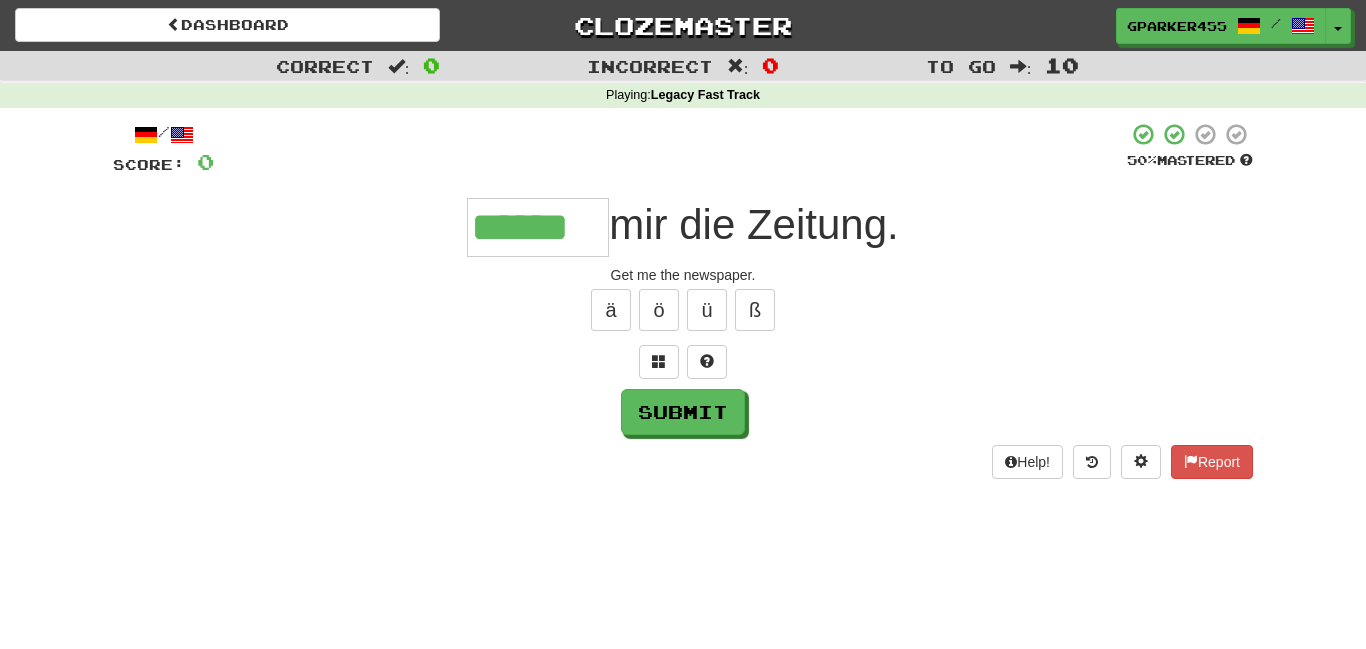 type on "******" 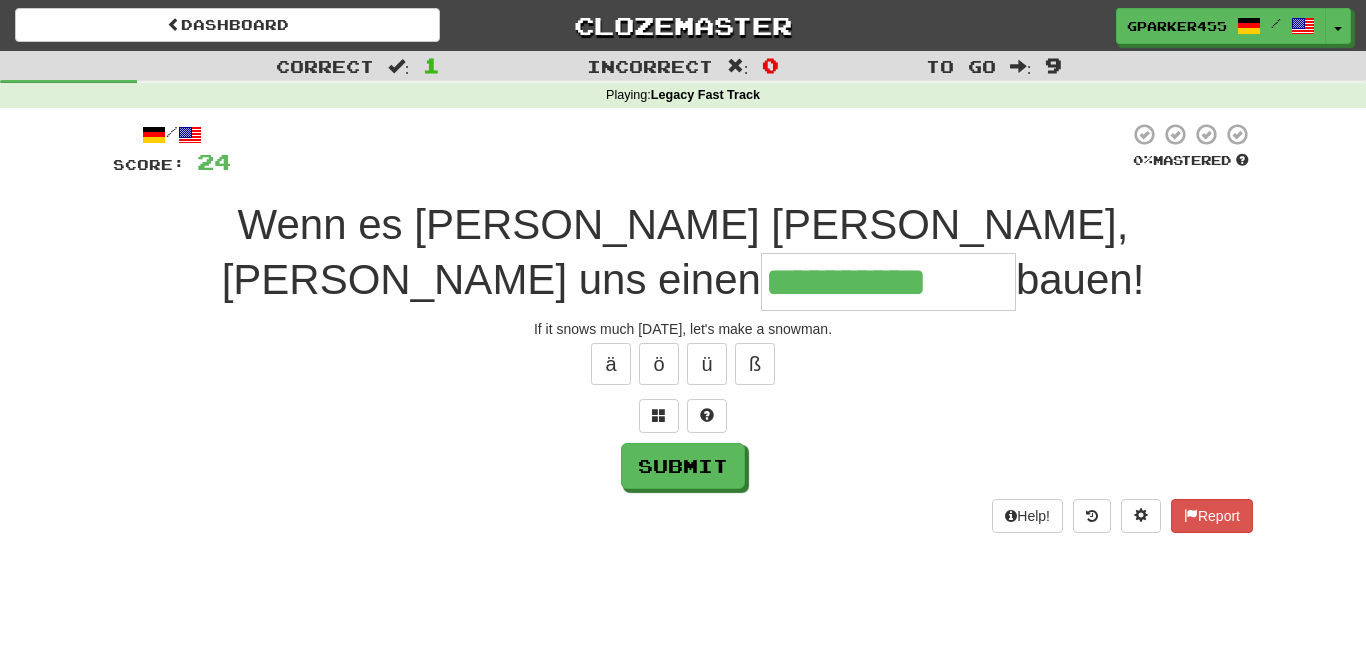 type on "**********" 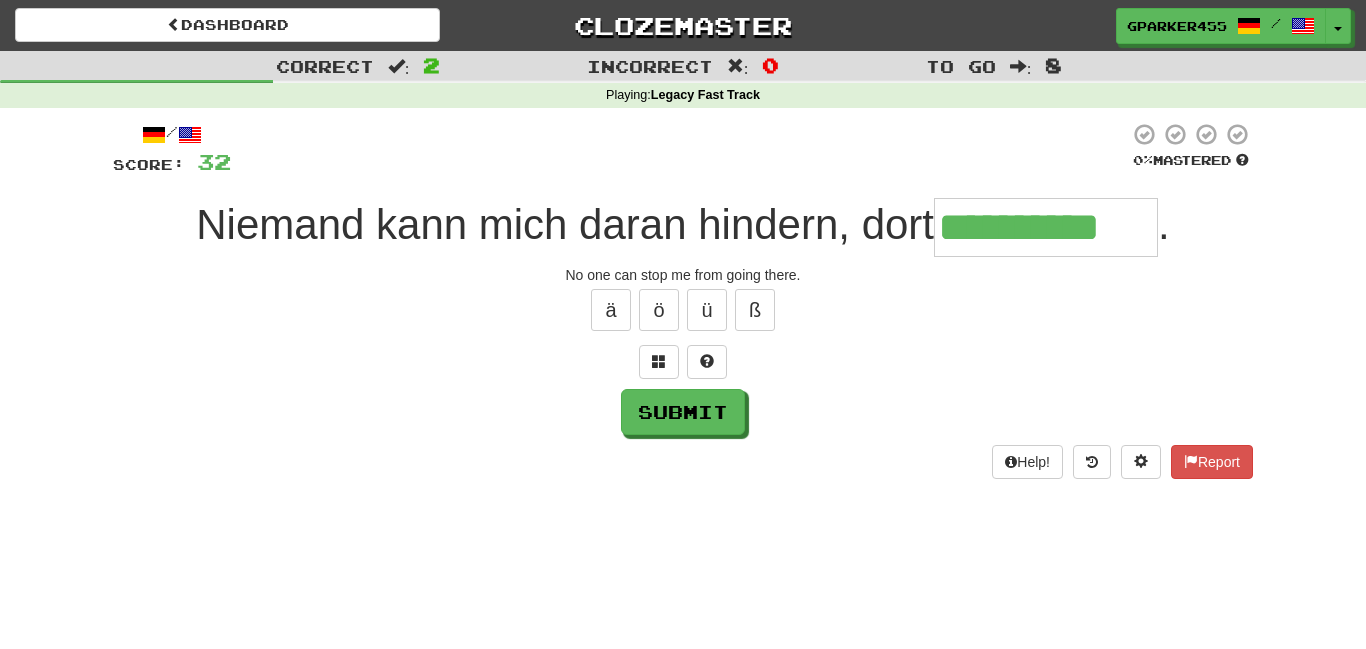 type on "**********" 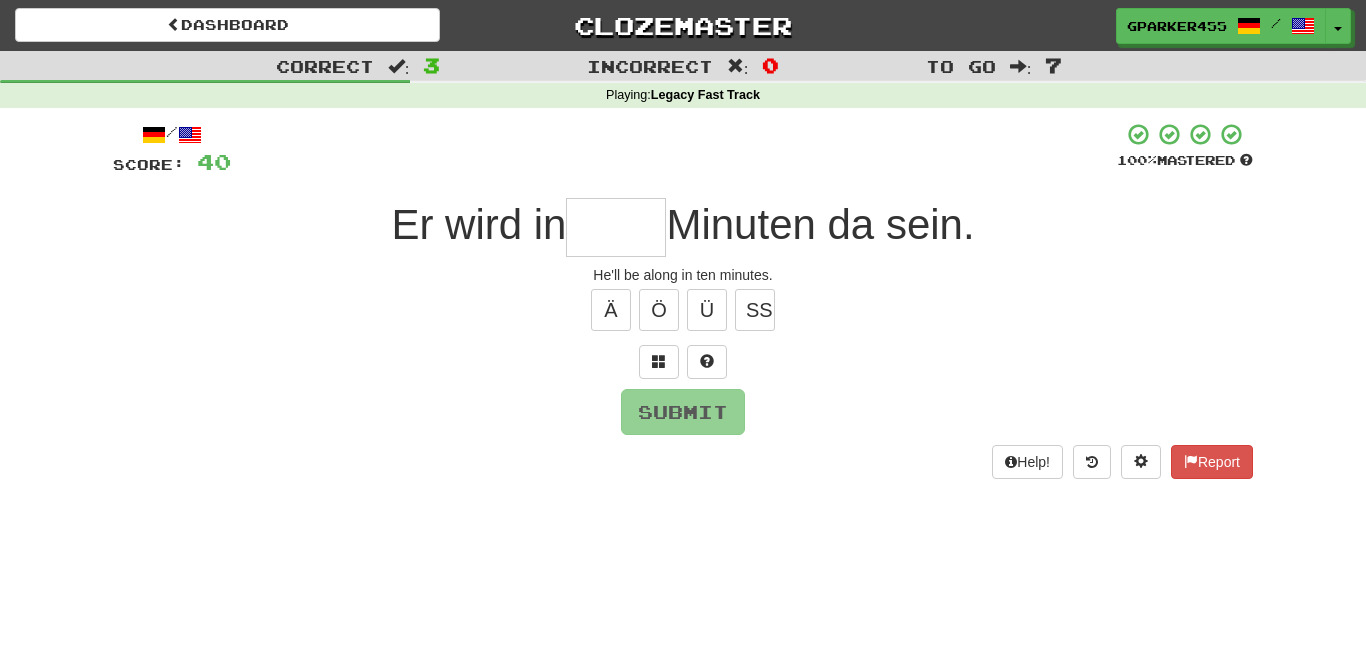 type on "*" 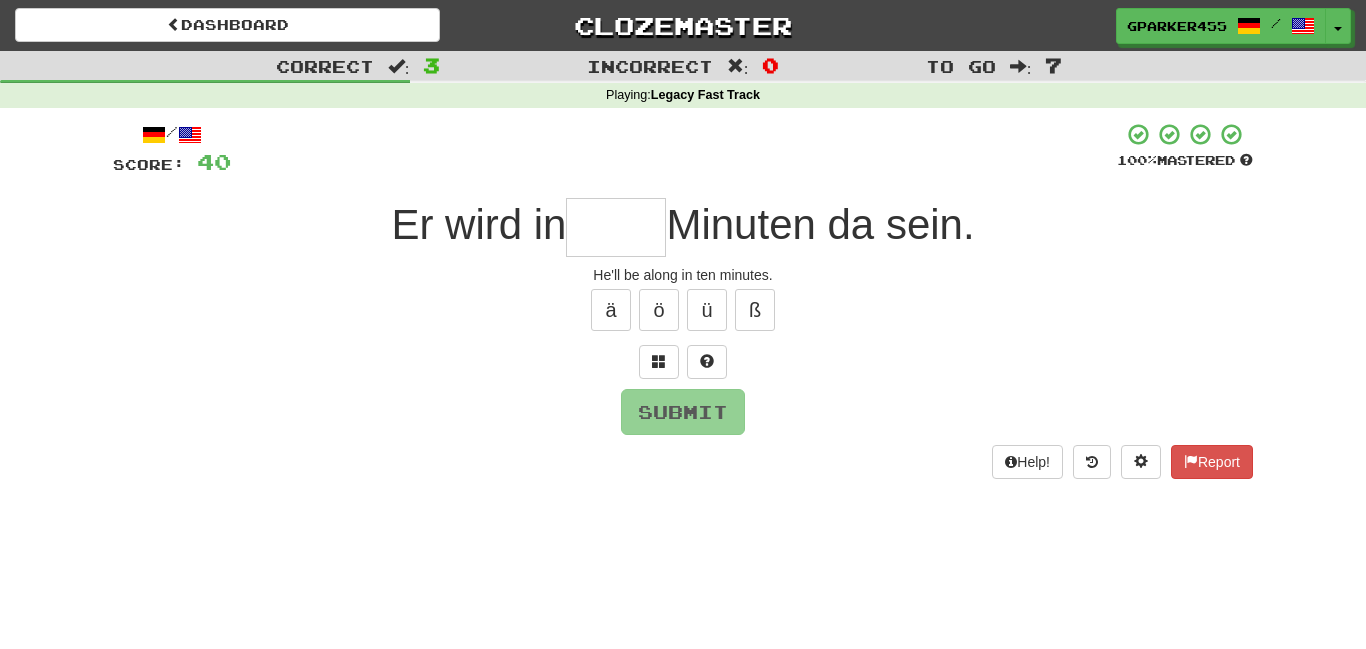 type on "*" 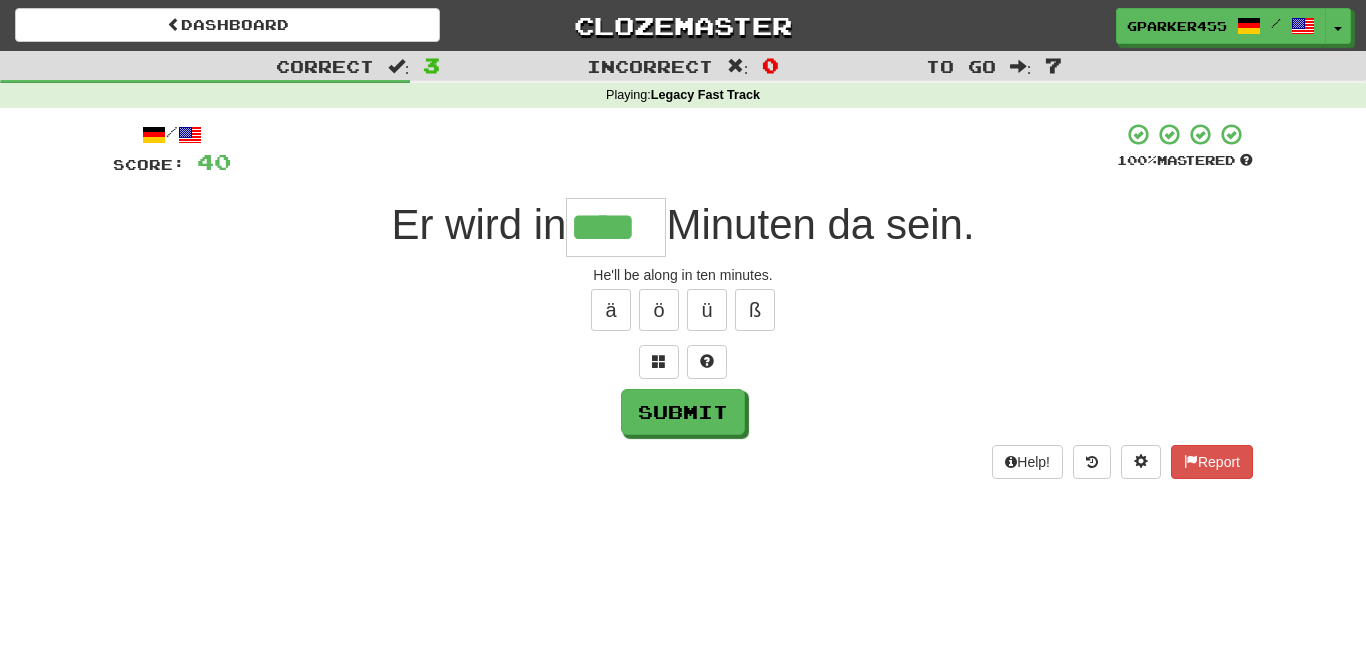 type on "****" 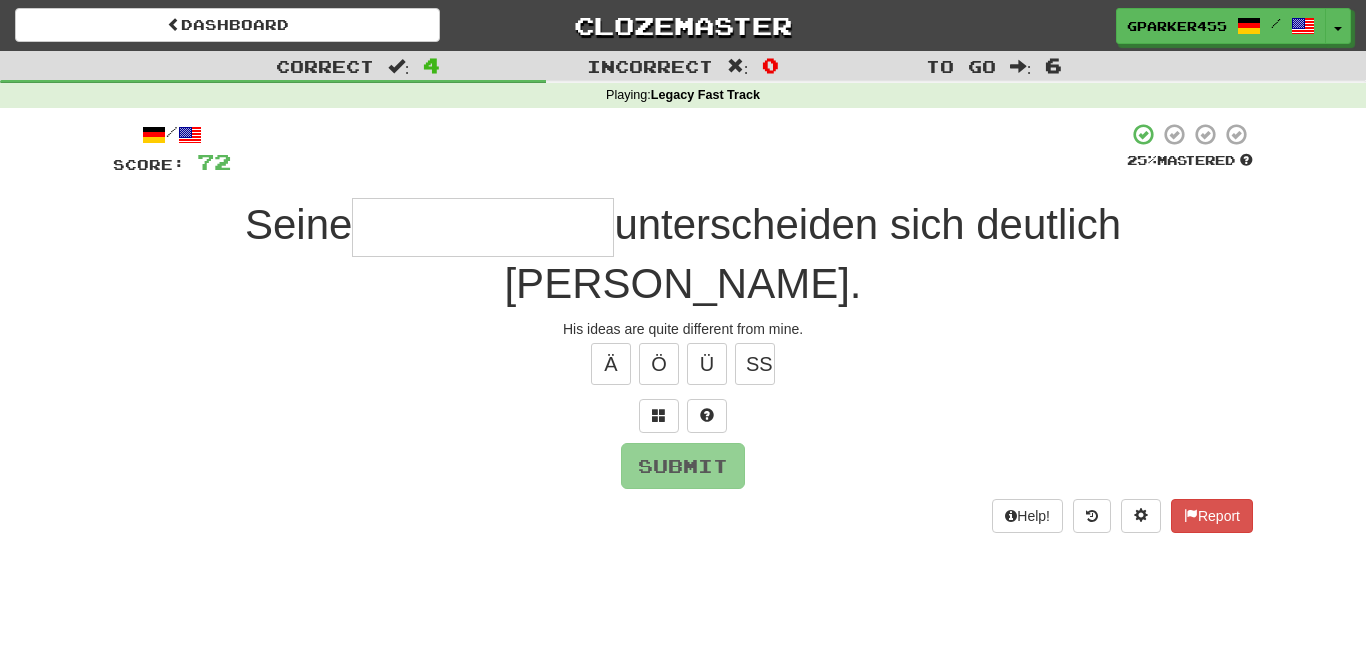 type on "*" 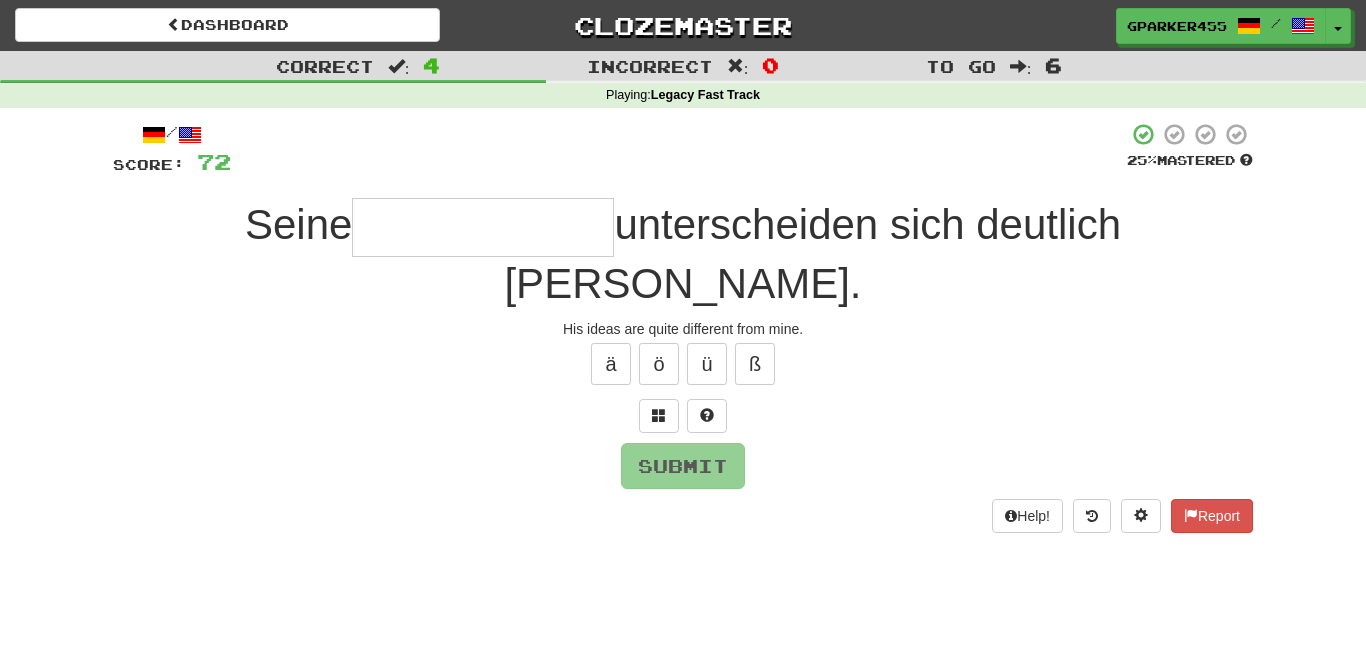 type on "*" 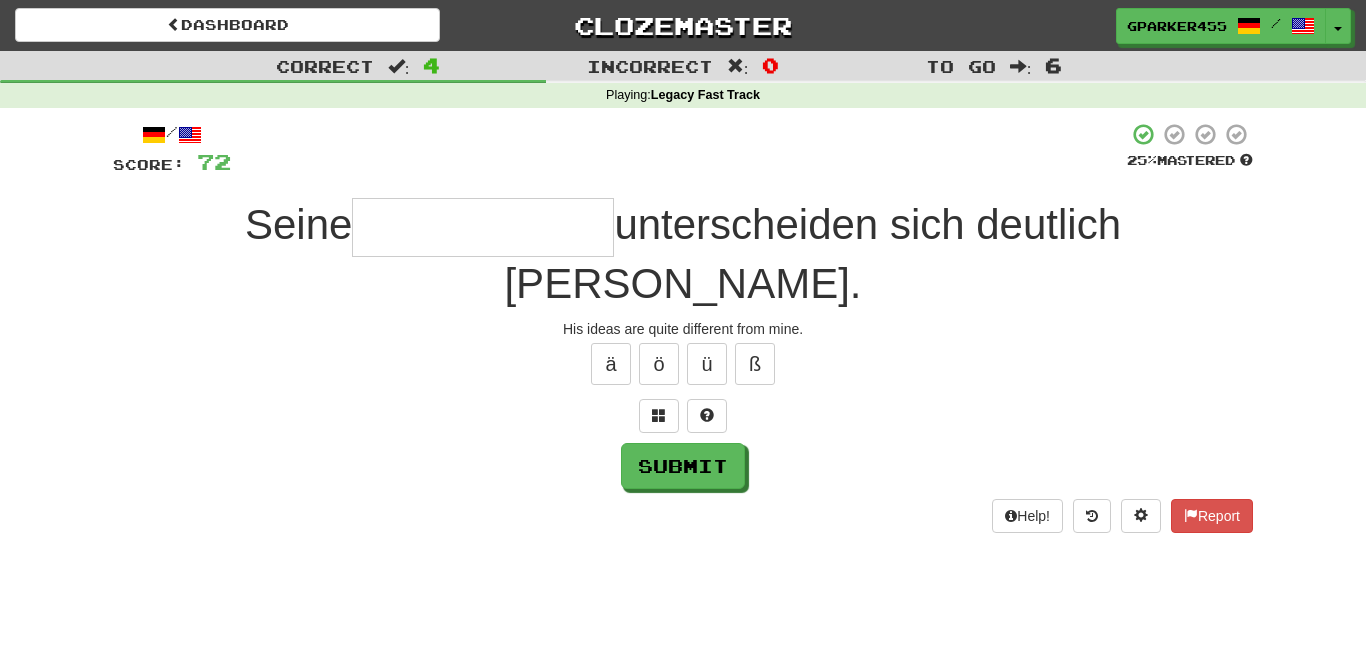 type on "*" 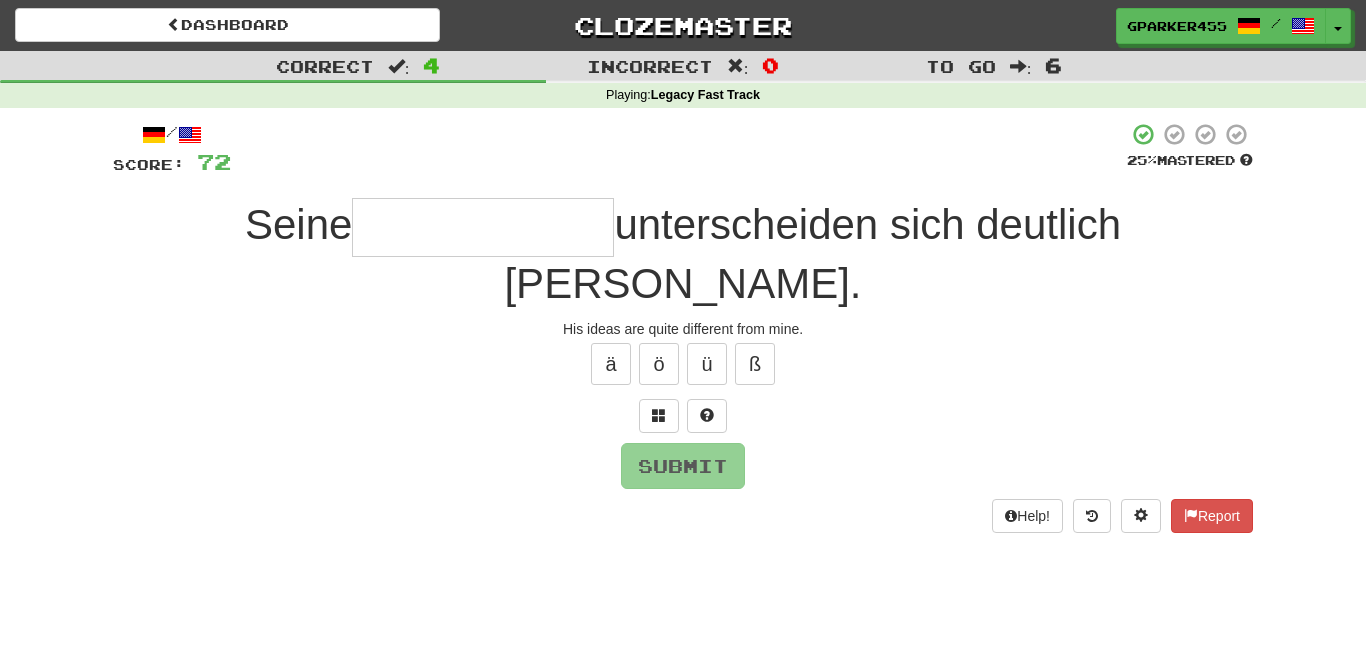 type on "*" 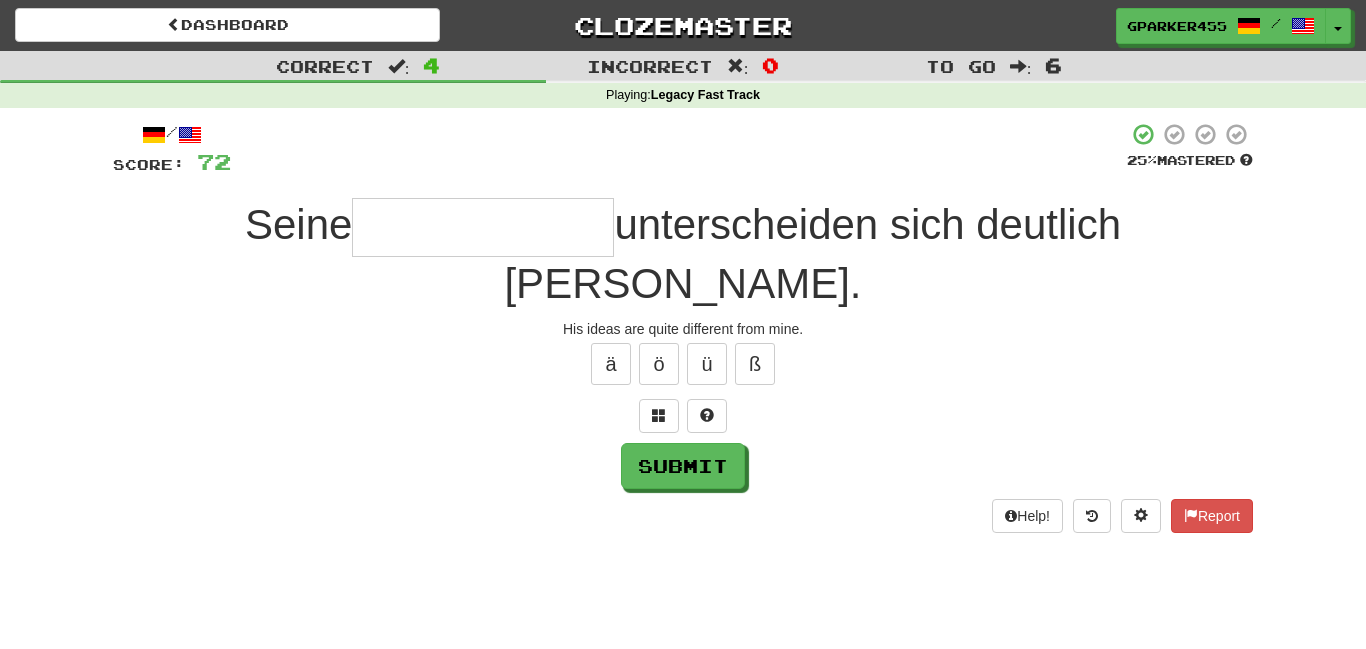 type on "*" 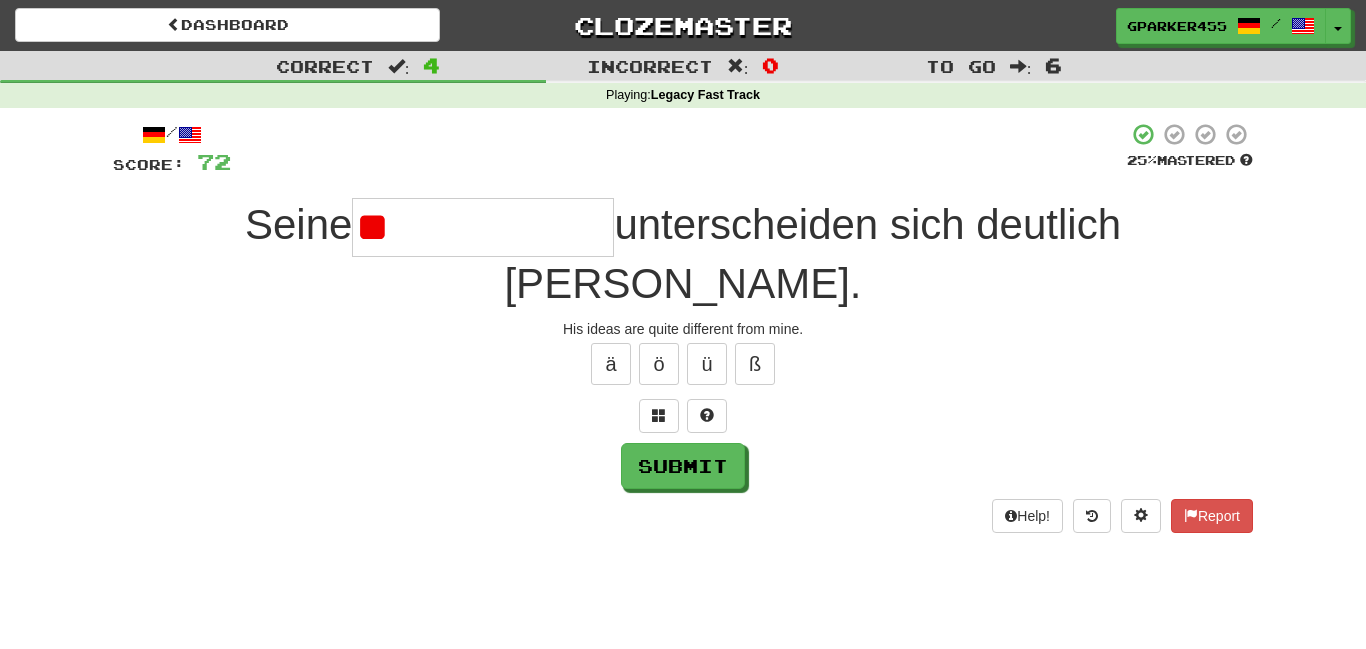 type on "*" 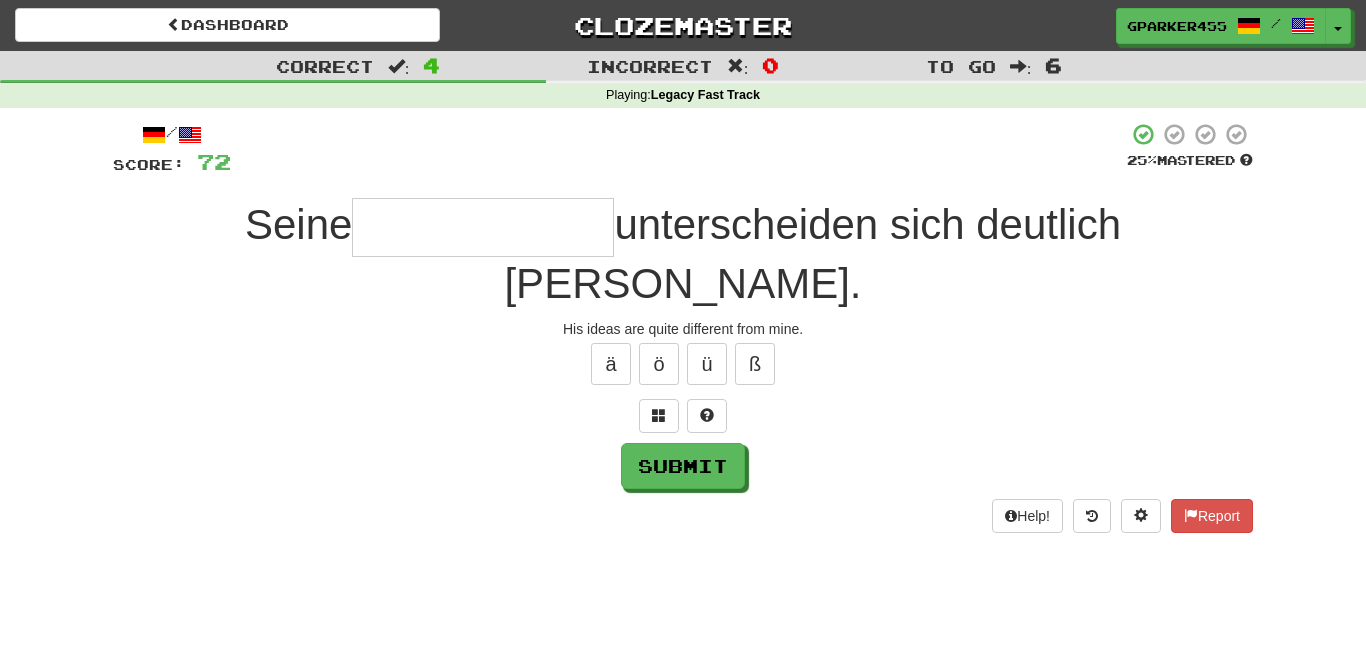 type on "*" 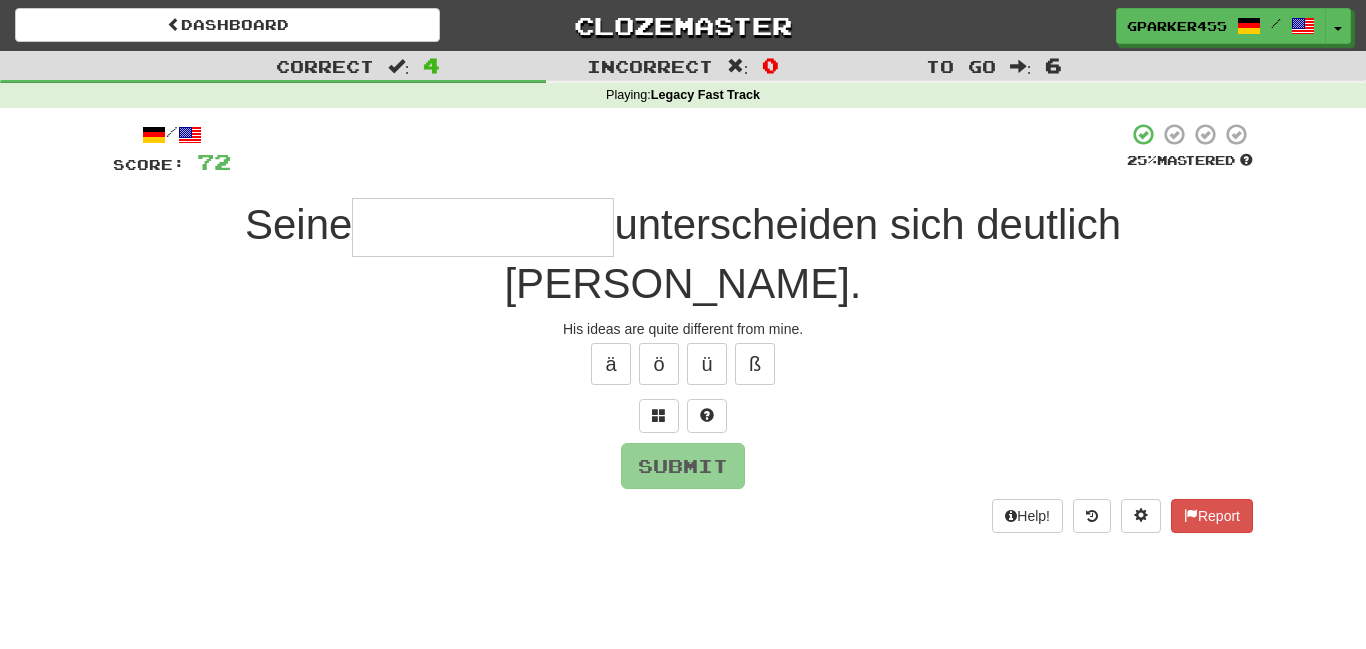 type on "*" 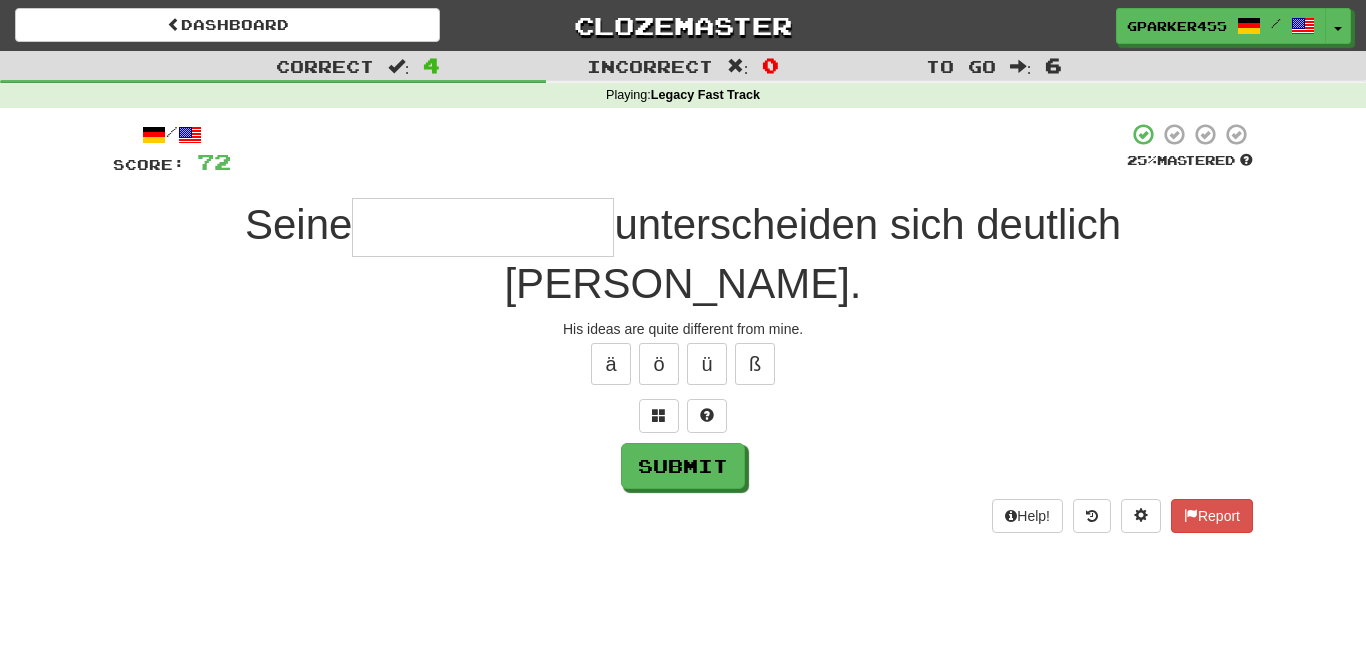 type on "*" 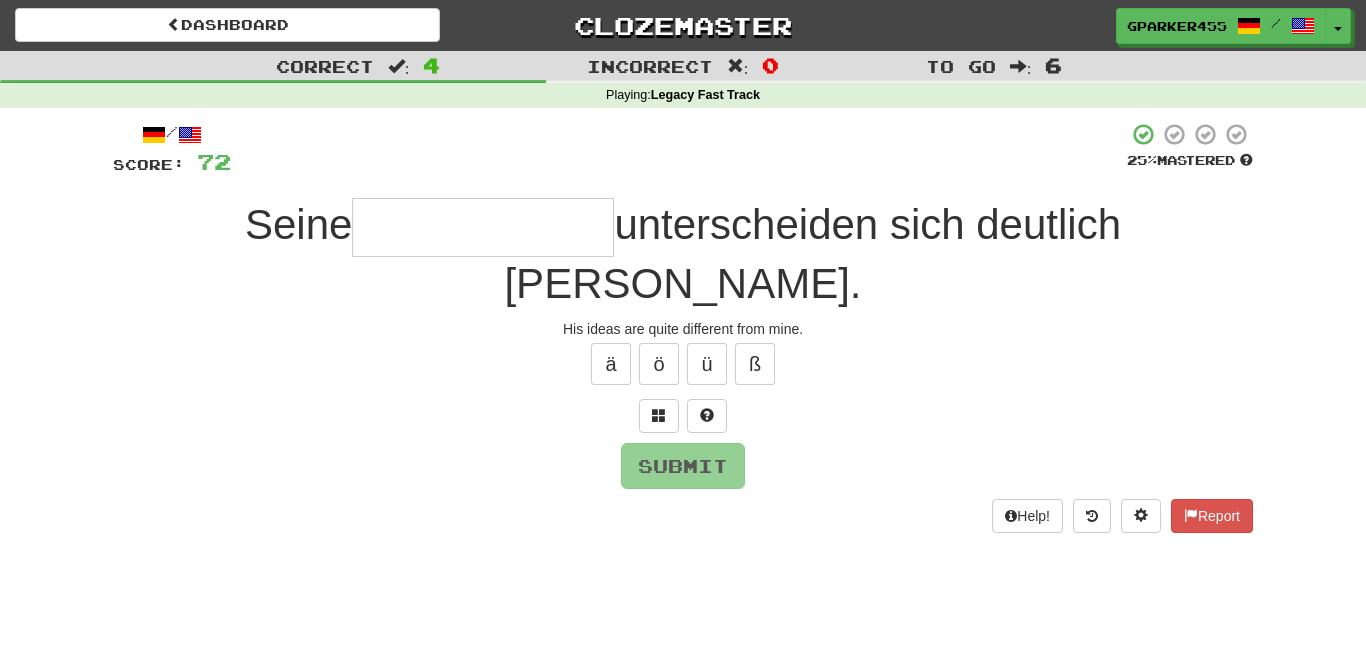 type on "*" 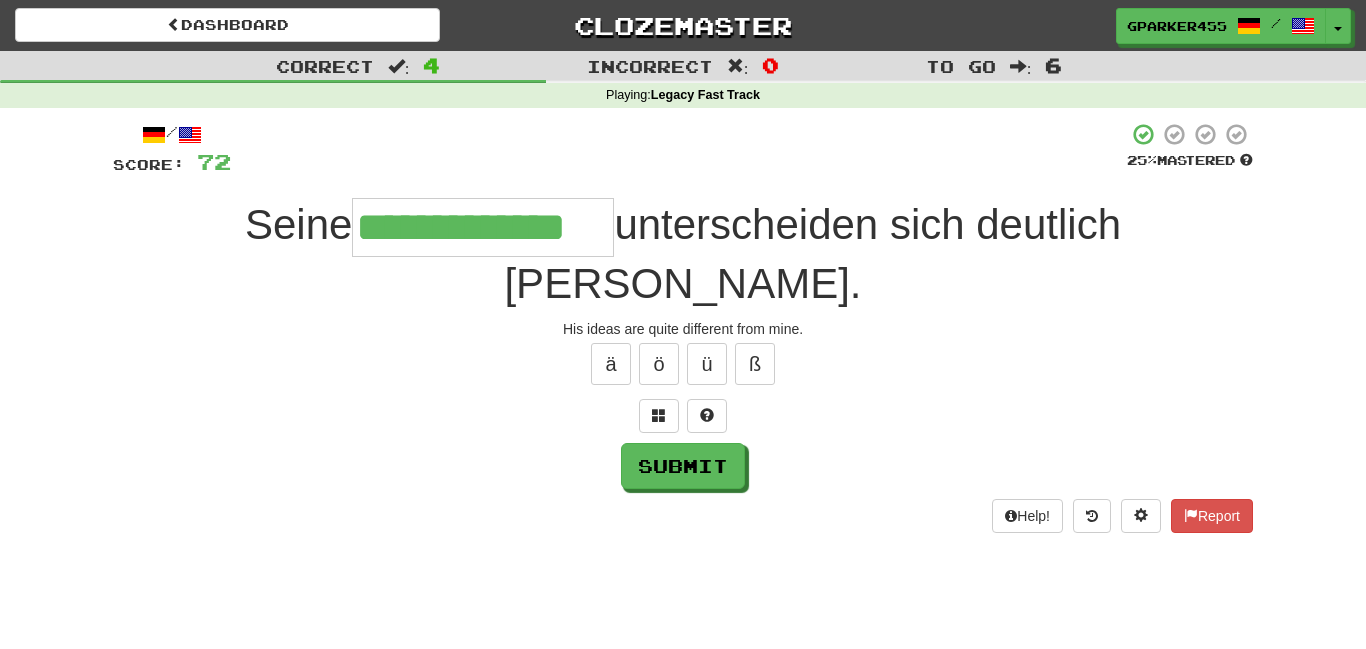 type on "**********" 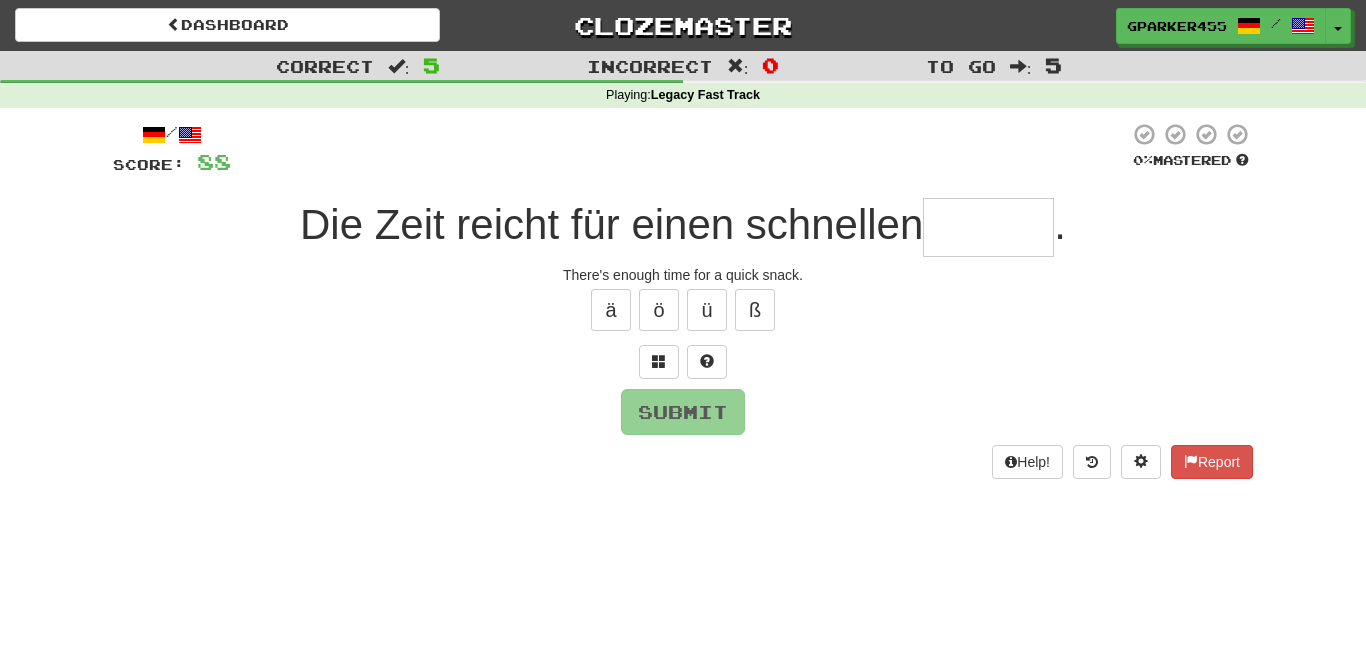 type on "*" 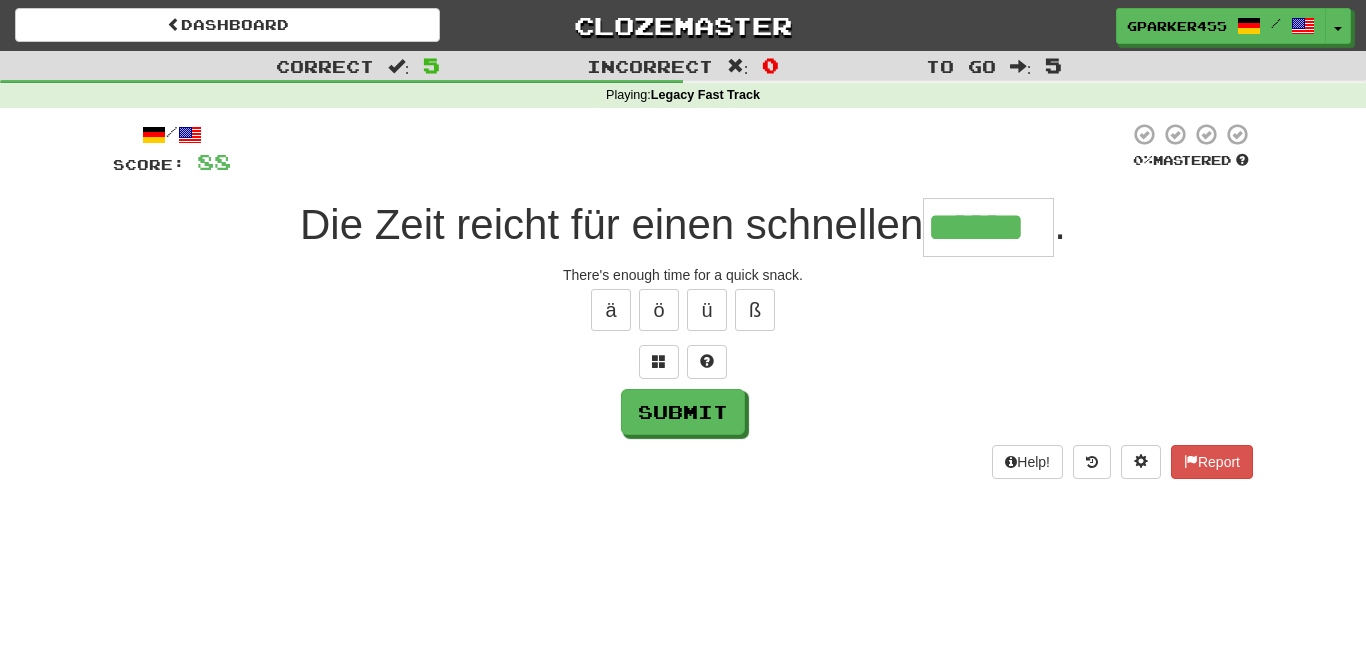 type on "******" 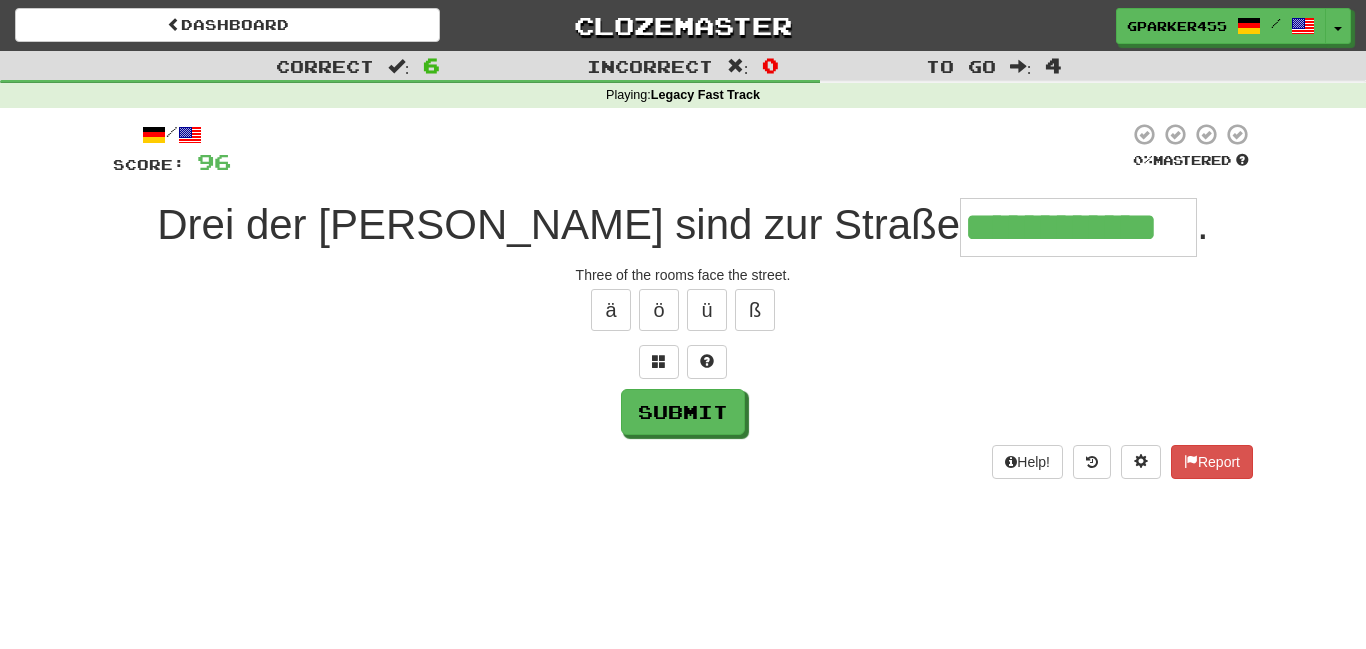 type on "**********" 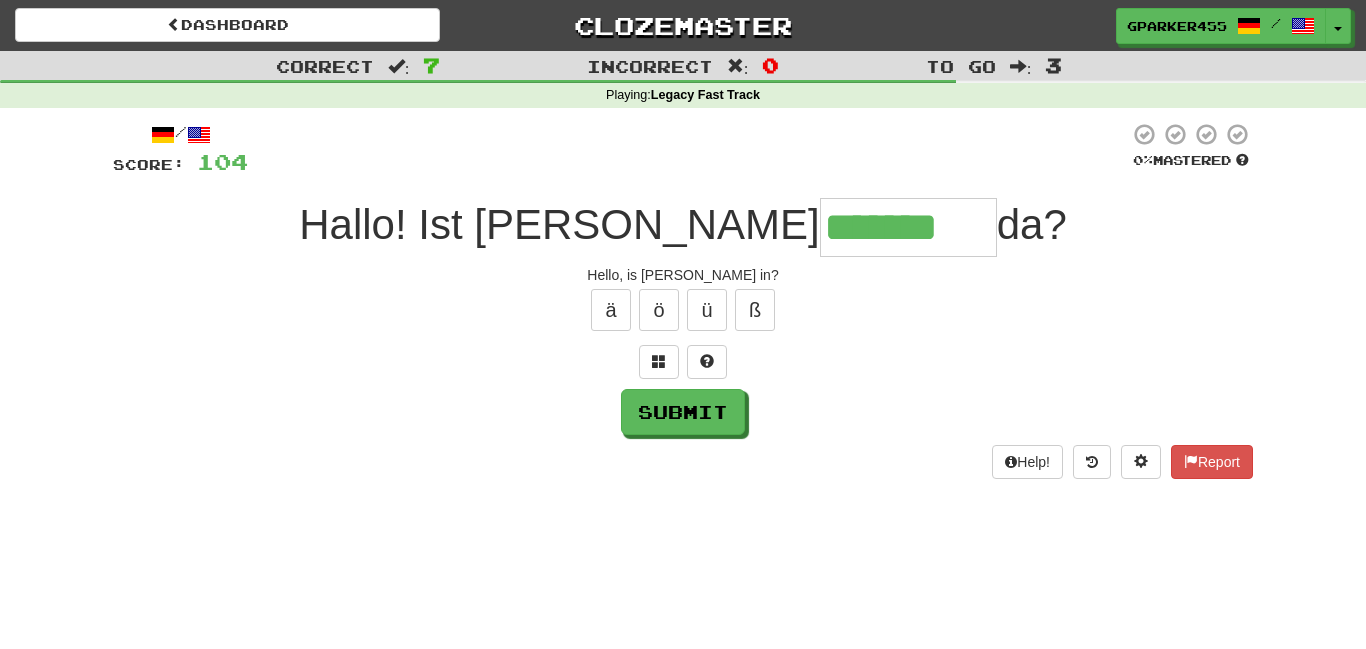type on "*******" 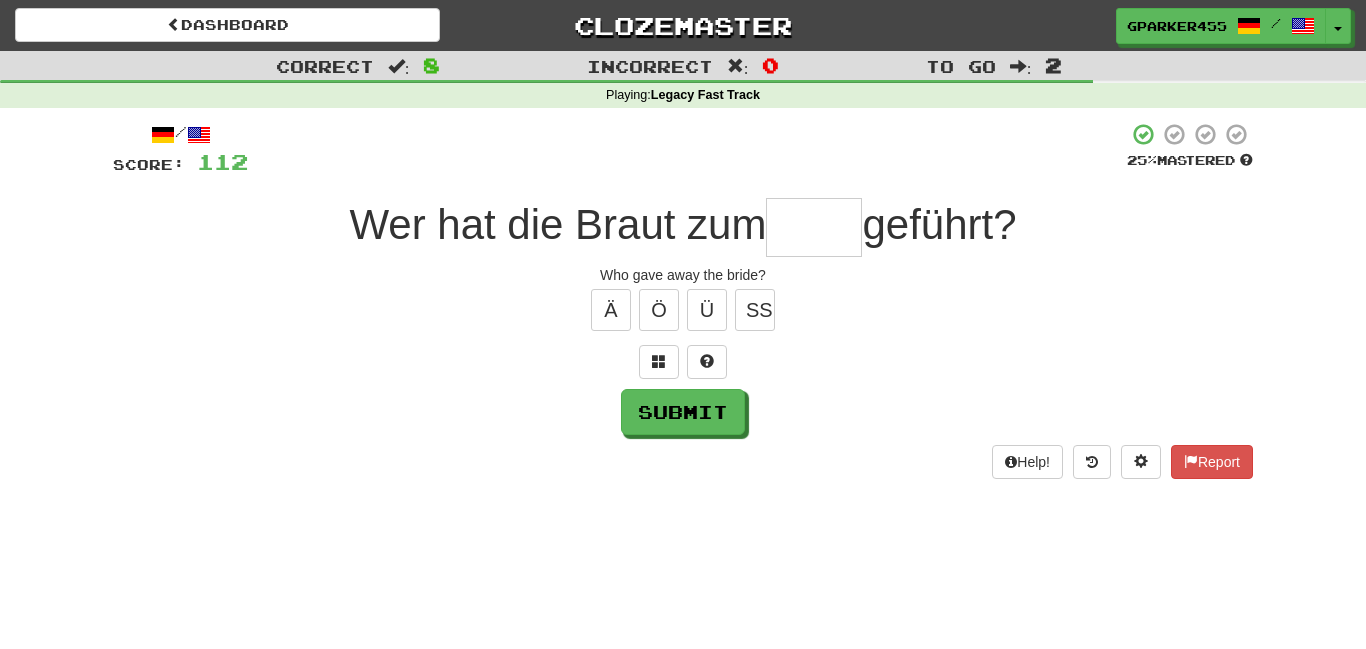 type on "*" 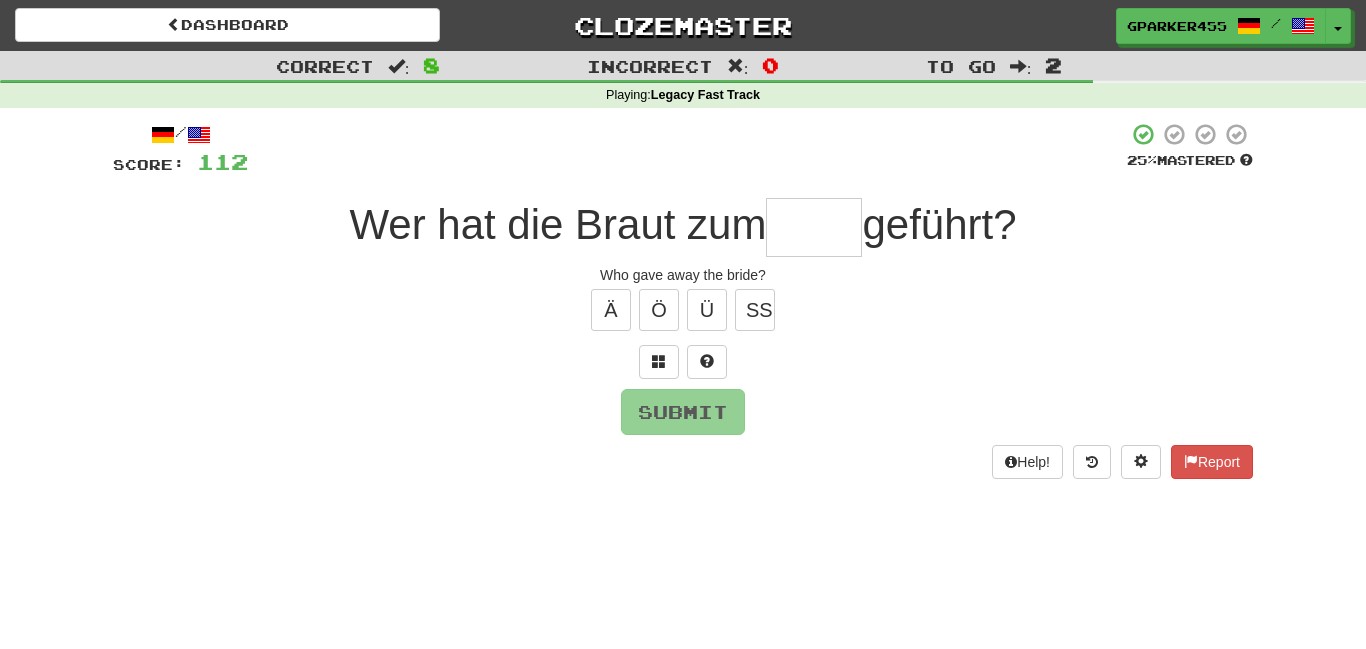 type on "*" 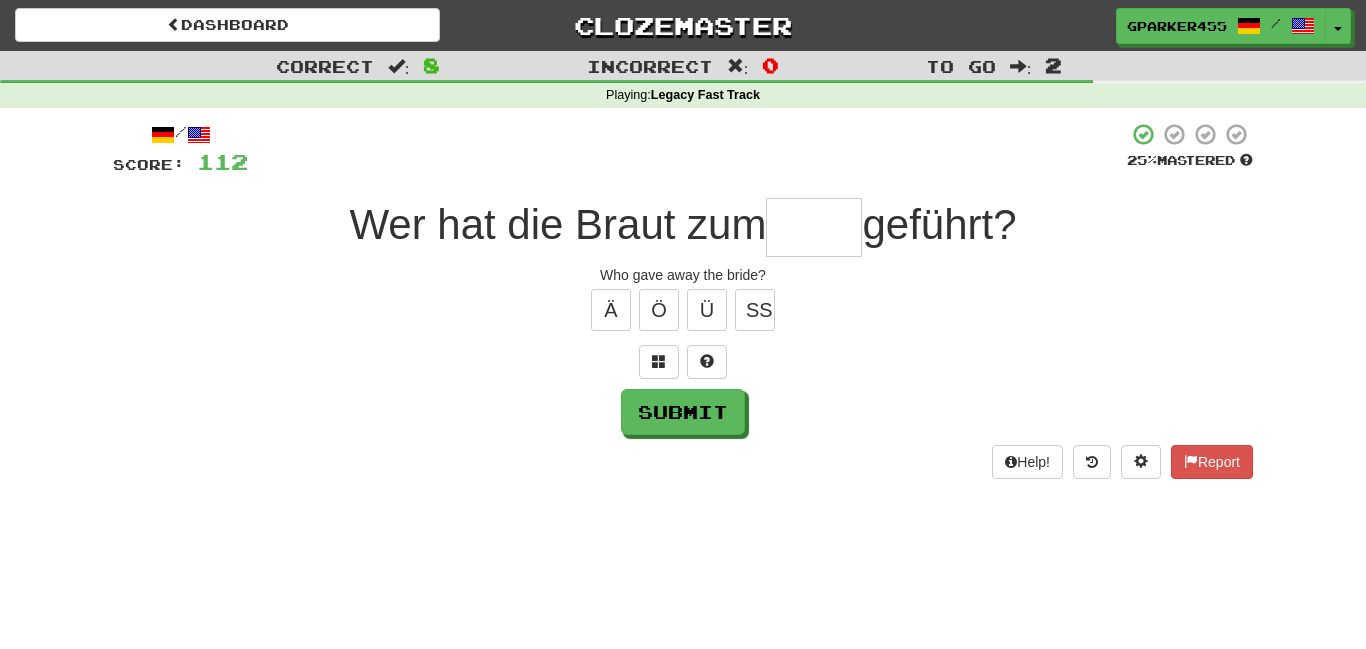 type on "*" 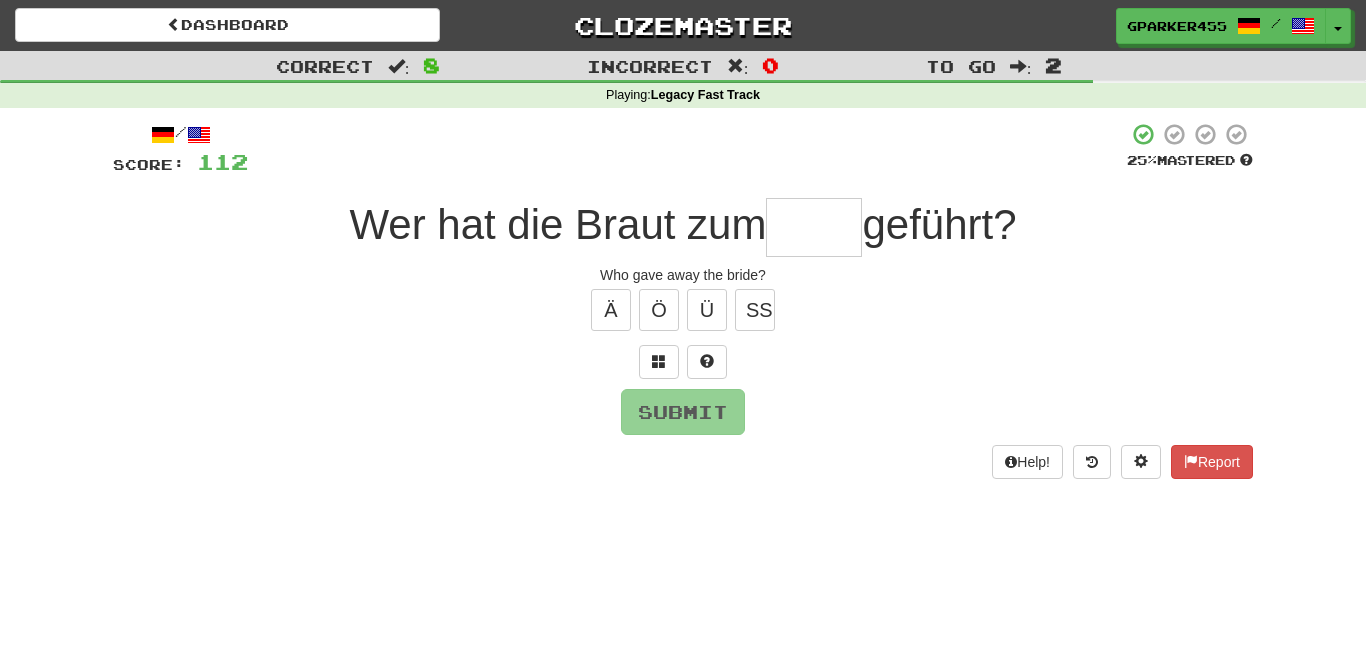 type on "*" 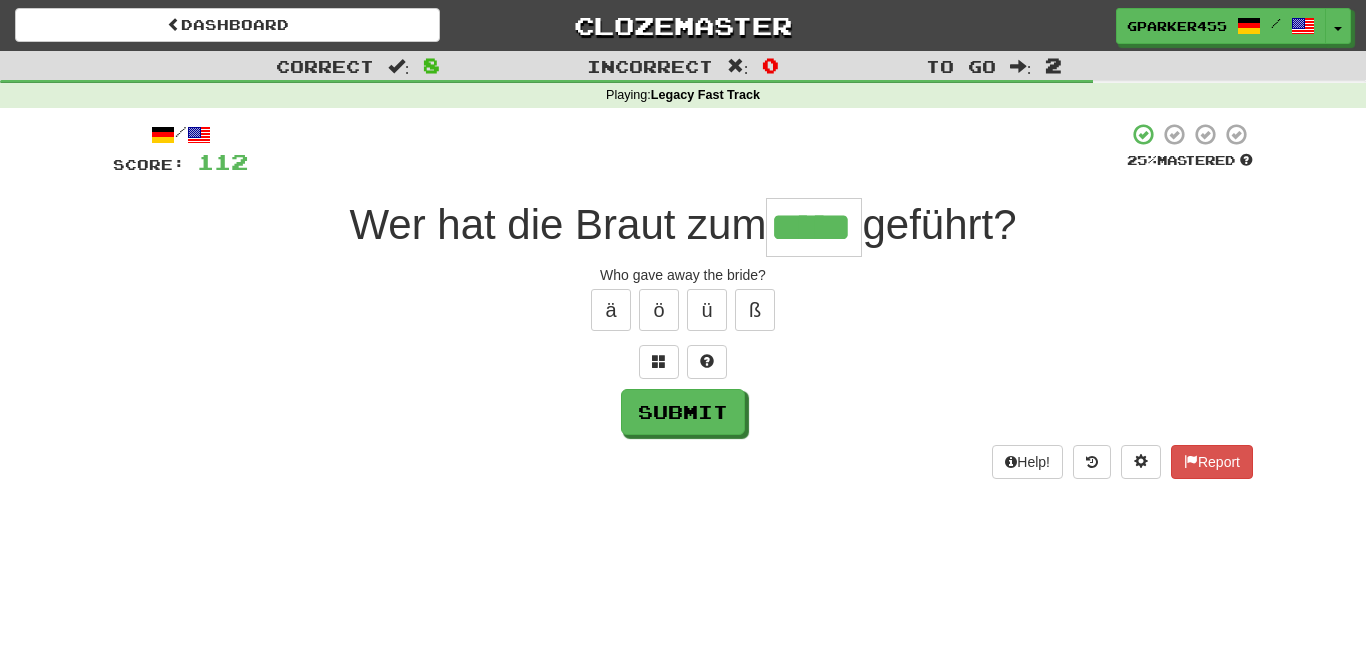 type on "*****" 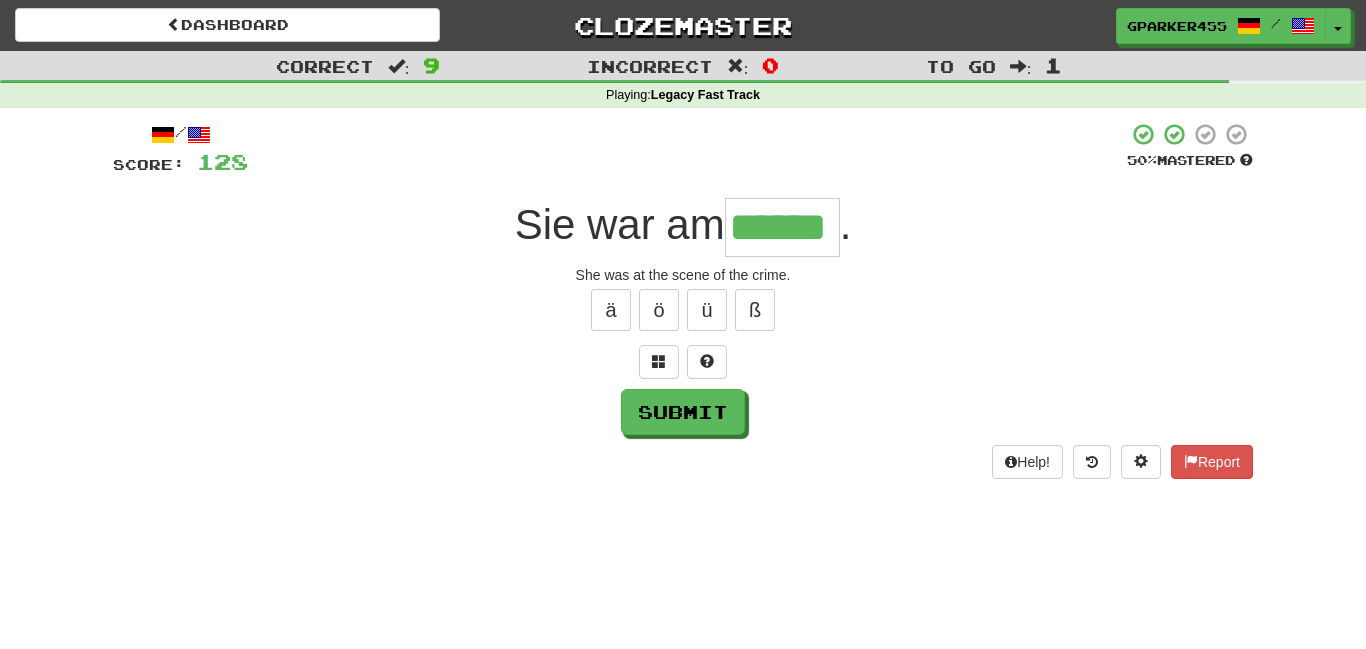 type on "******" 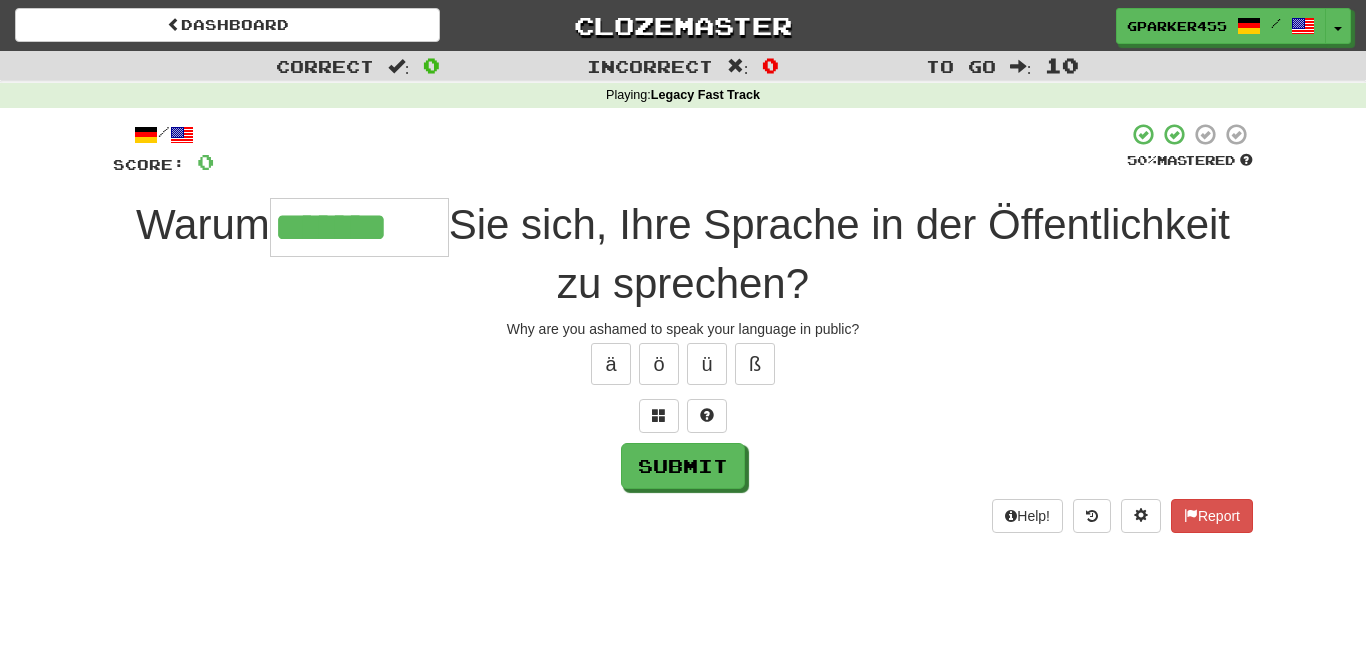 type on "*******" 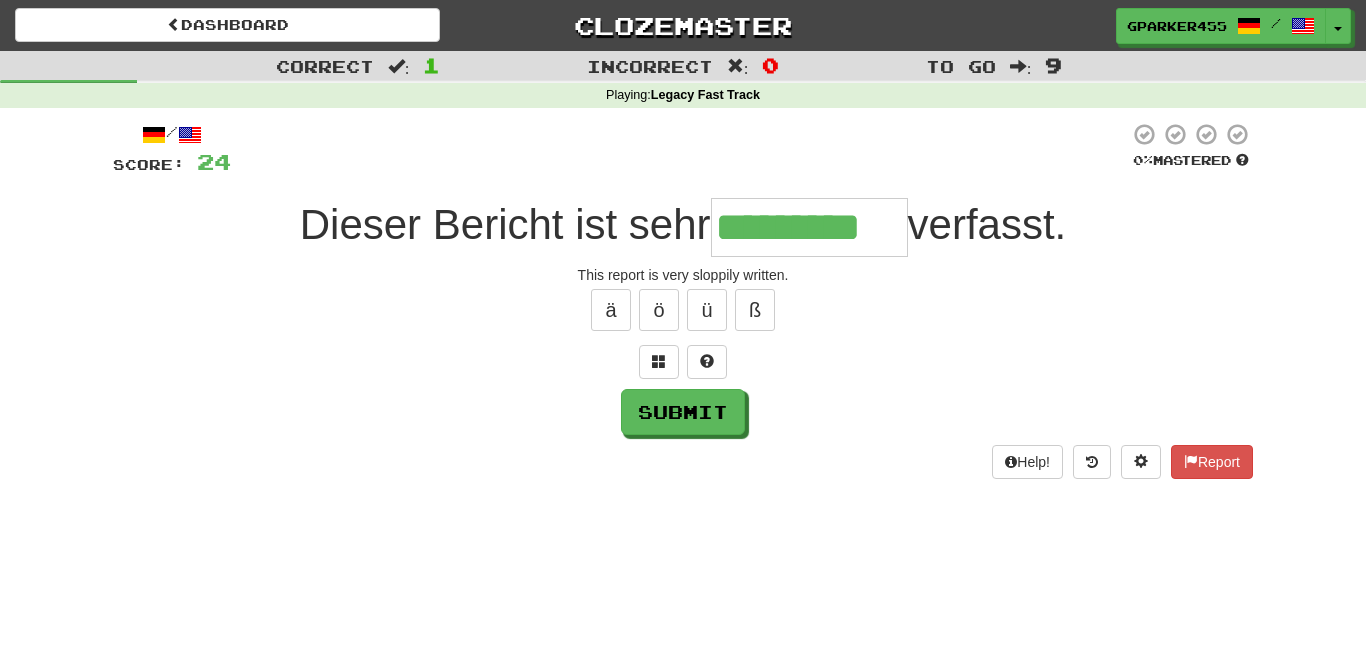 type on "*********" 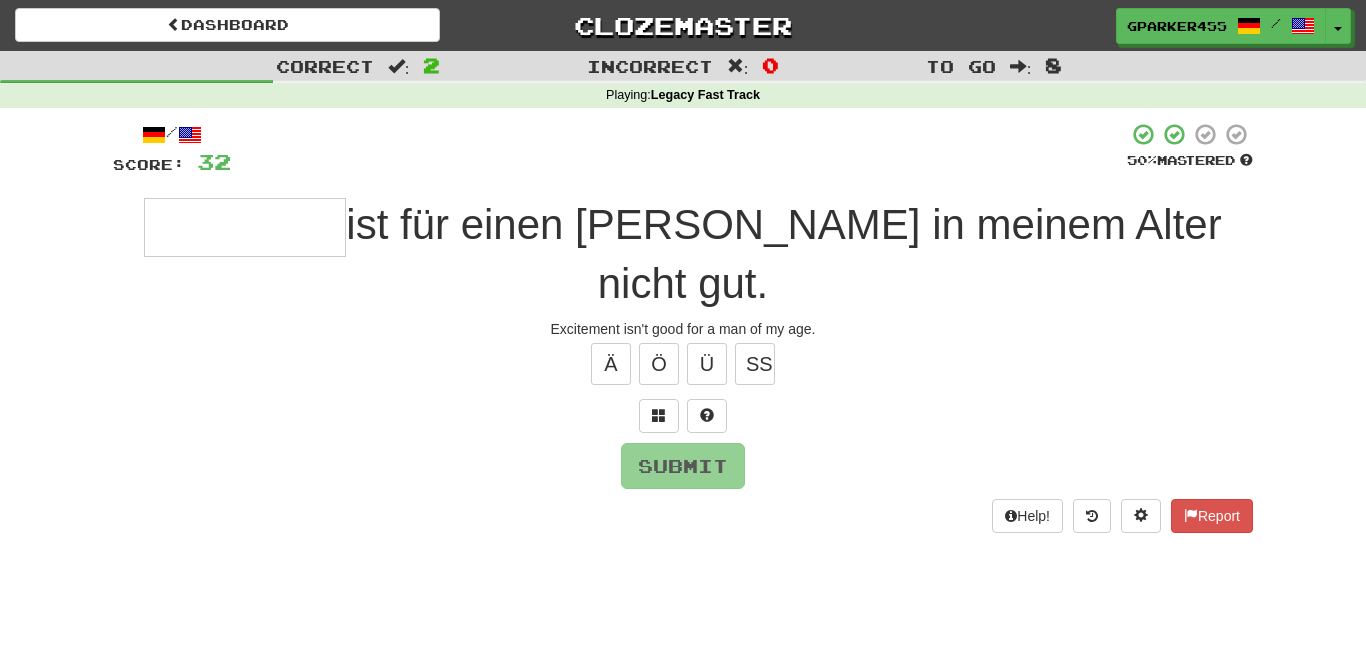 type on "*" 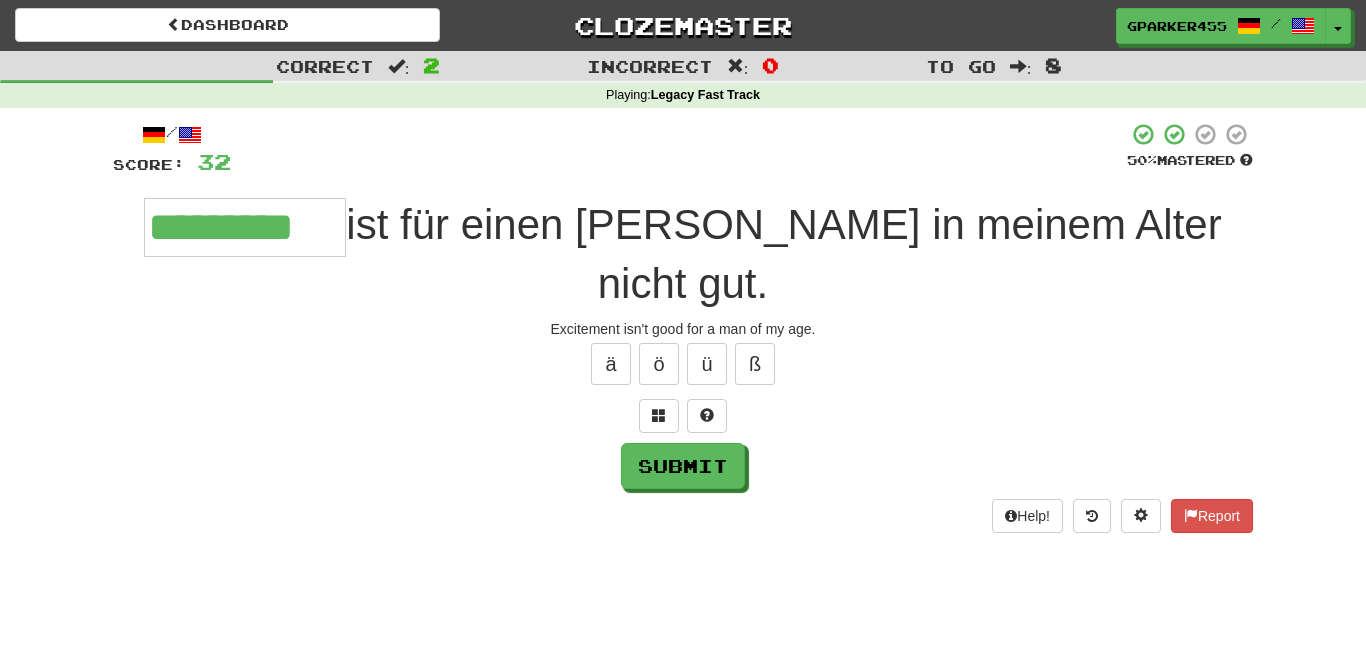 type on "*********" 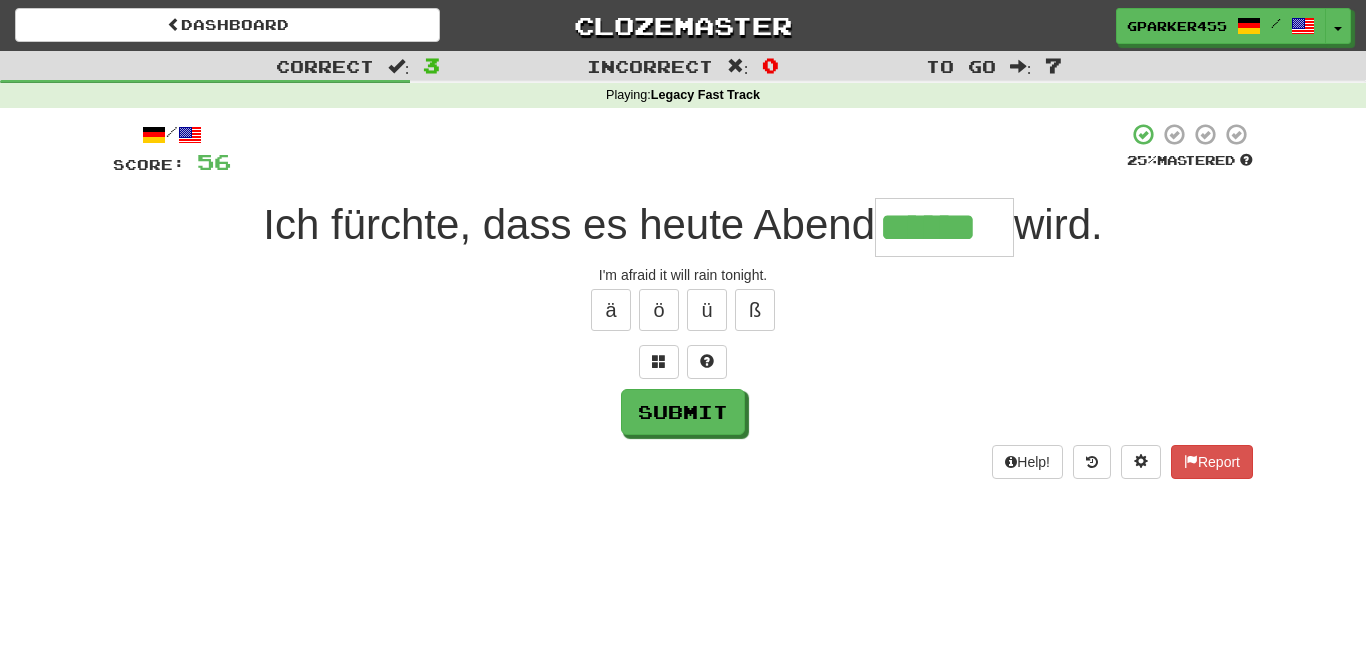 type on "******" 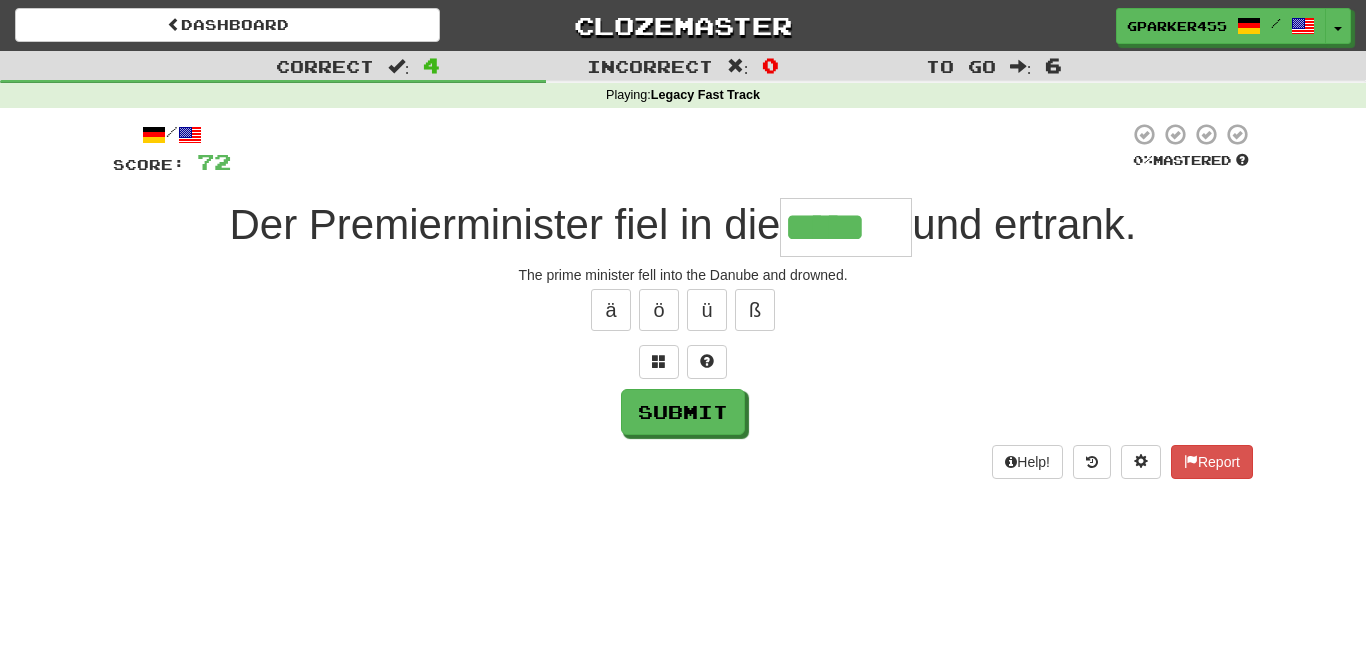 type on "*****" 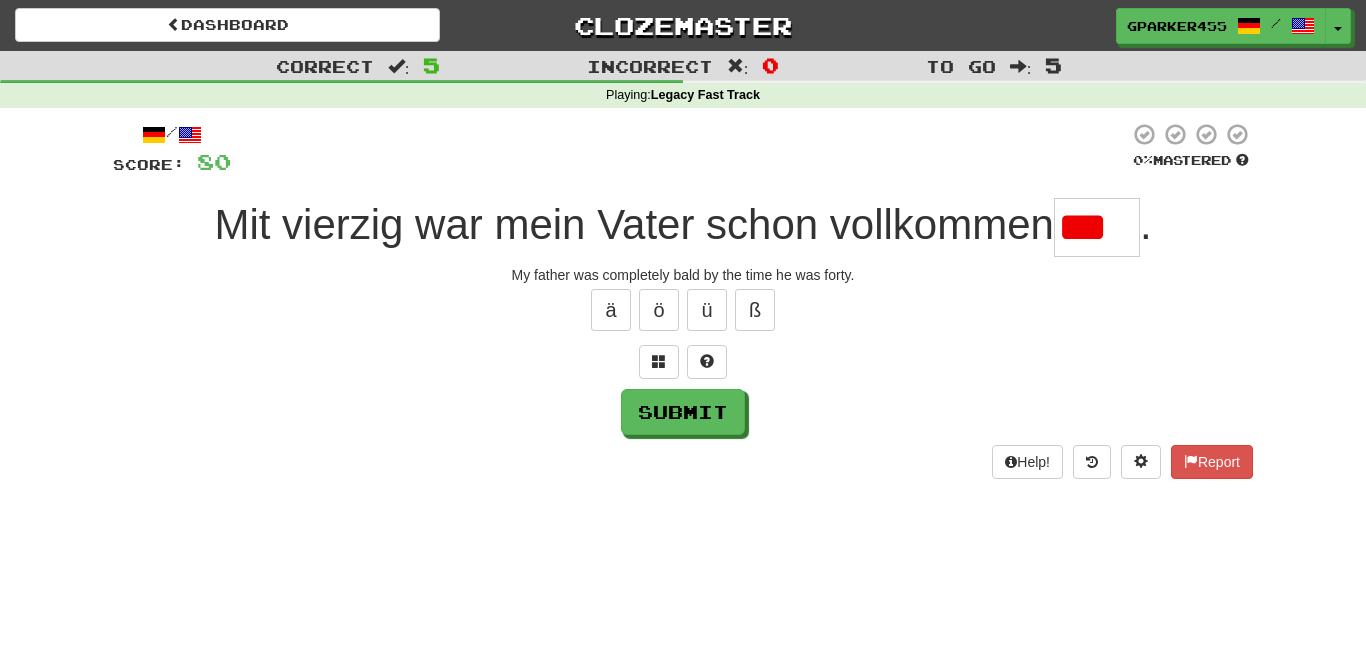 scroll, scrollTop: 0, scrollLeft: 0, axis: both 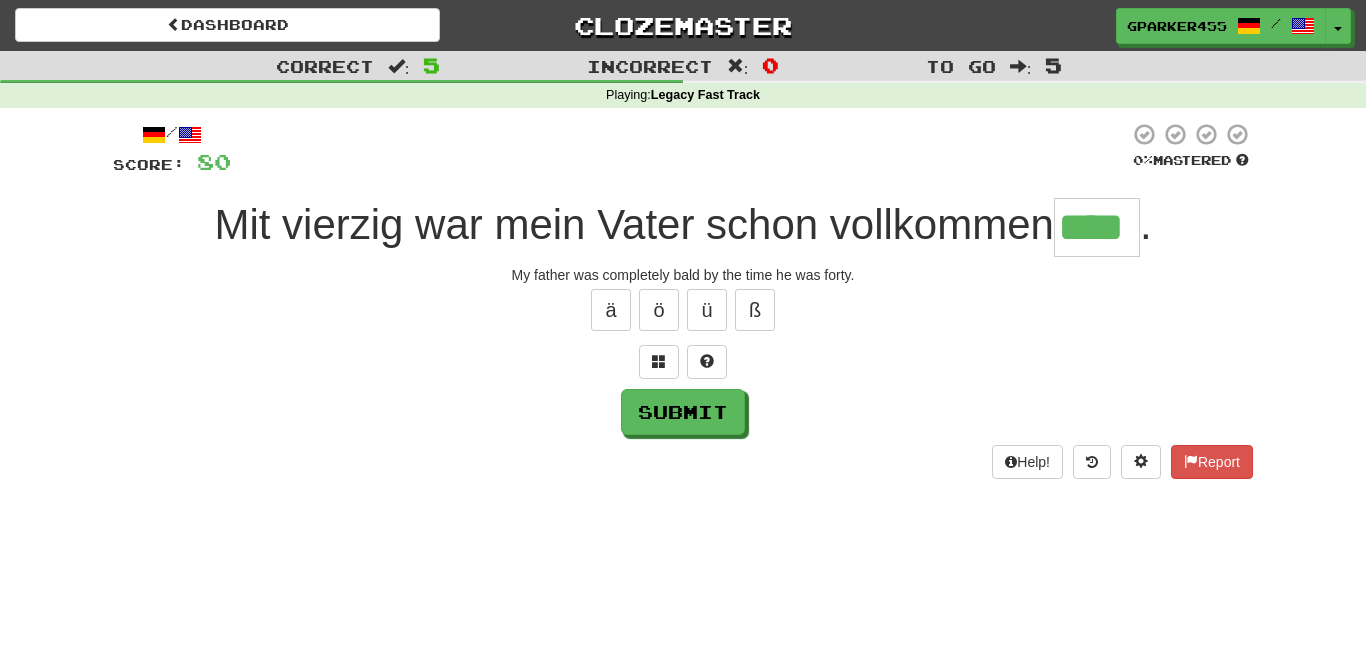 type on "****" 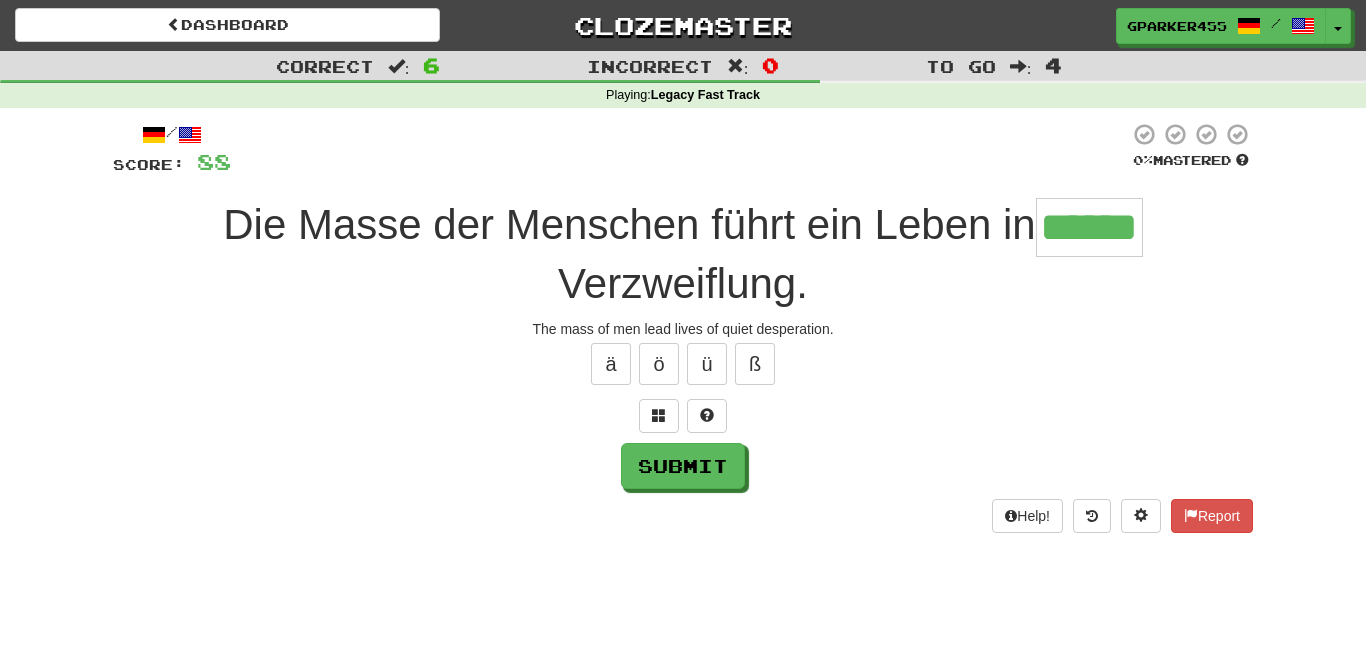 scroll, scrollTop: 0, scrollLeft: 0, axis: both 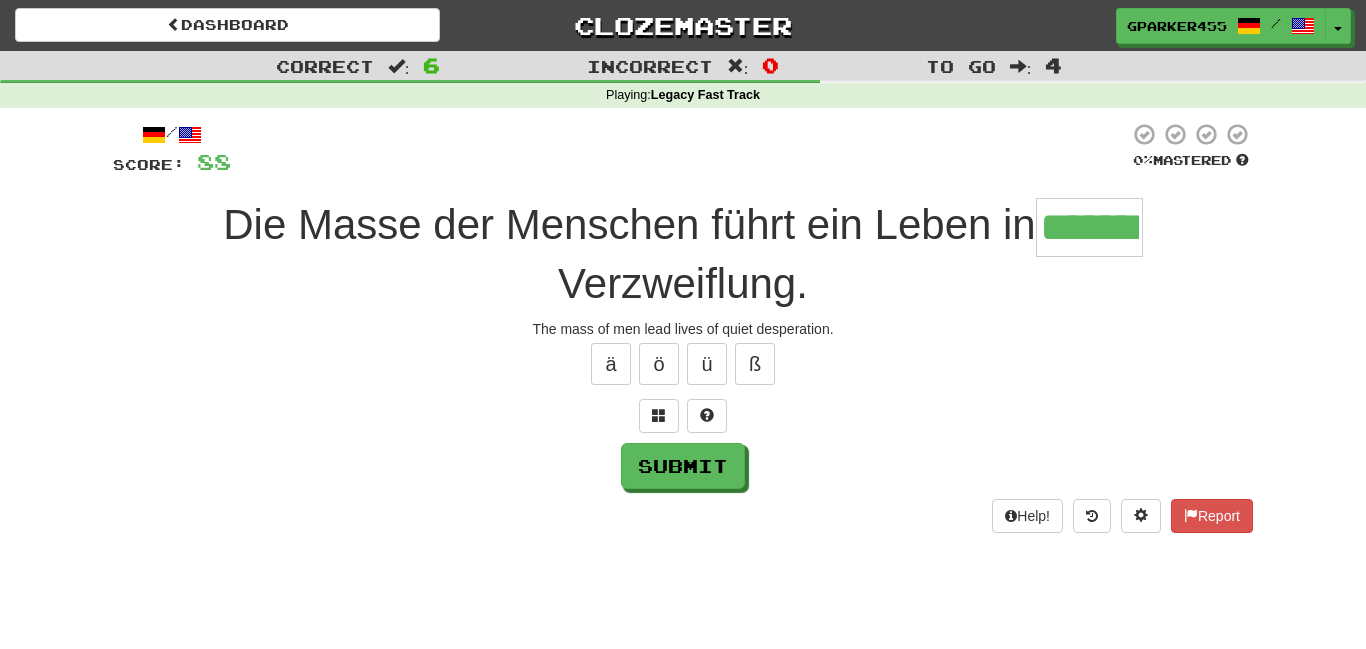 type on "*******" 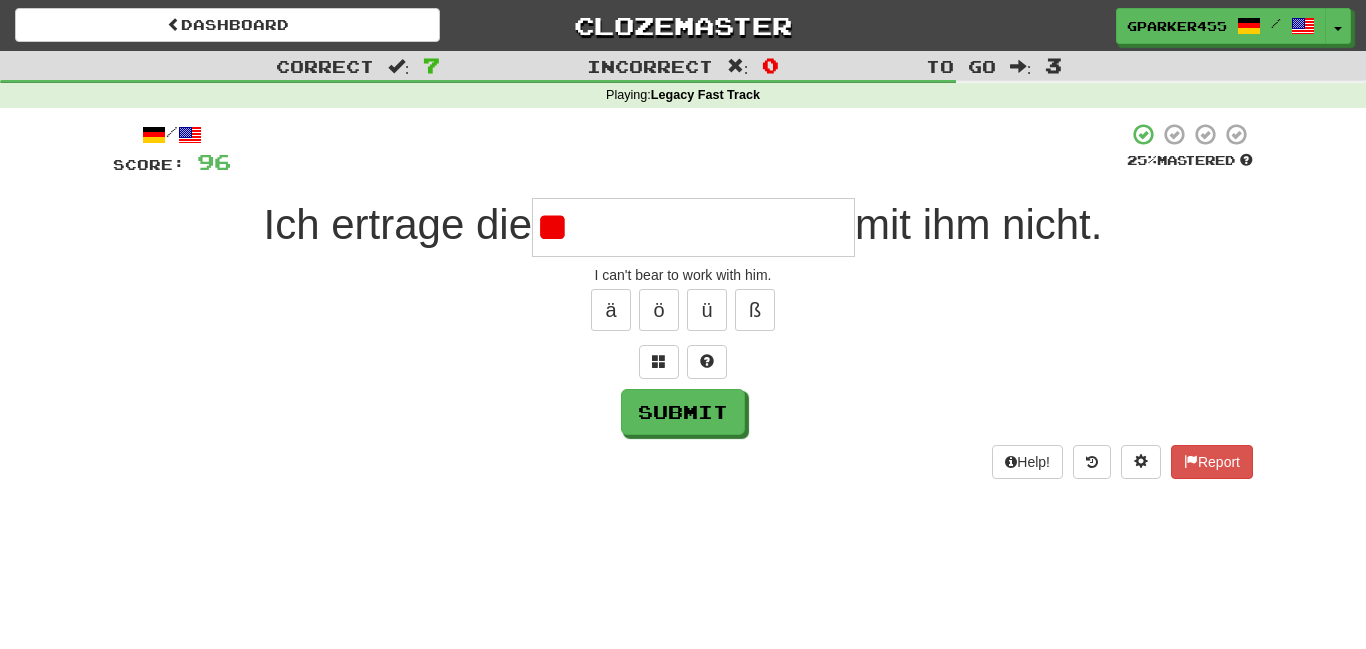 type on "*" 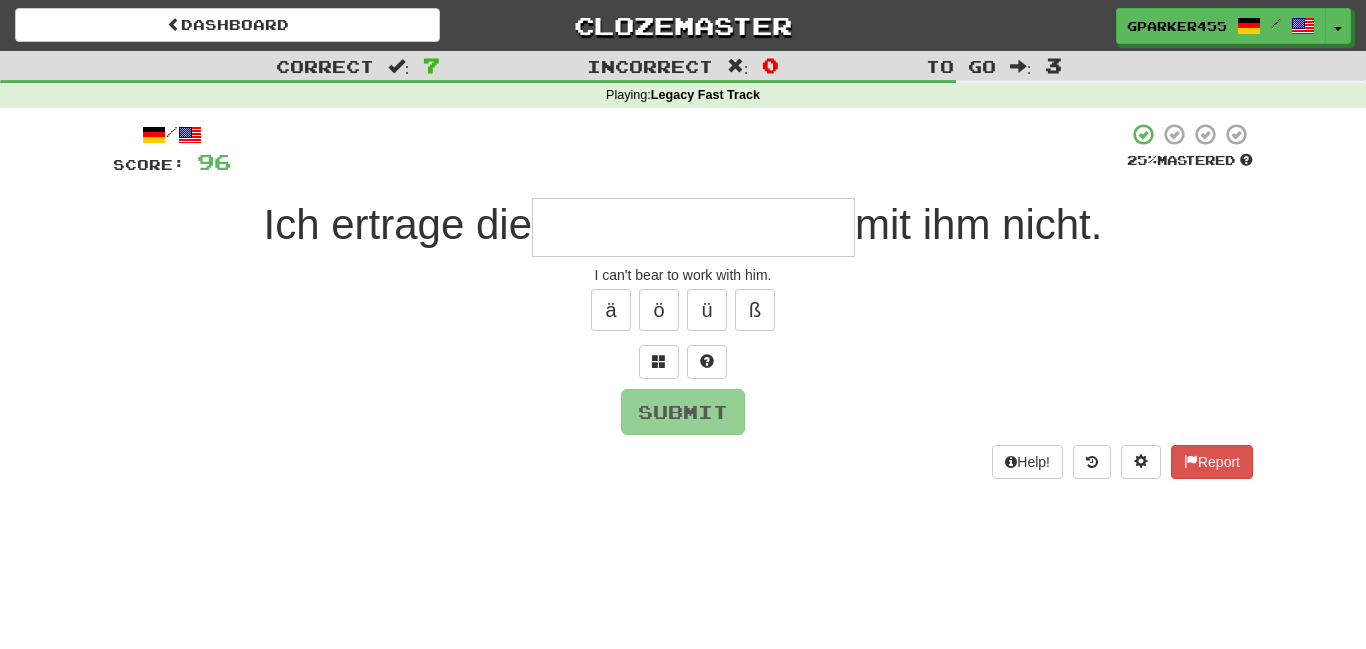 type on "*" 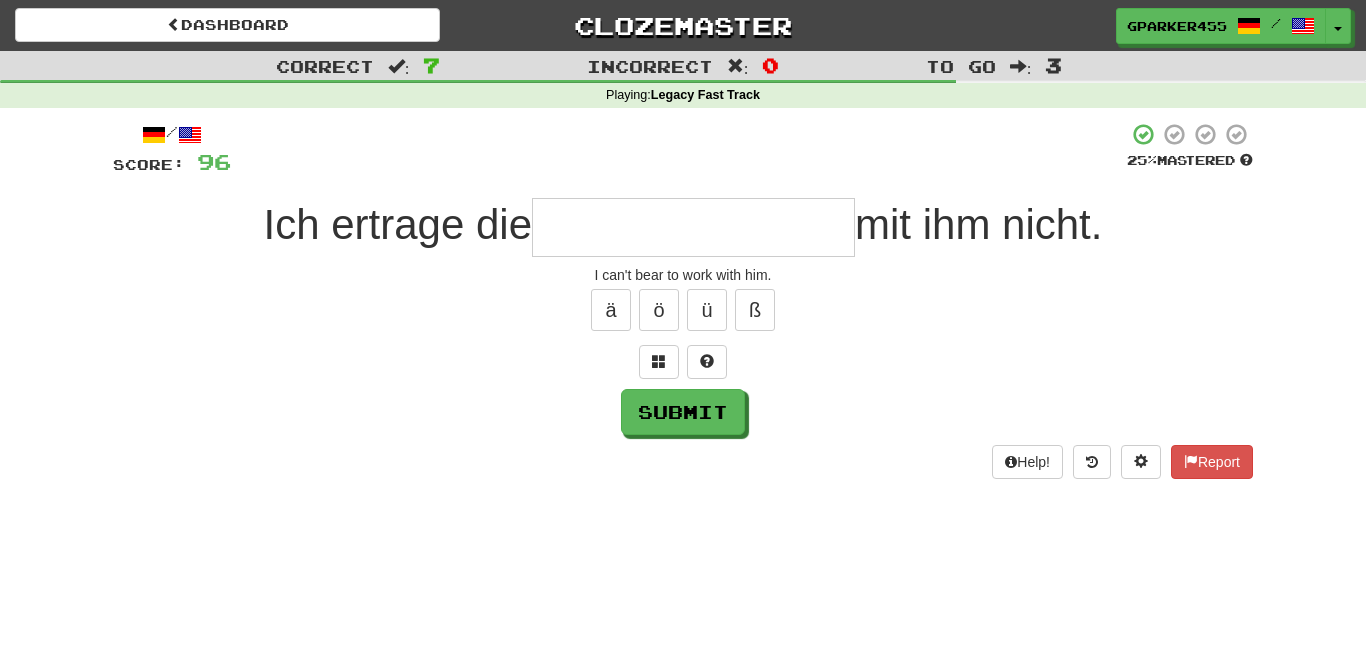 type on "*" 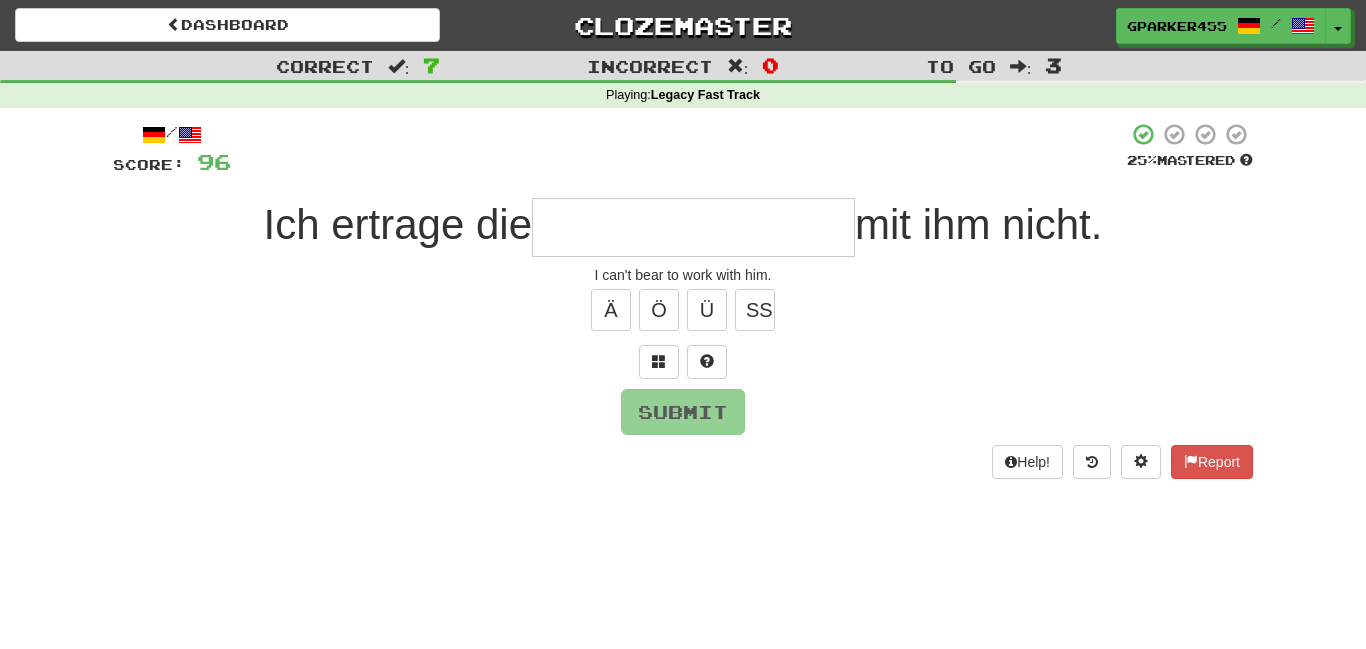 type on "*" 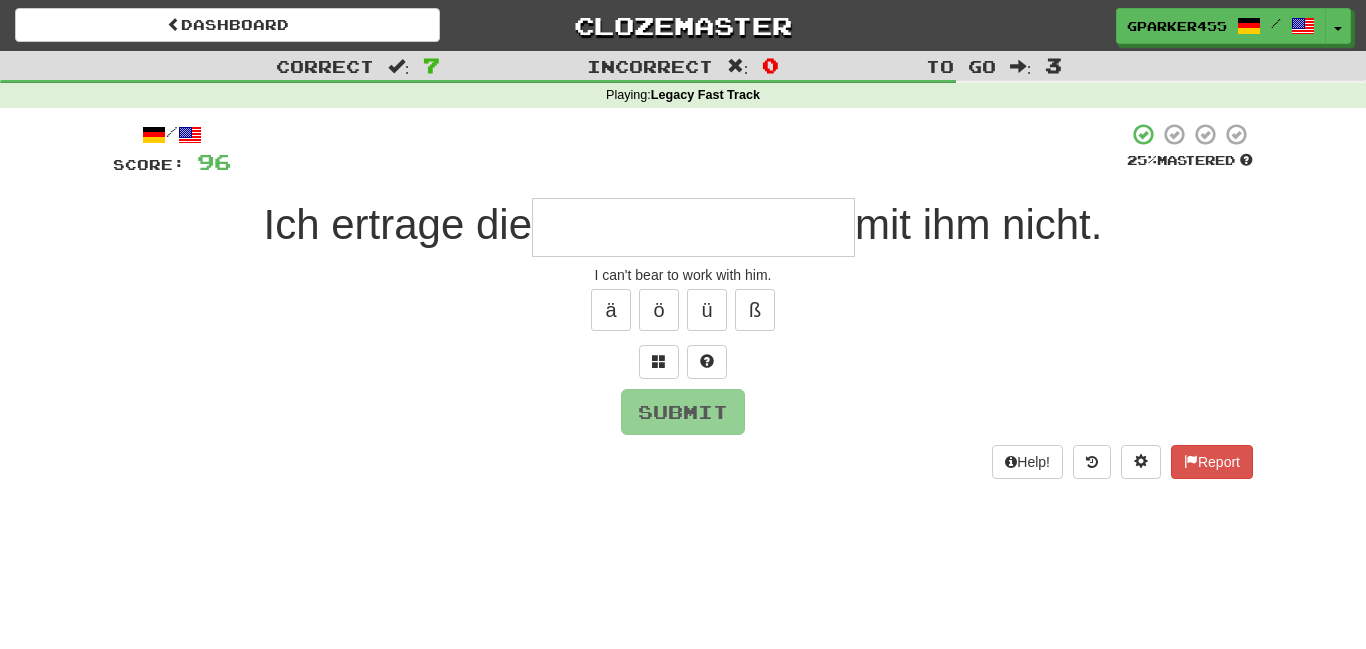 type on "*" 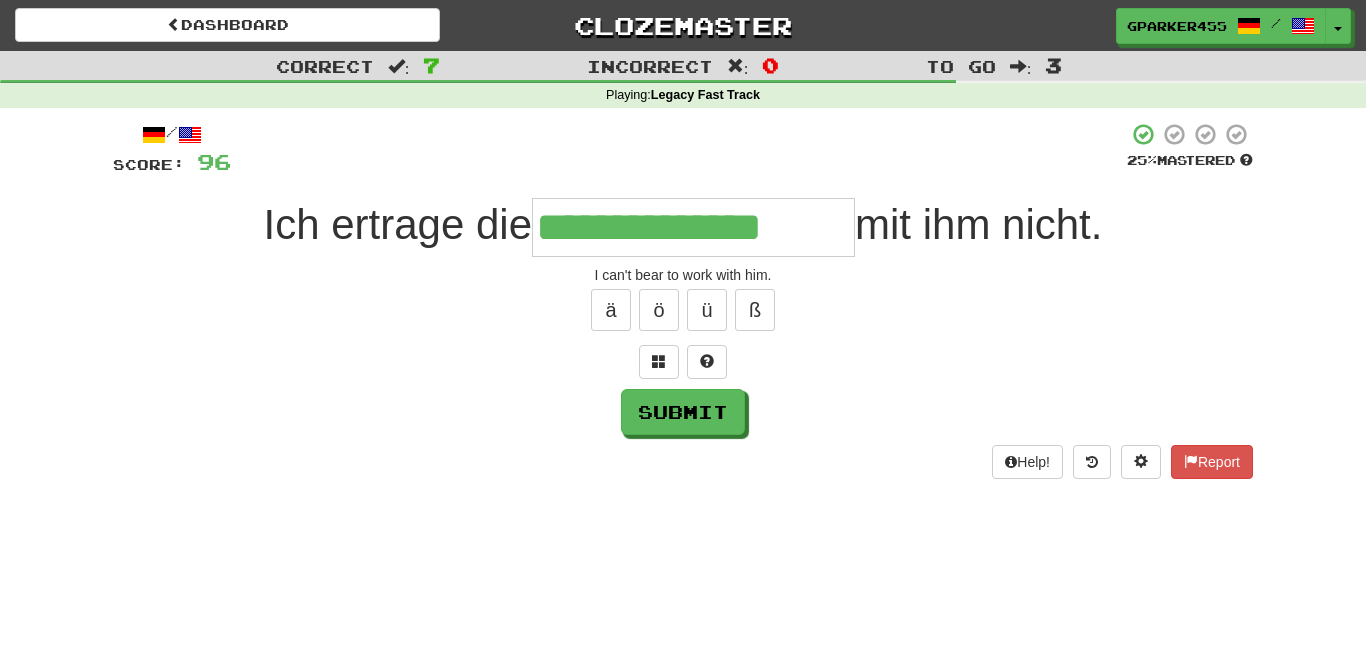 type on "**********" 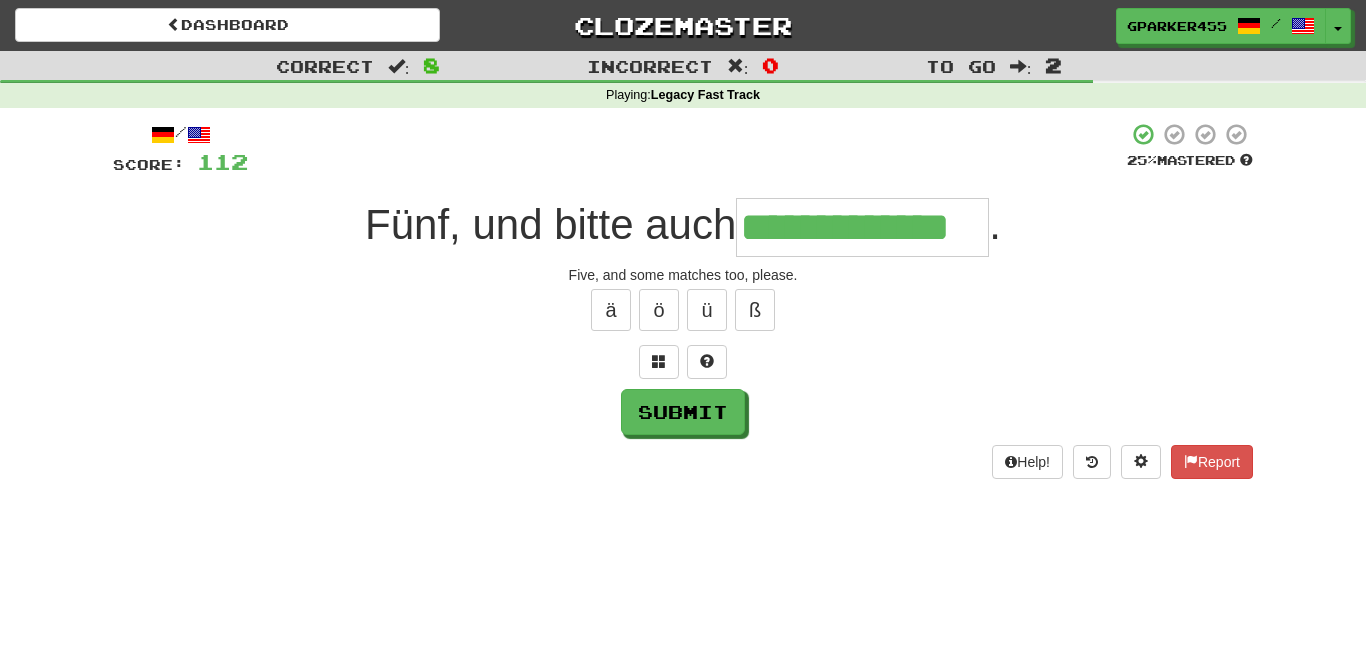 type on "**********" 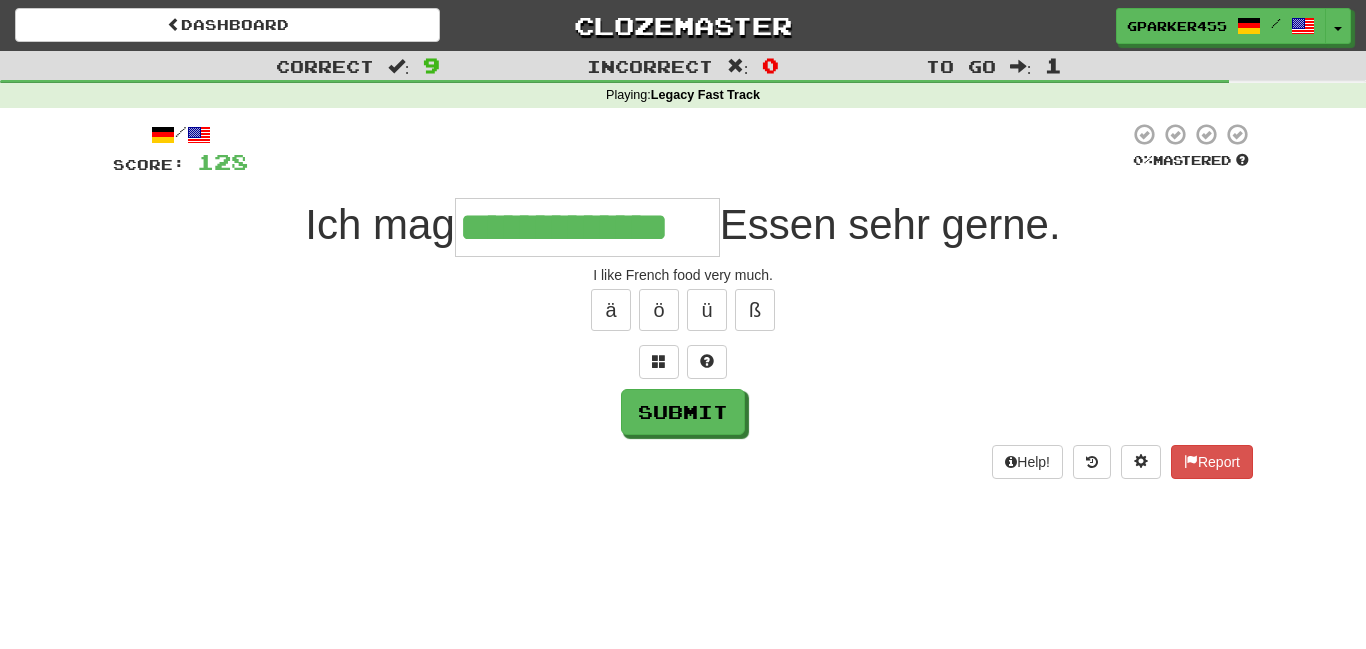 type on "**********" 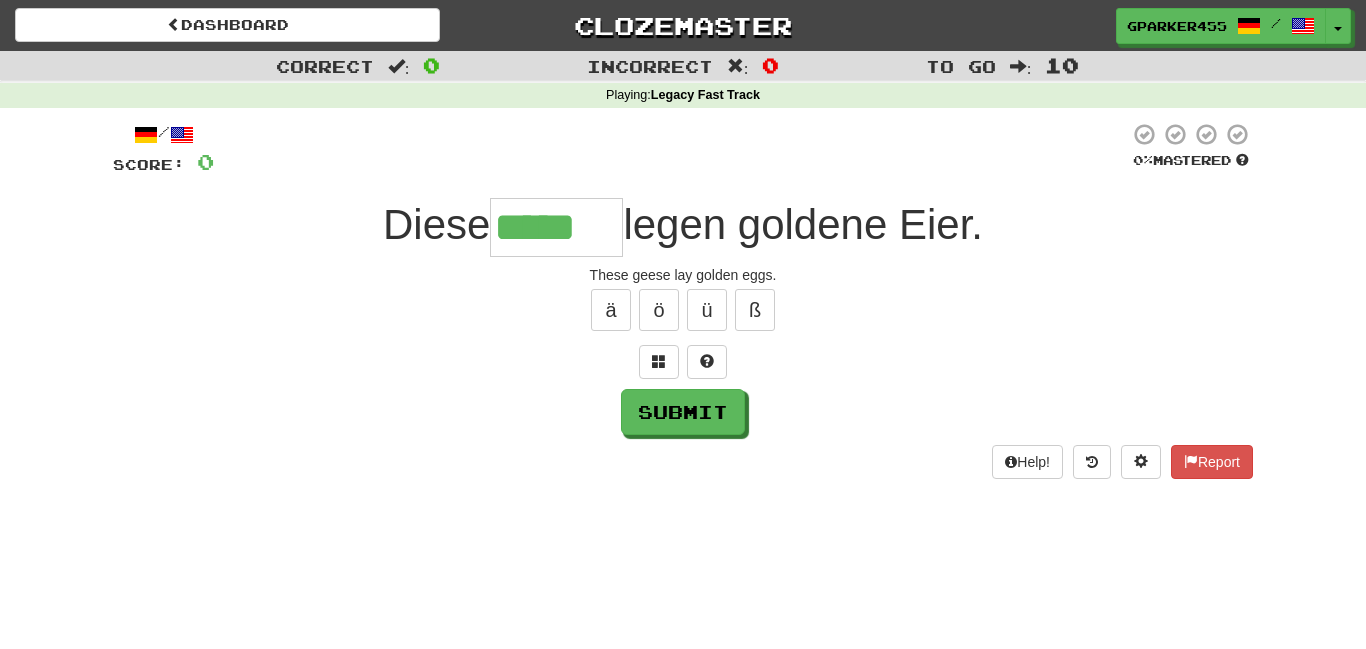 type on "*****" 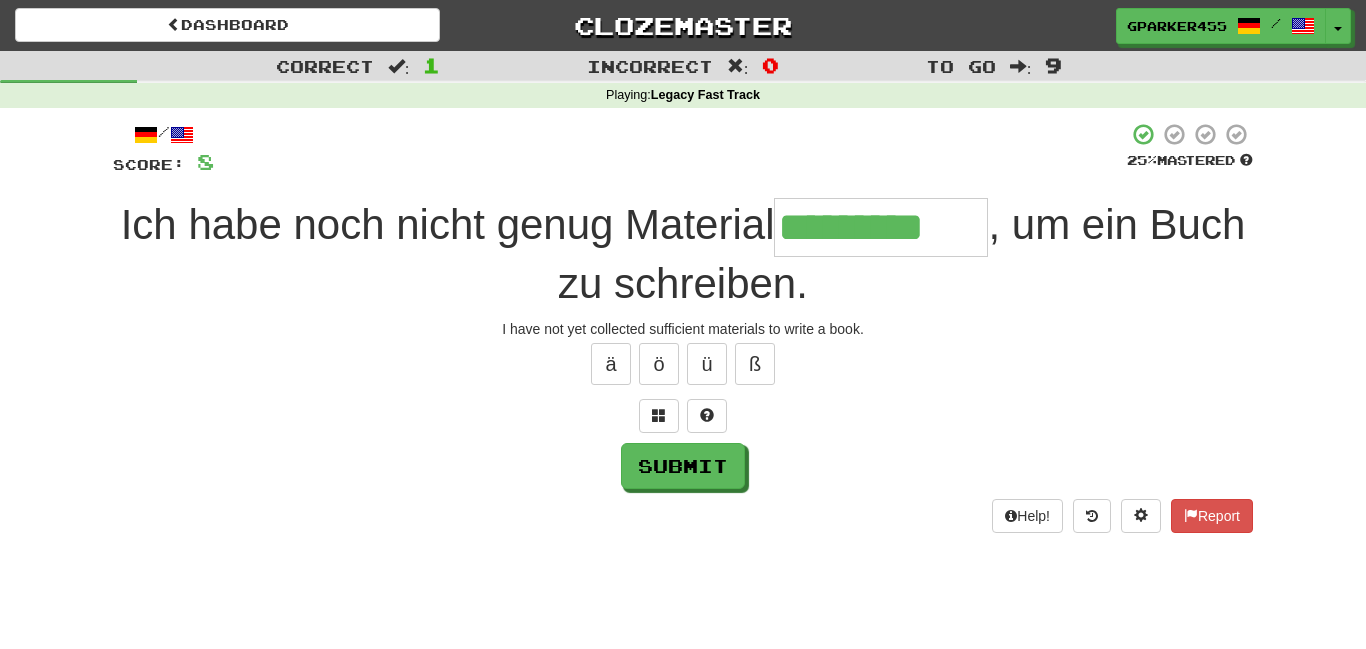 type on "*********" 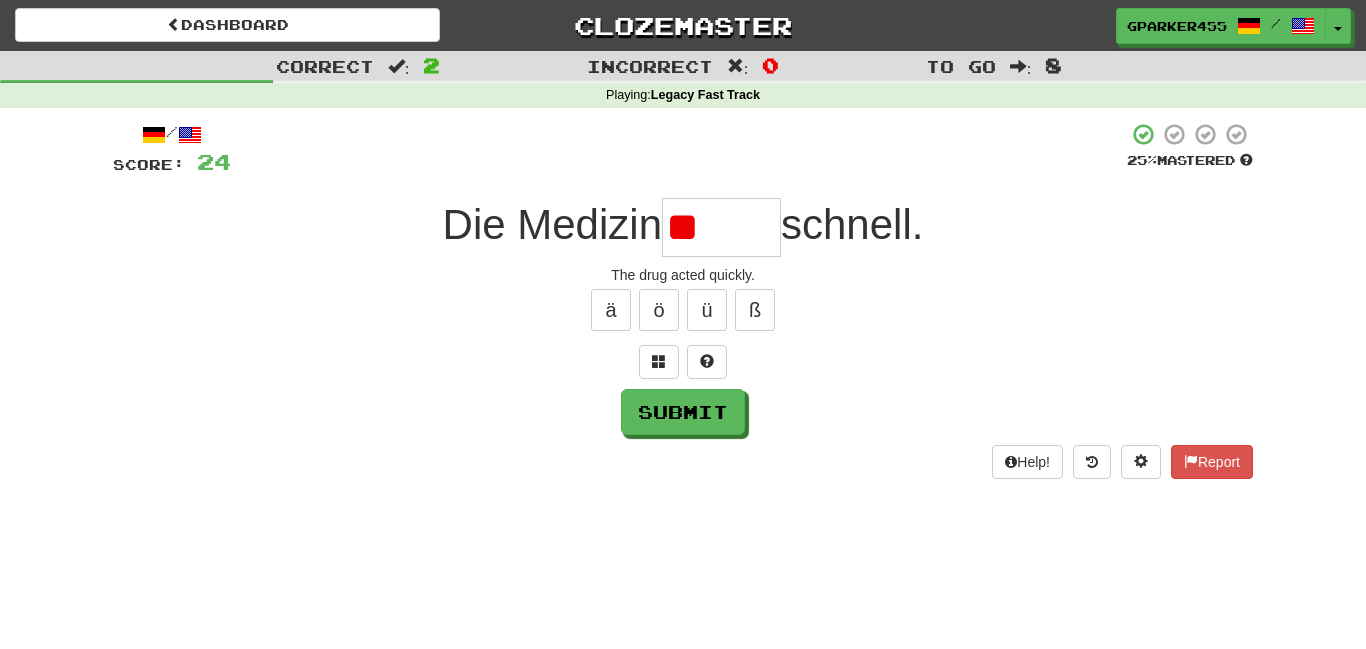 type on "*" 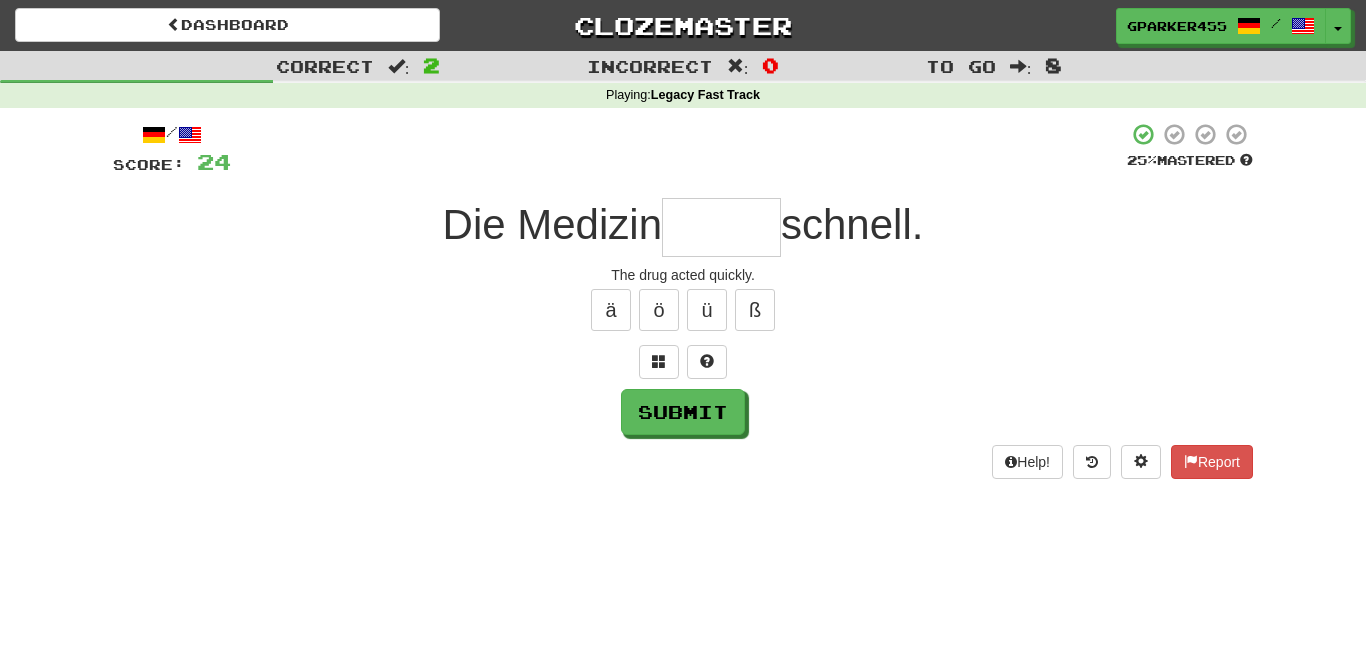 type on "*" 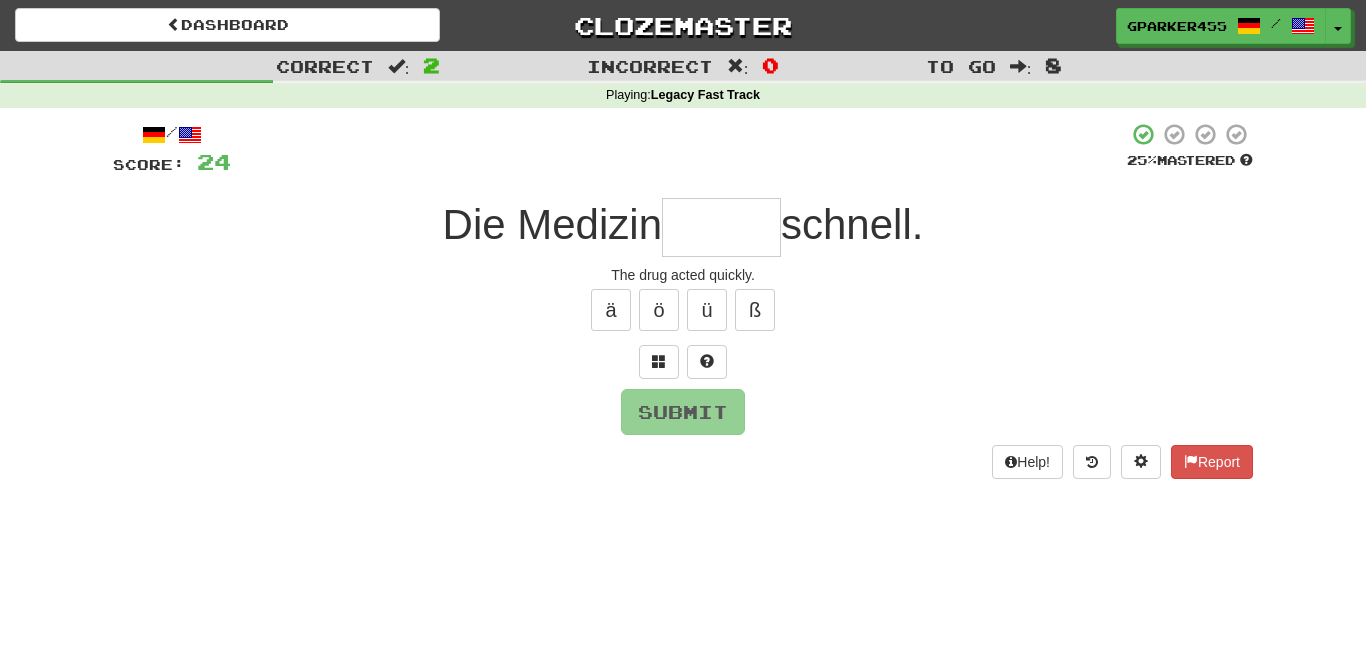 type on "*" 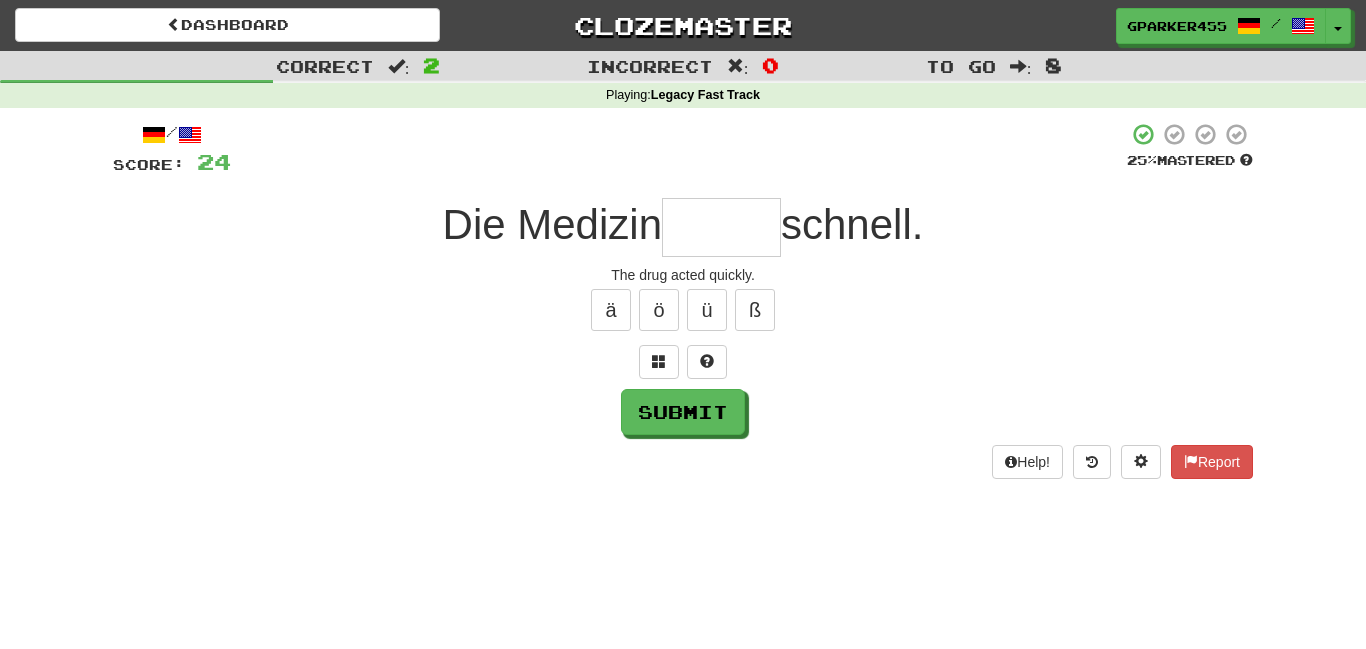type on "*" 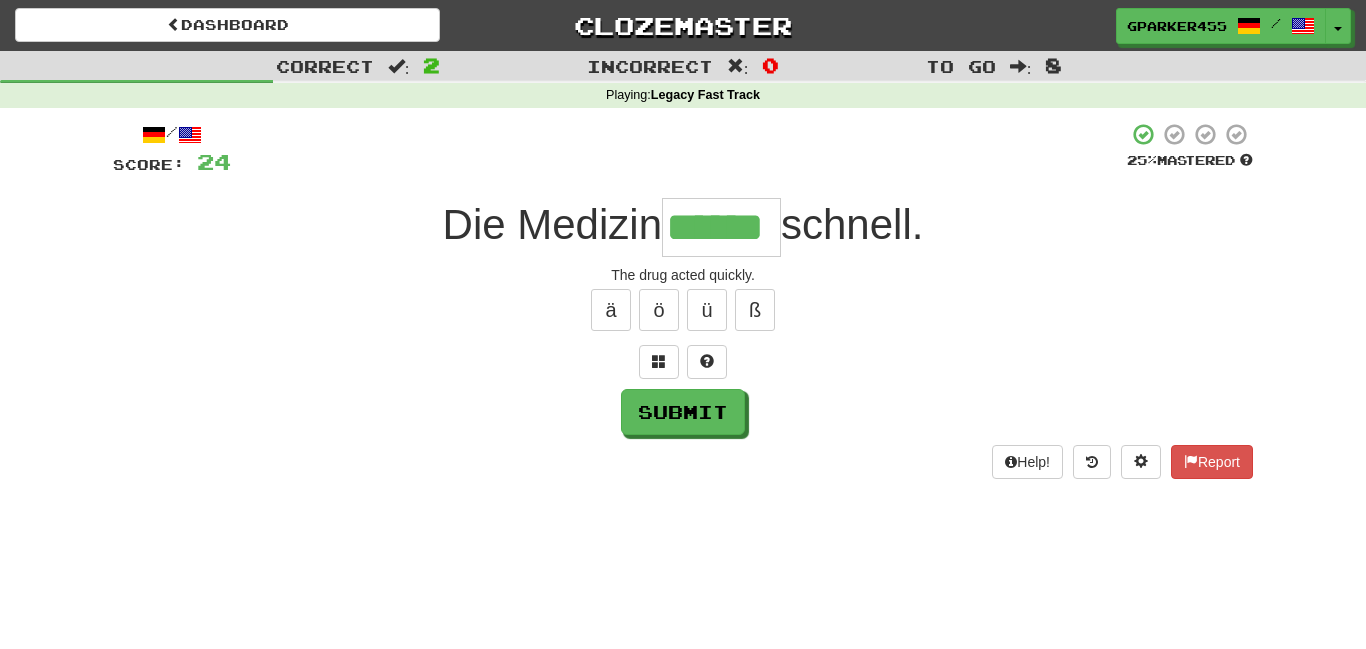 type on "******" 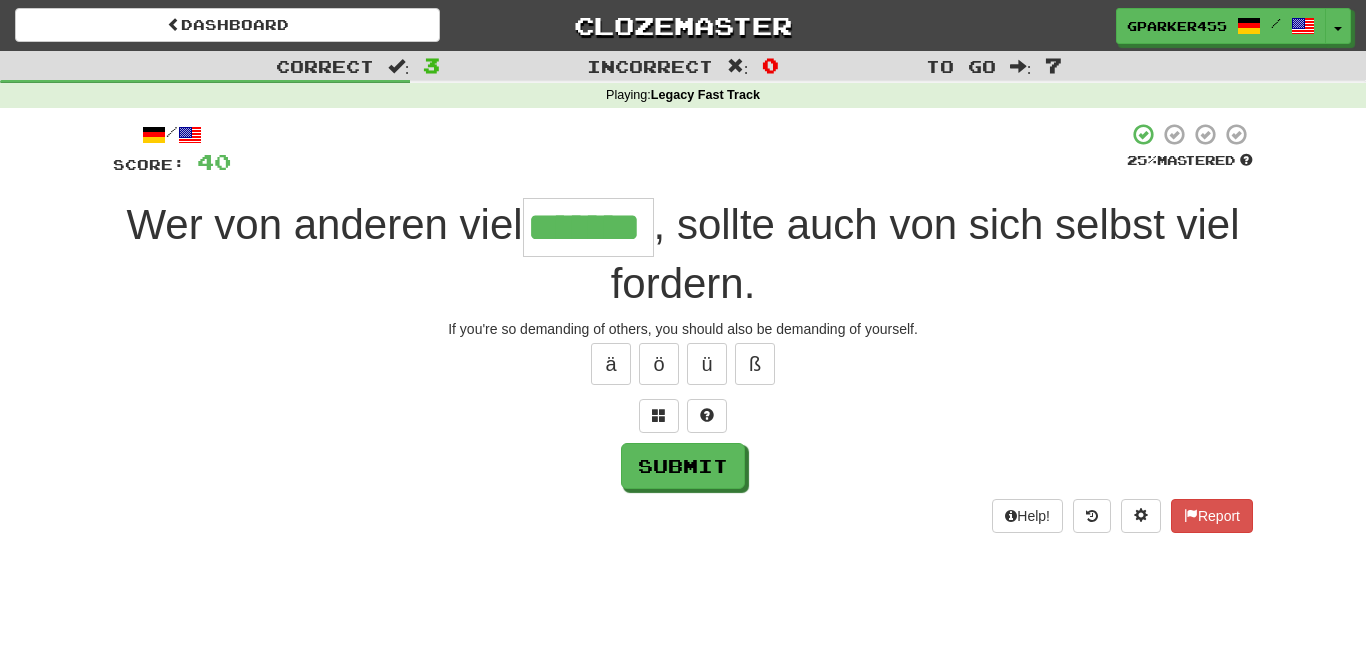 type on "*******" 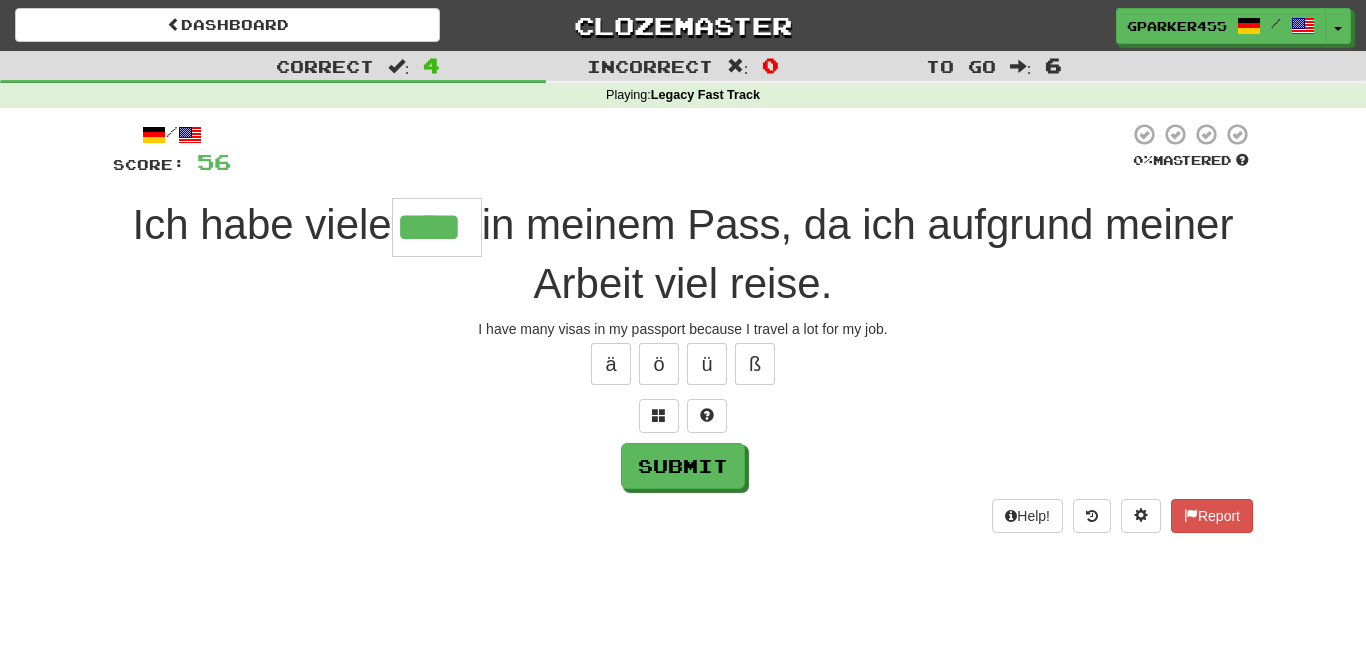 type on "****" 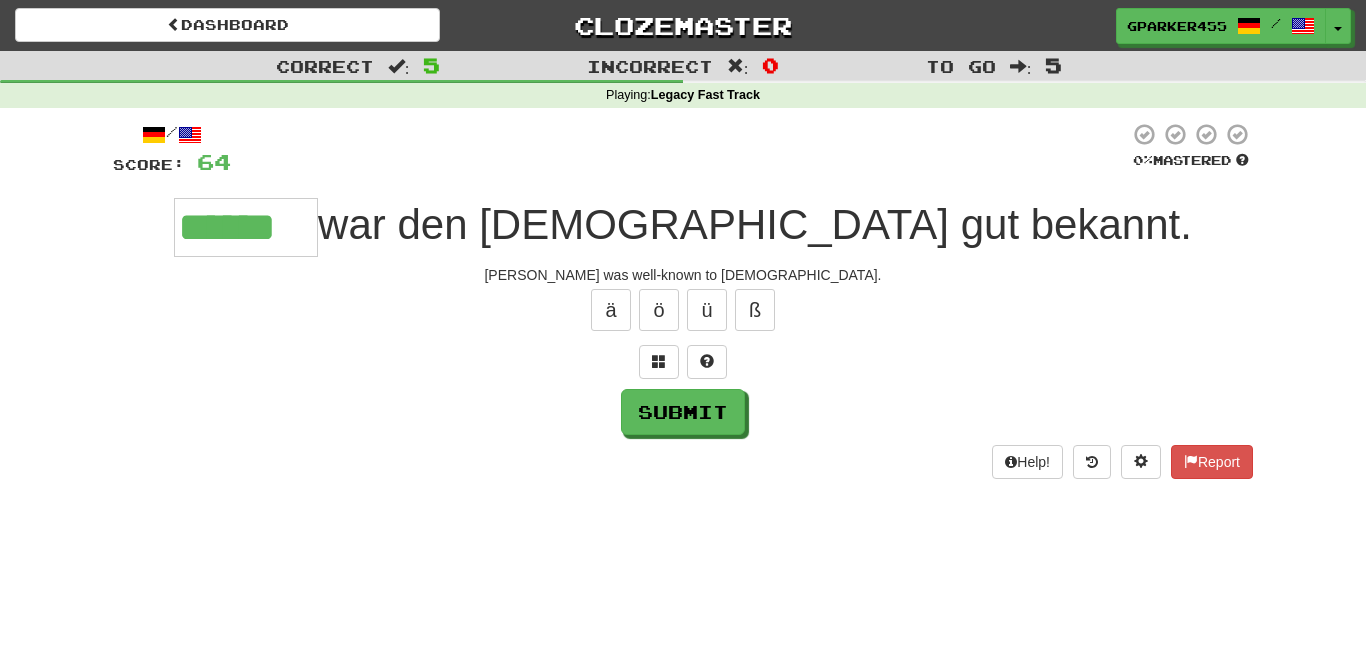 type on "******" 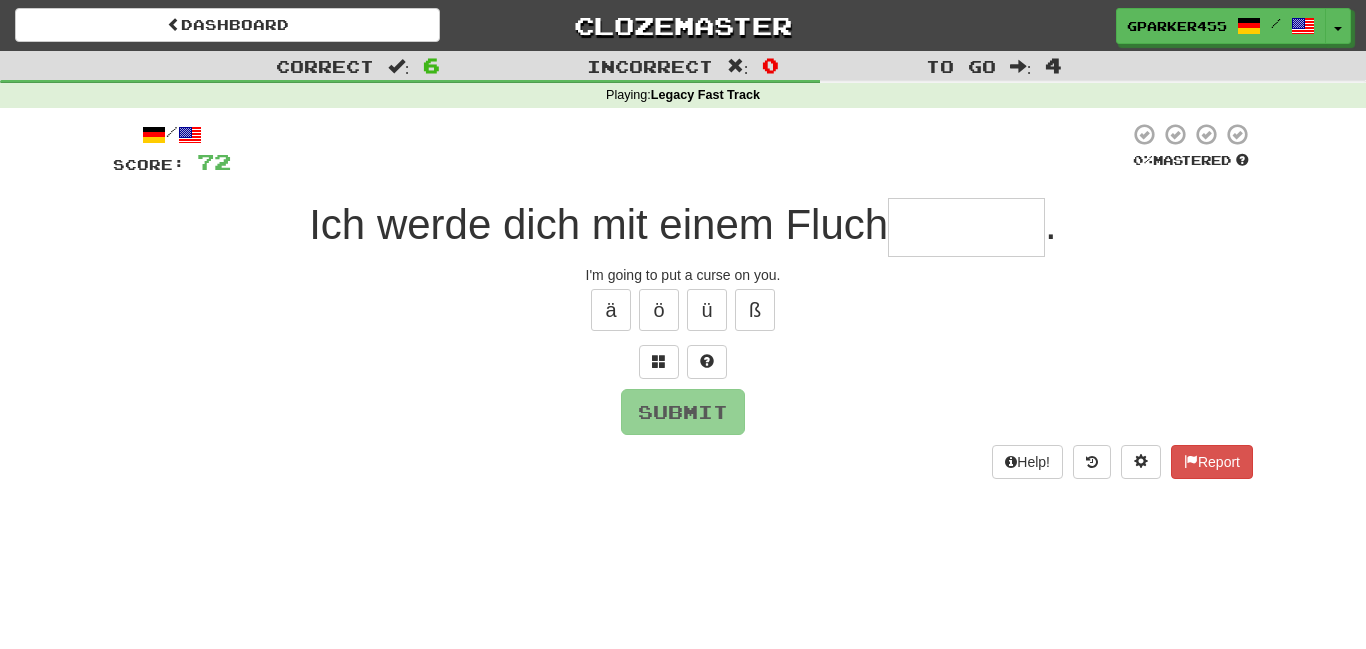type on "*" 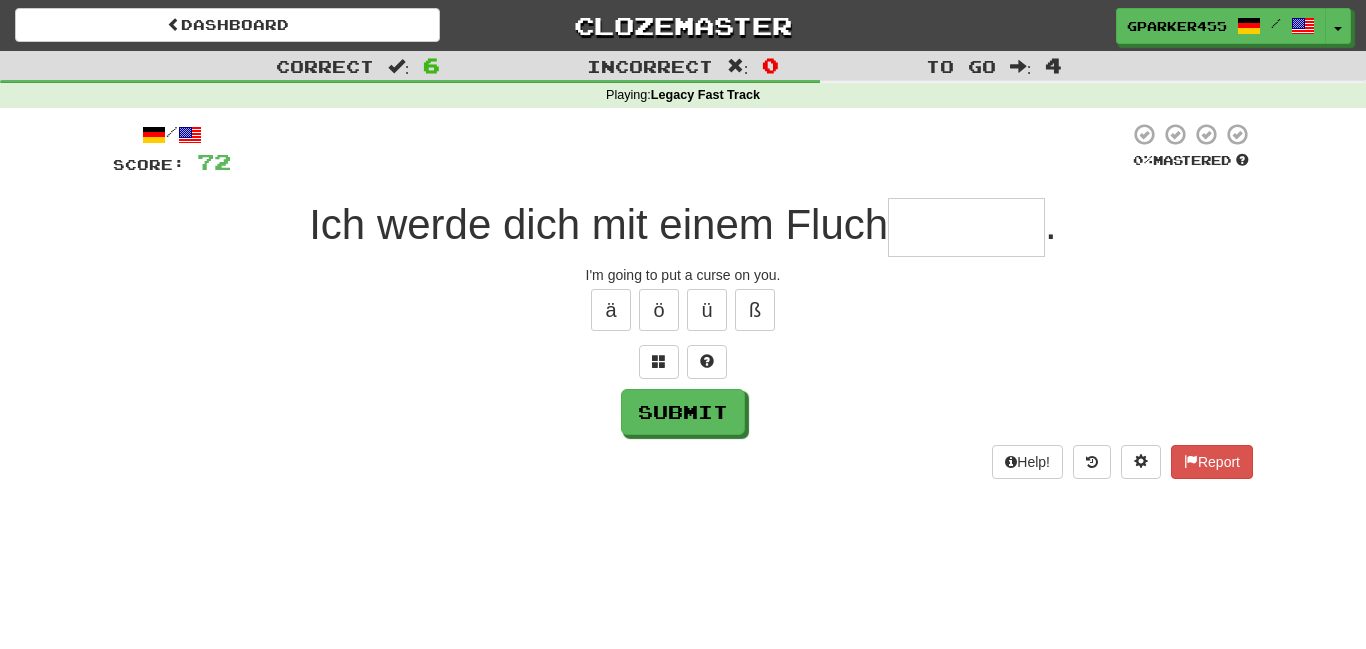 type on "*" 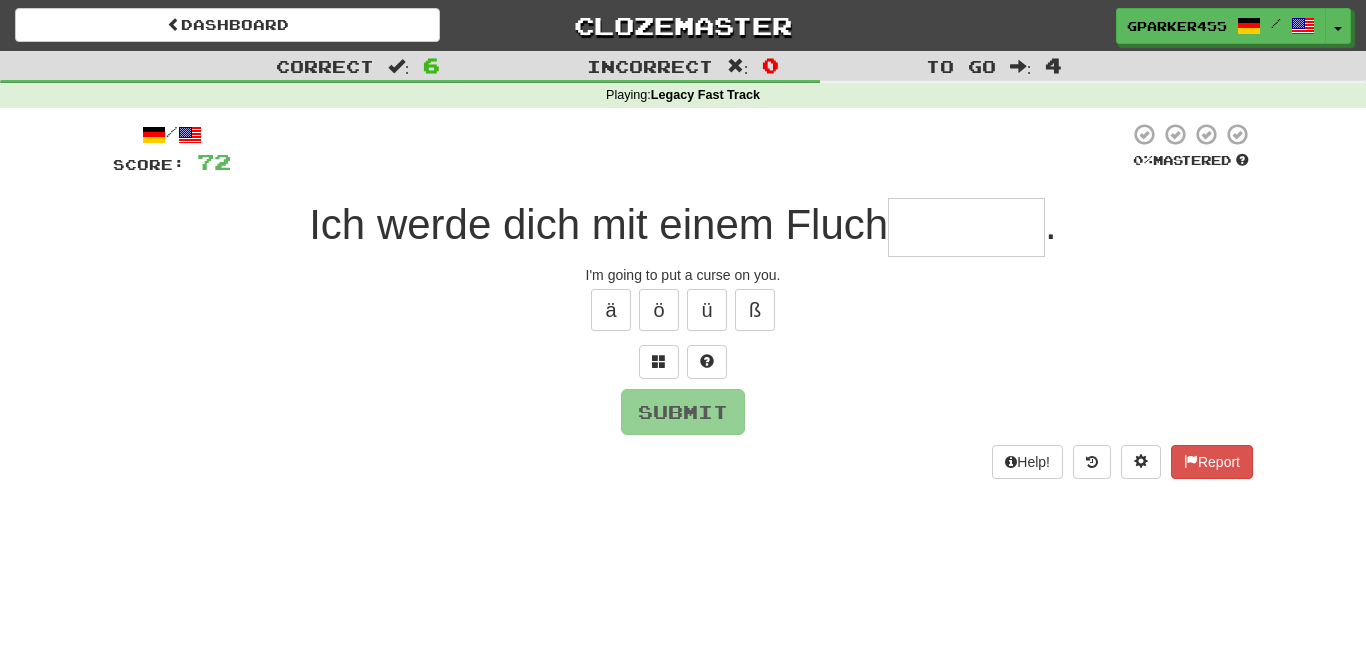 type on "*" 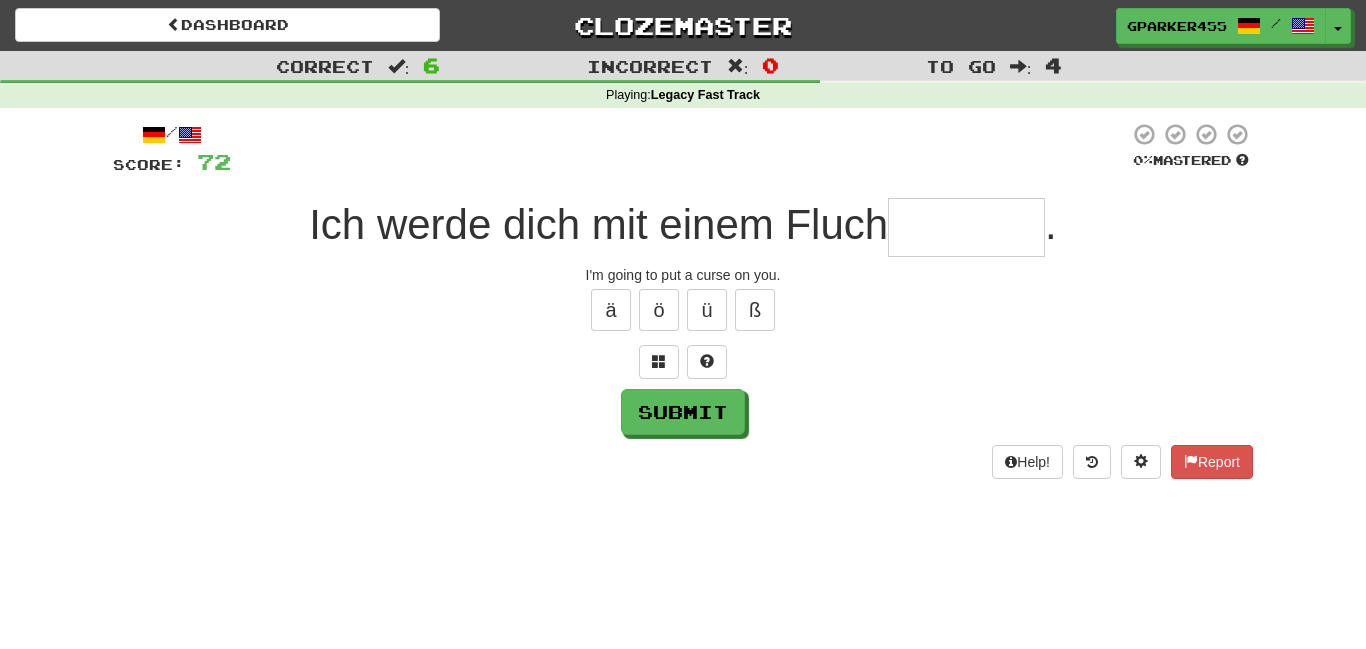 type on "*" 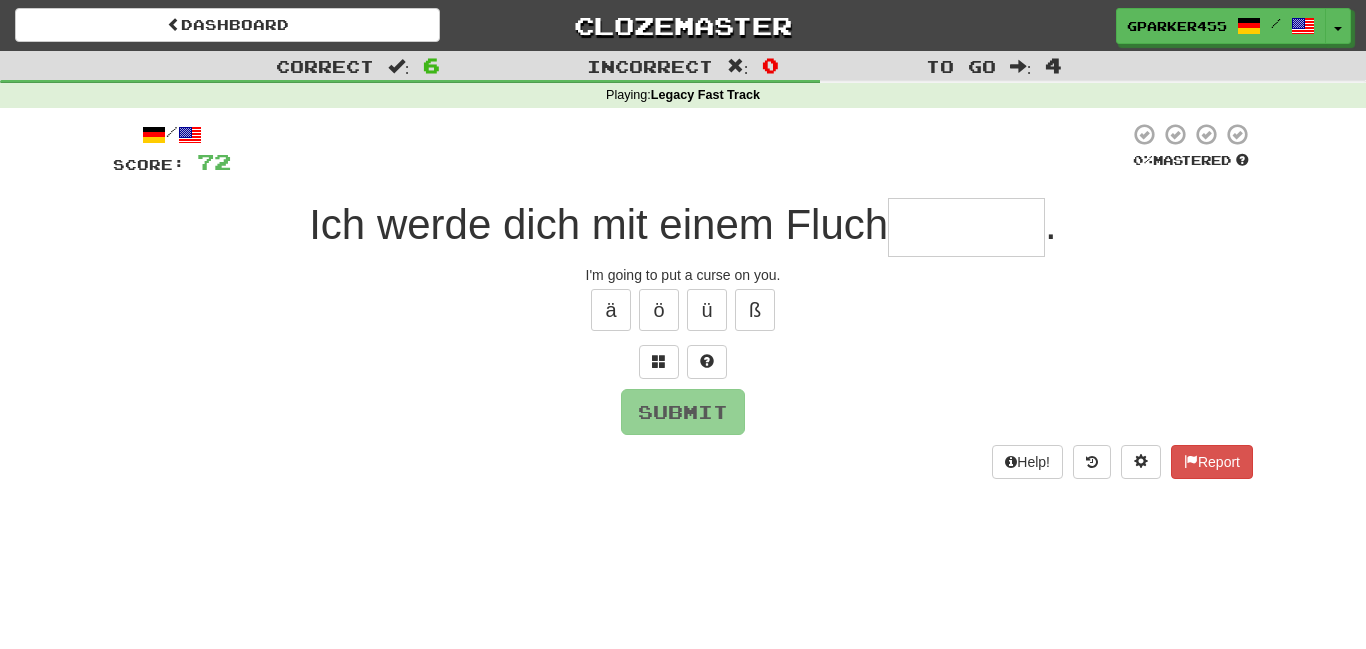 type on "*" 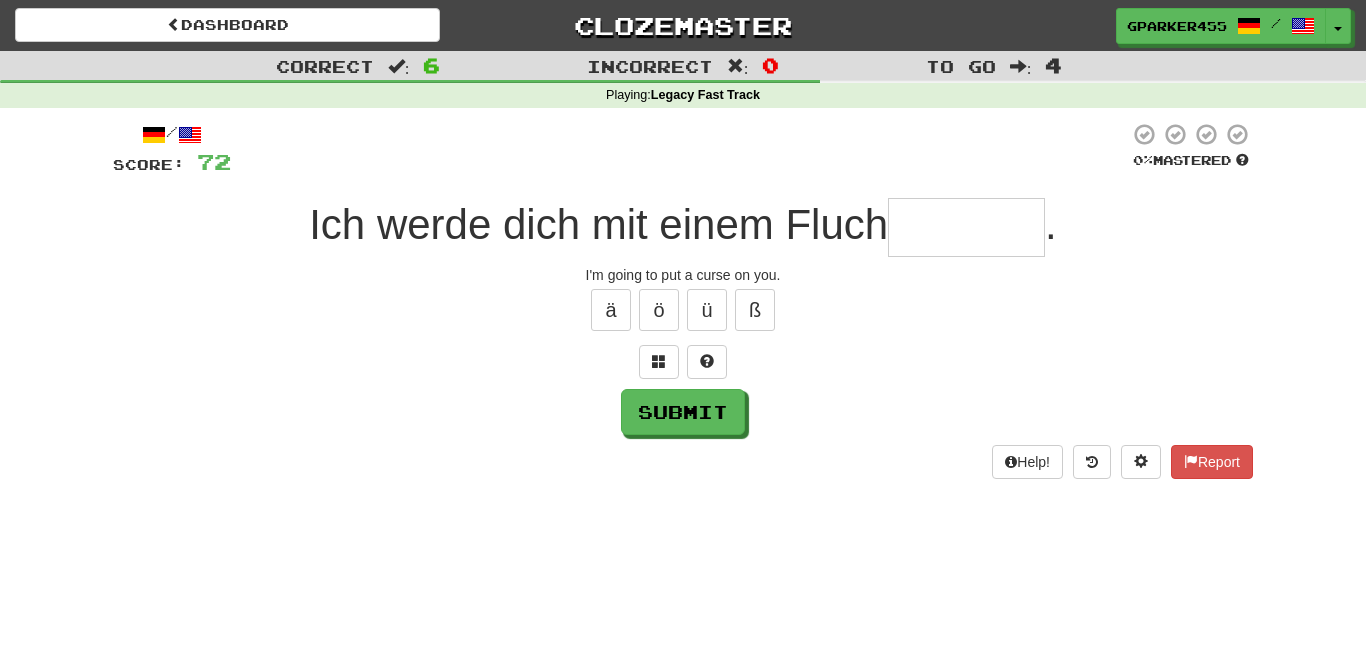 type on "*" 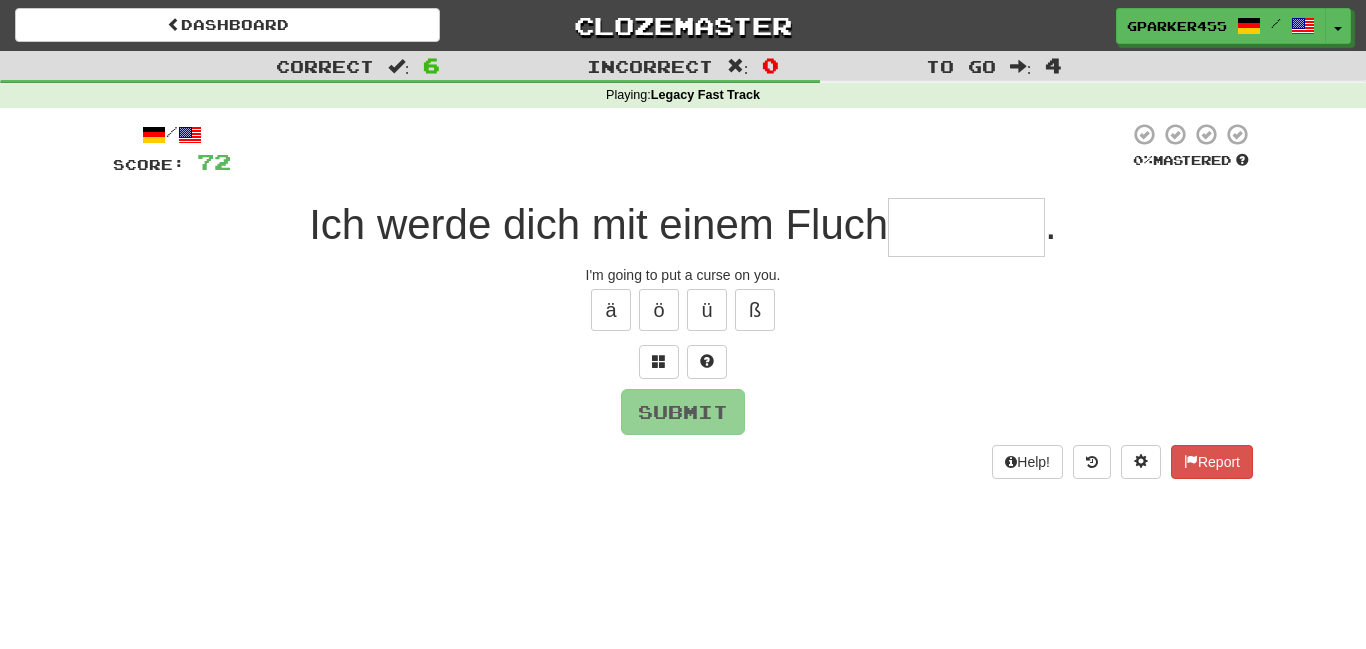 type on "*" 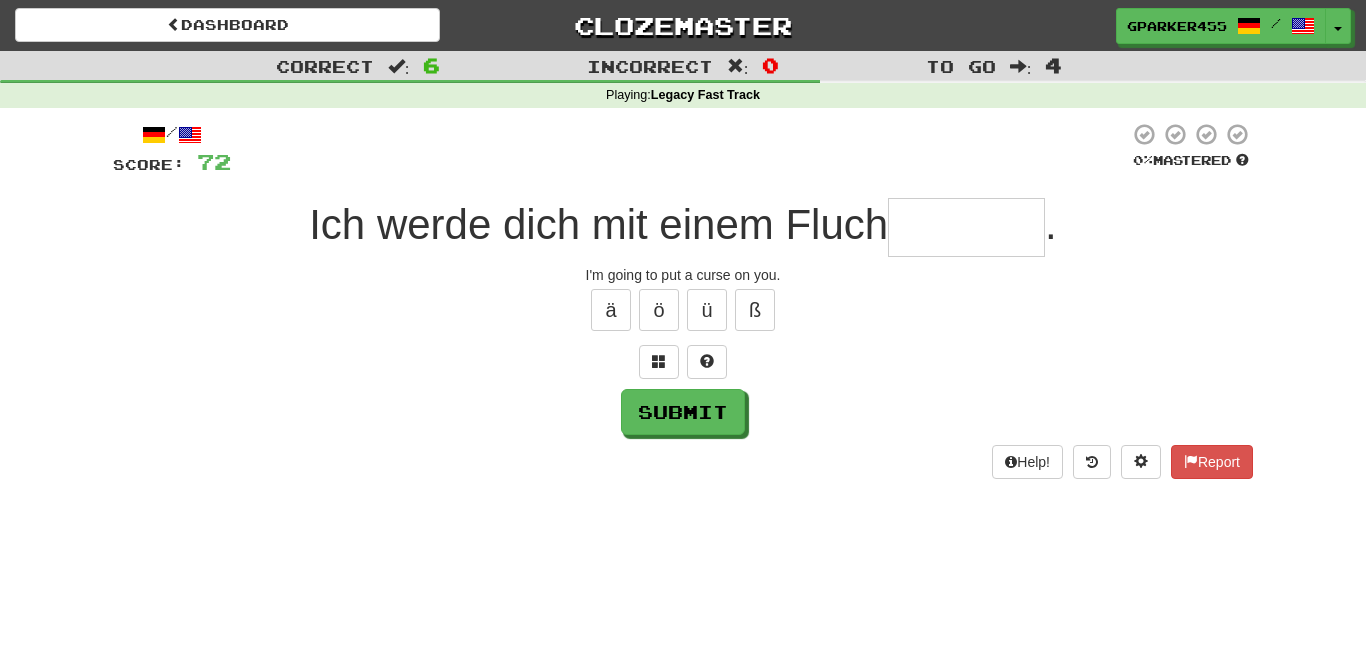type on "*" 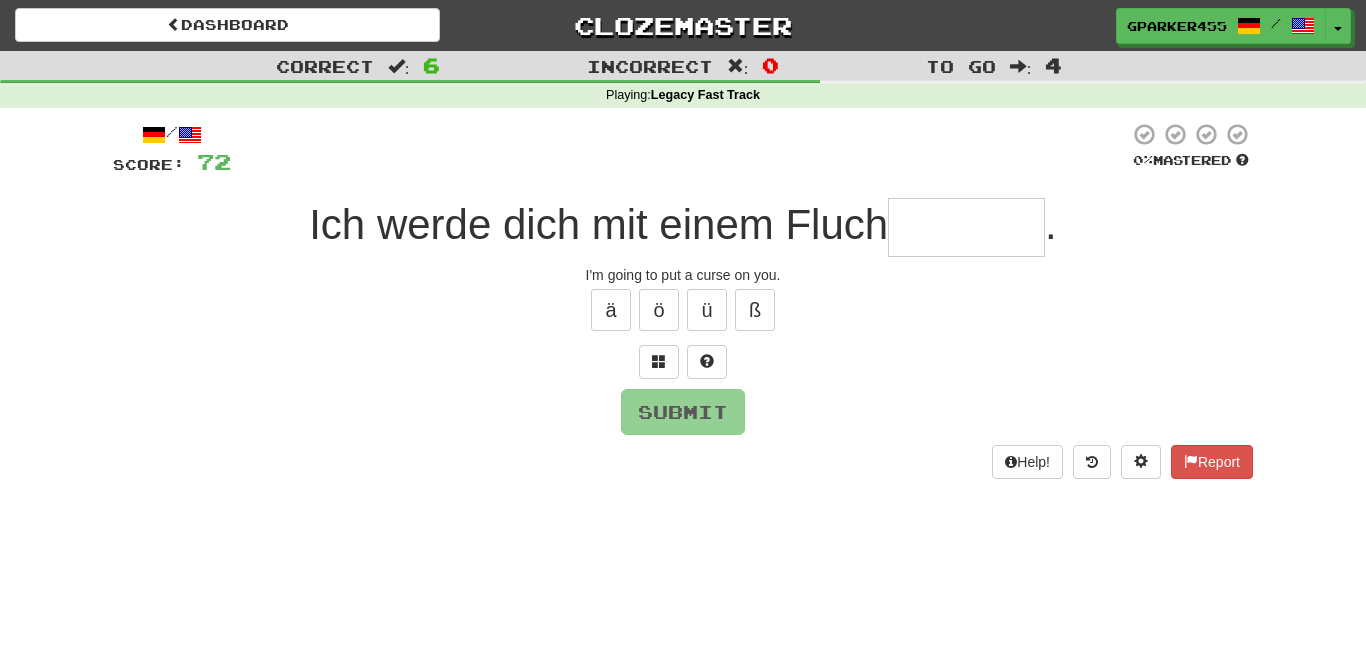 type on "*" 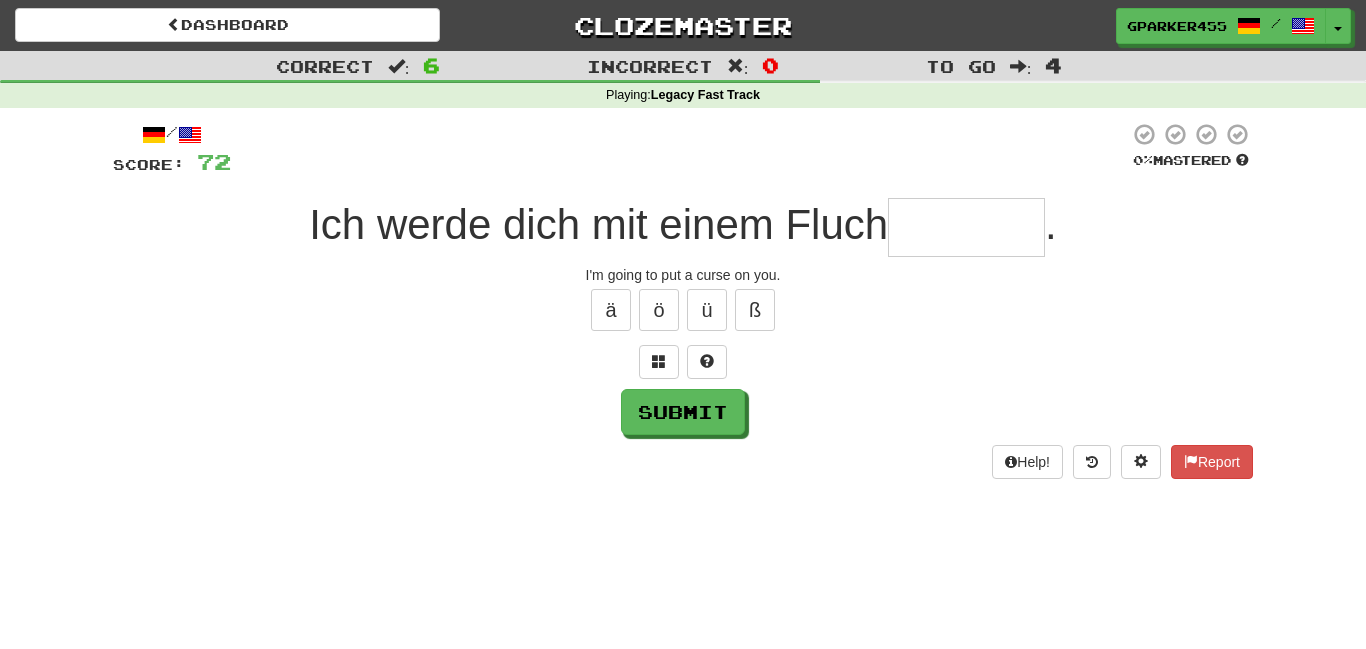 type on "*" 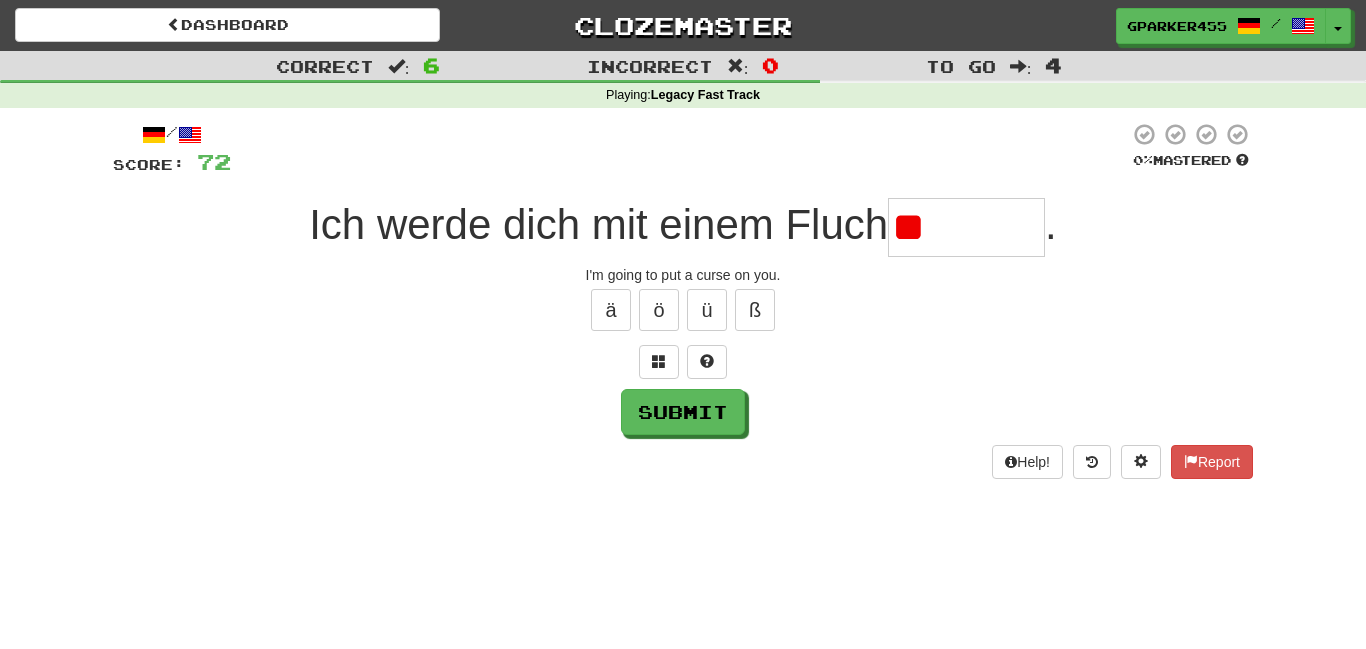 type on "*" 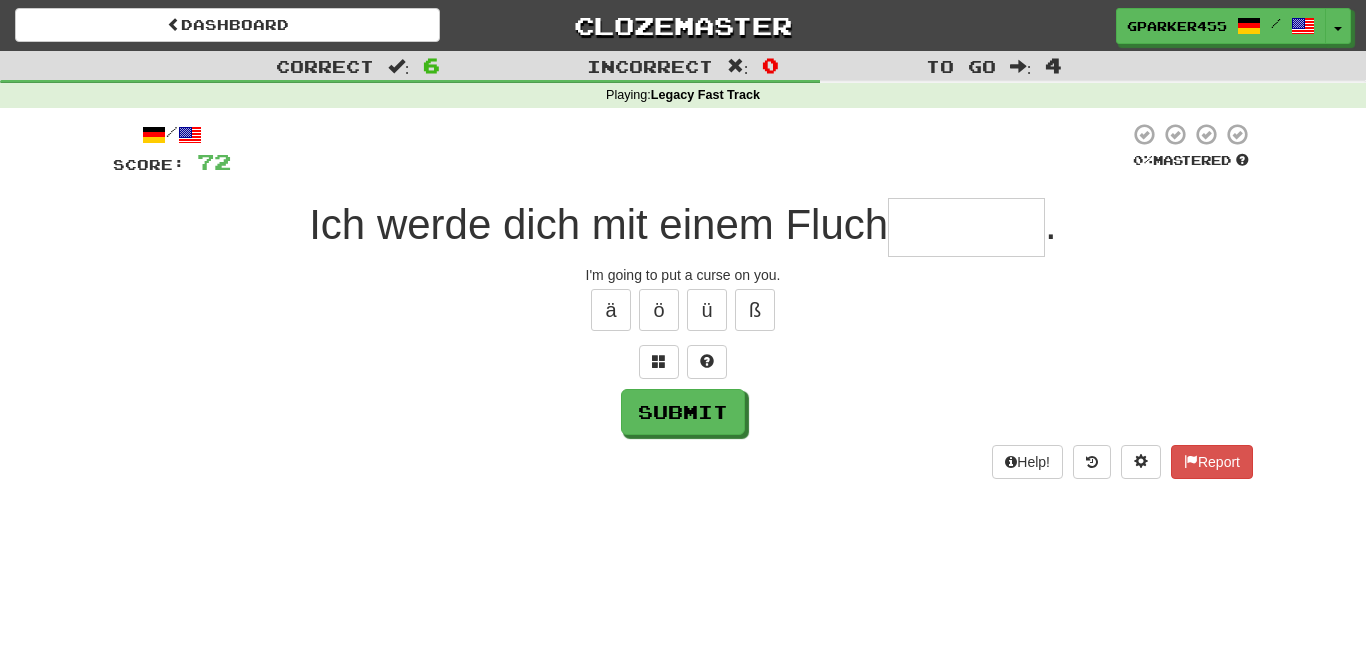 type on "*" 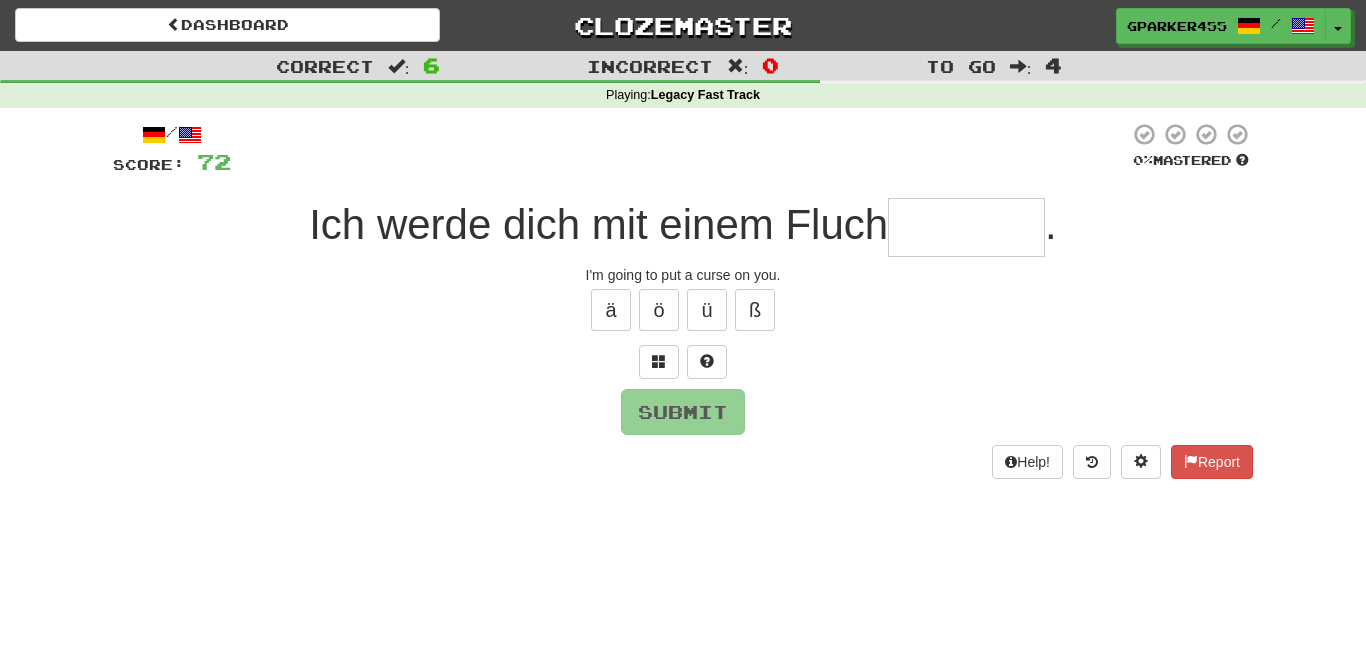 type on "*" 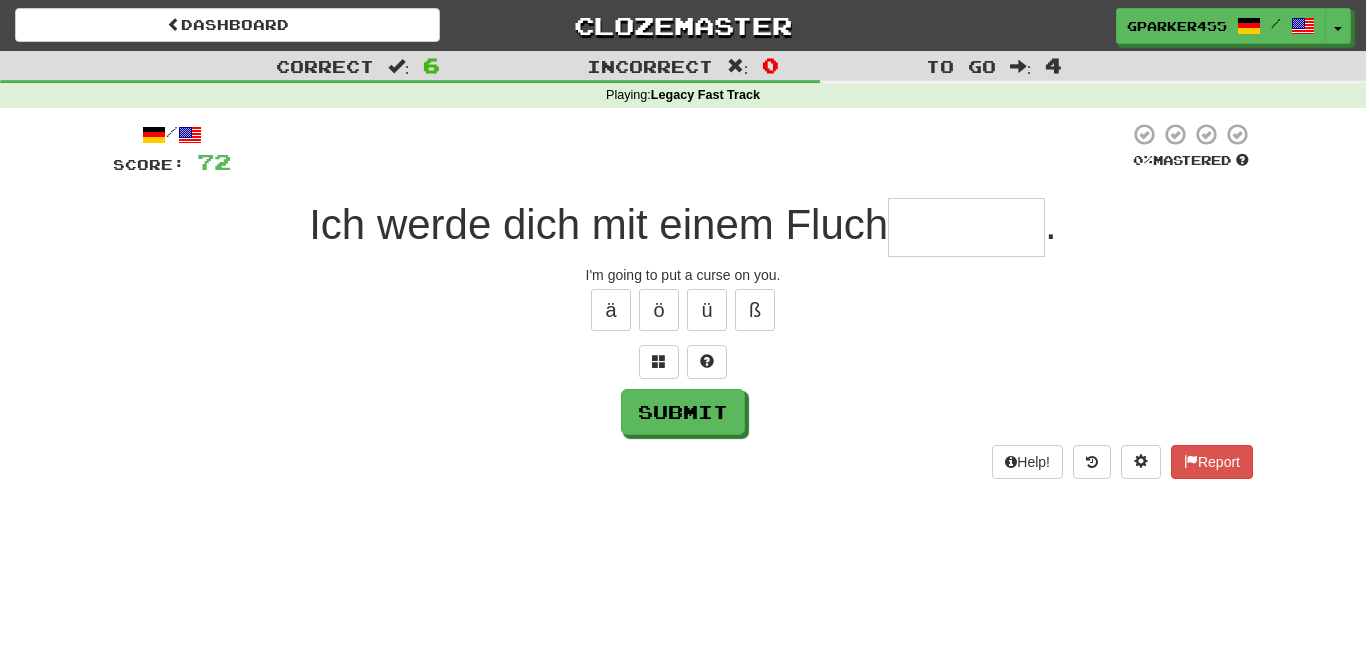 type on "*" 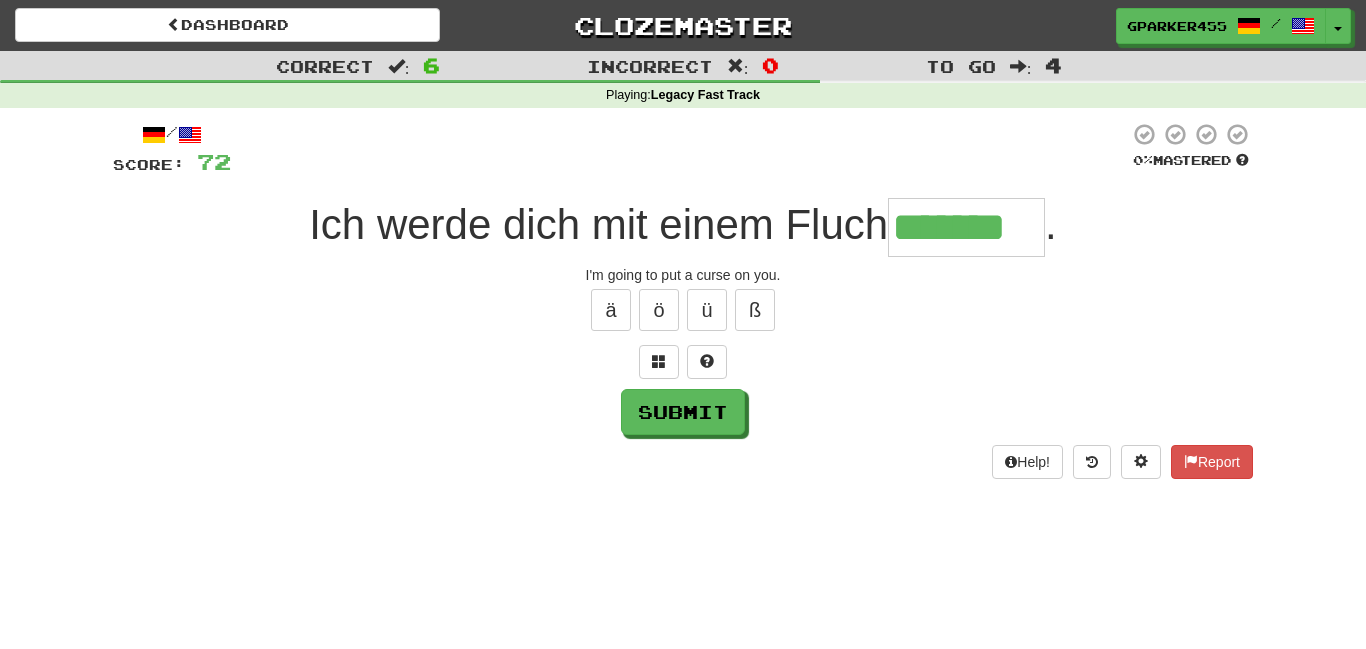 type on "*******" 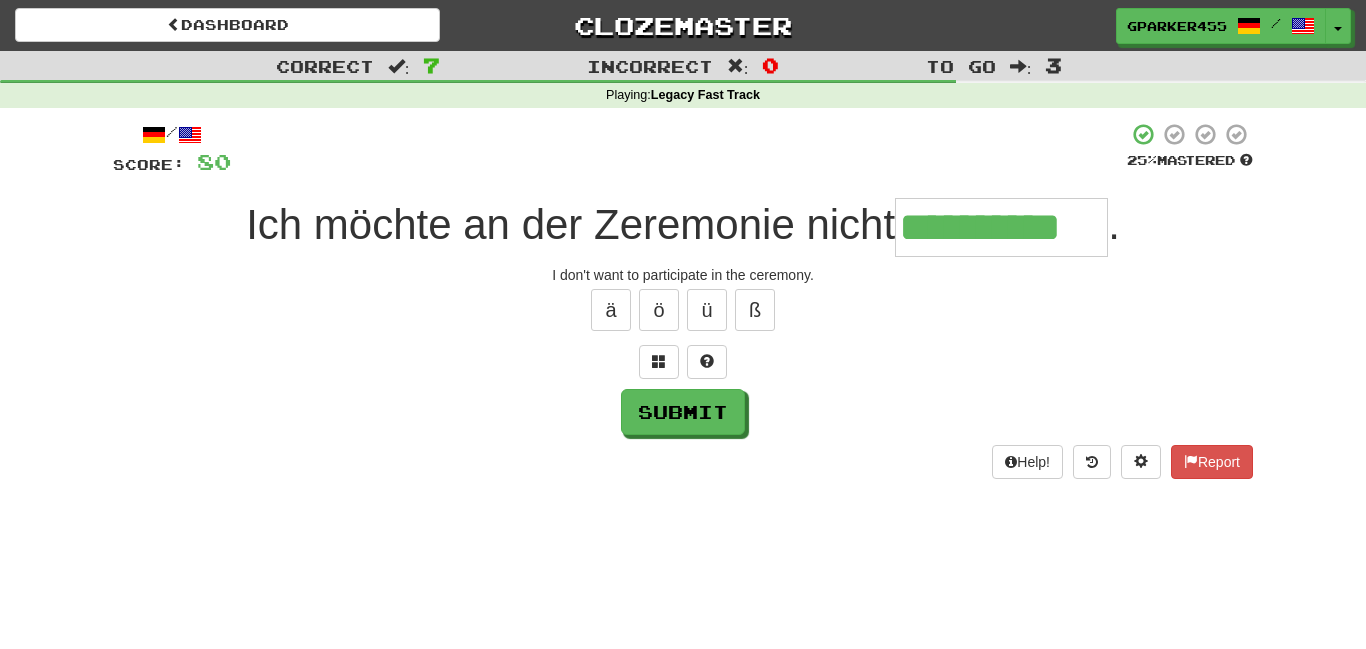 type on "**********" 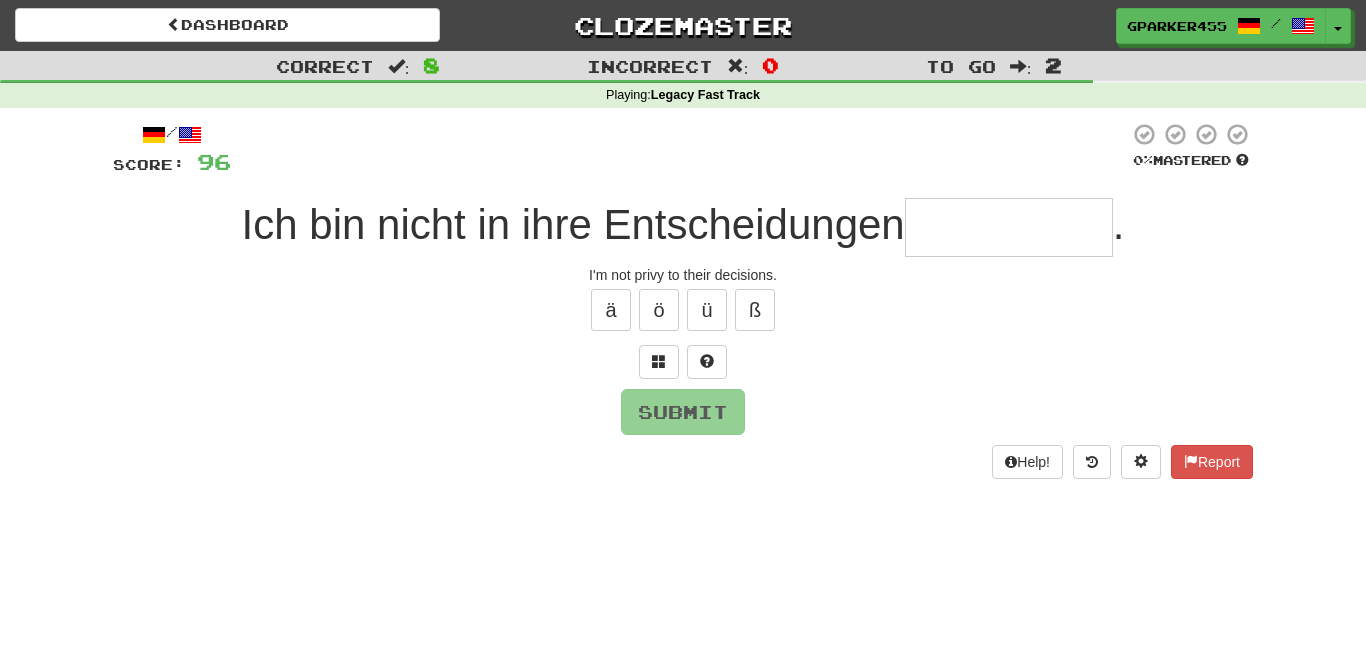 type on "*" 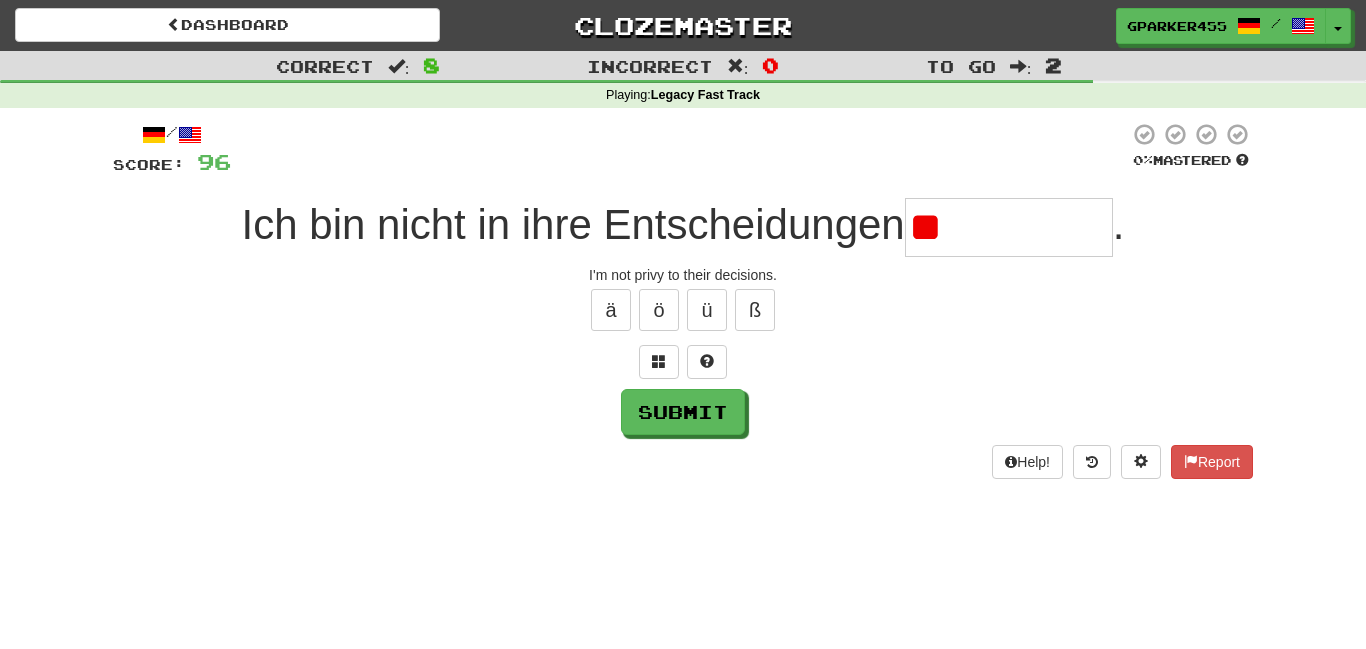 type on "*" 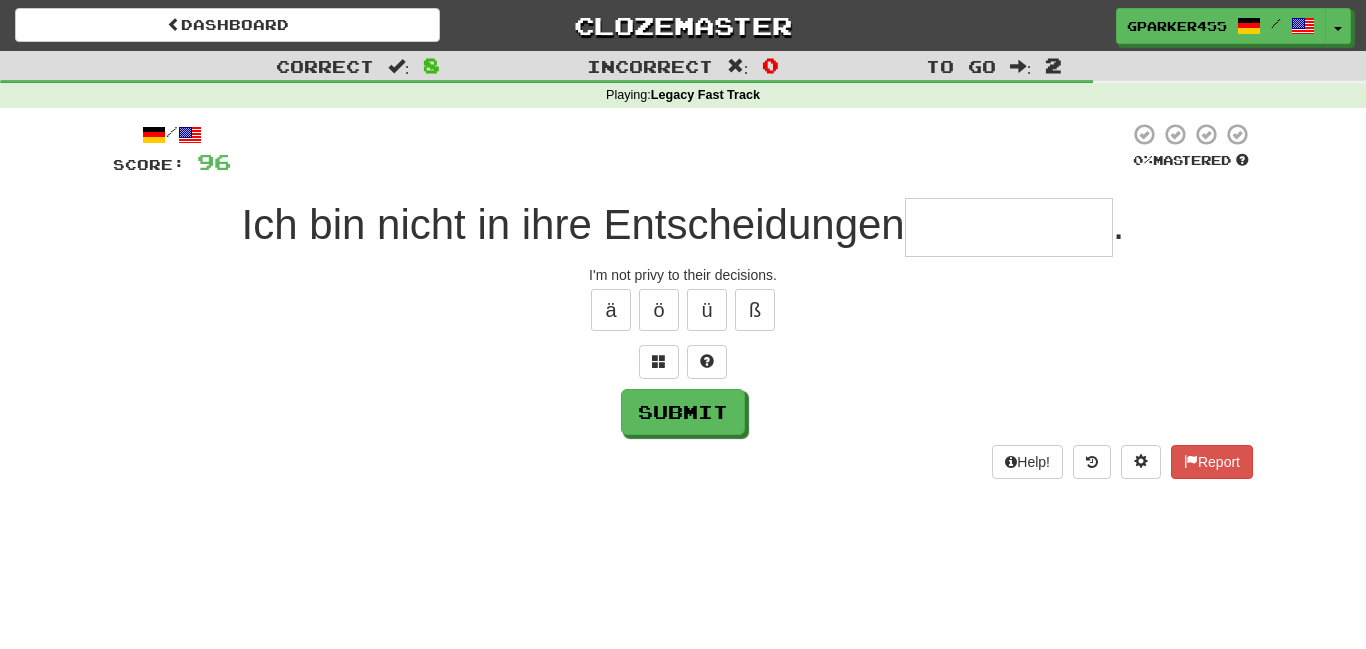 type on "*" 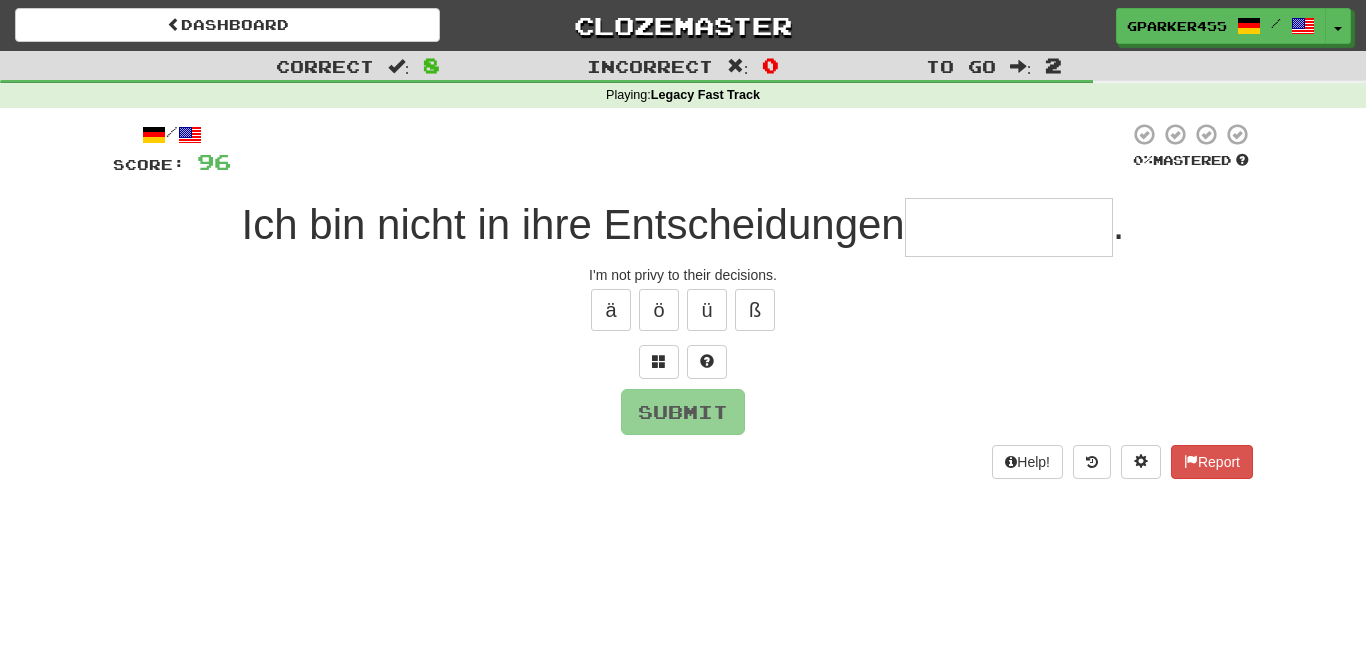 type on "*" 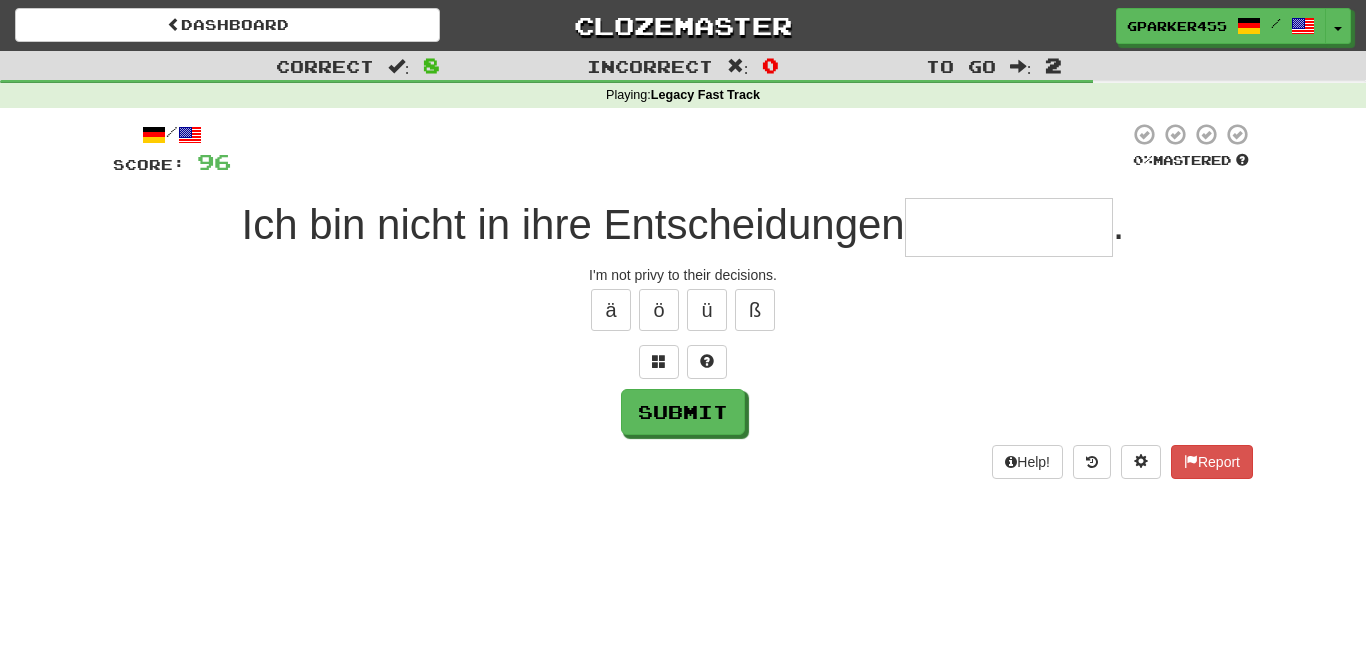 type on "*" 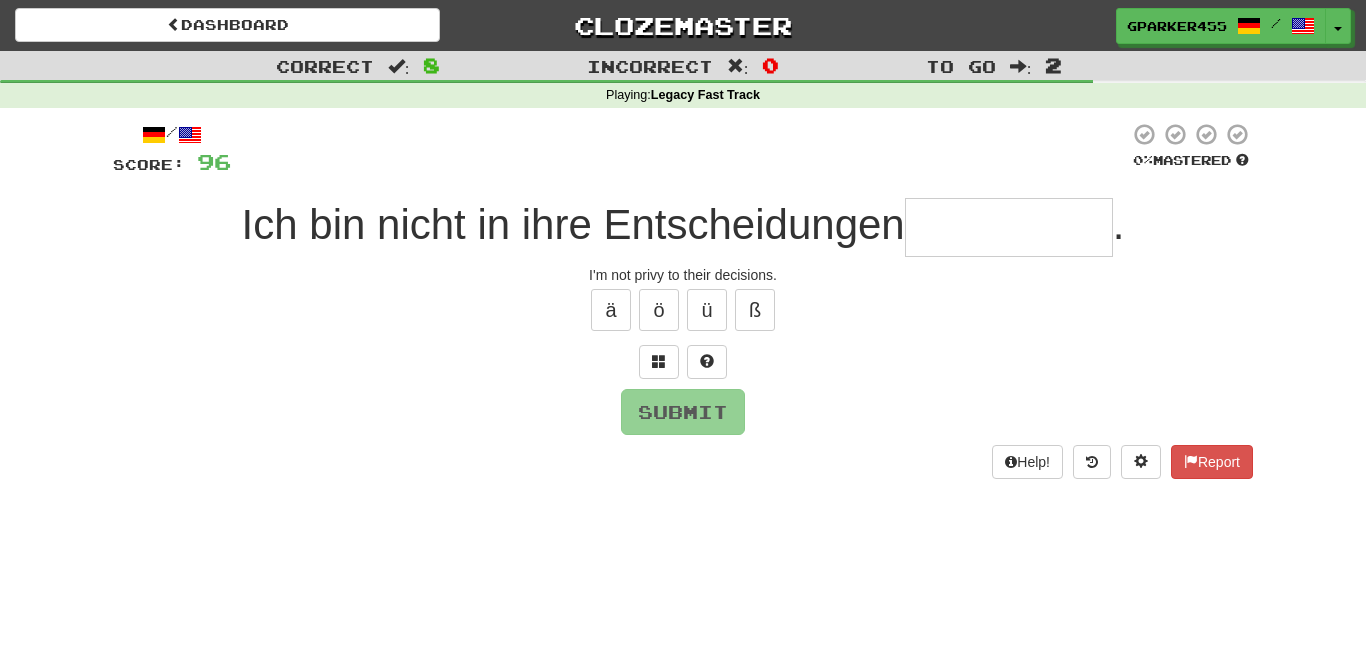 type on "*" 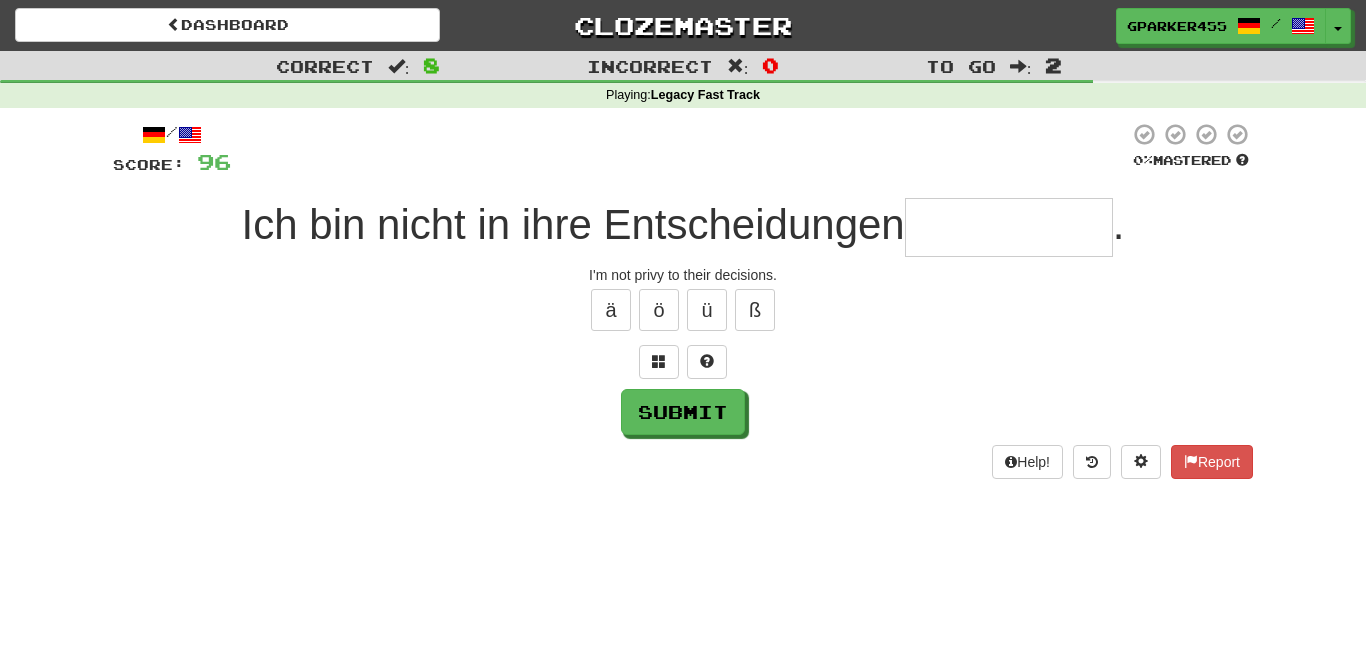 type on "*" 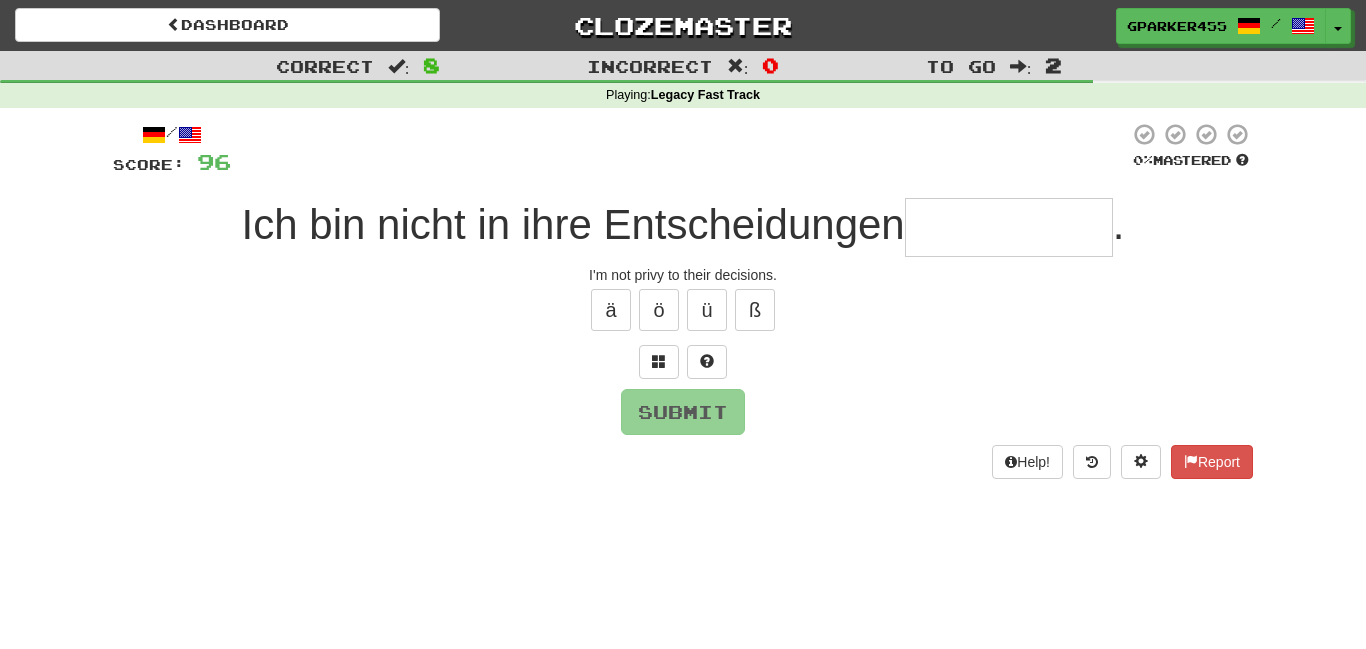 type on "*" 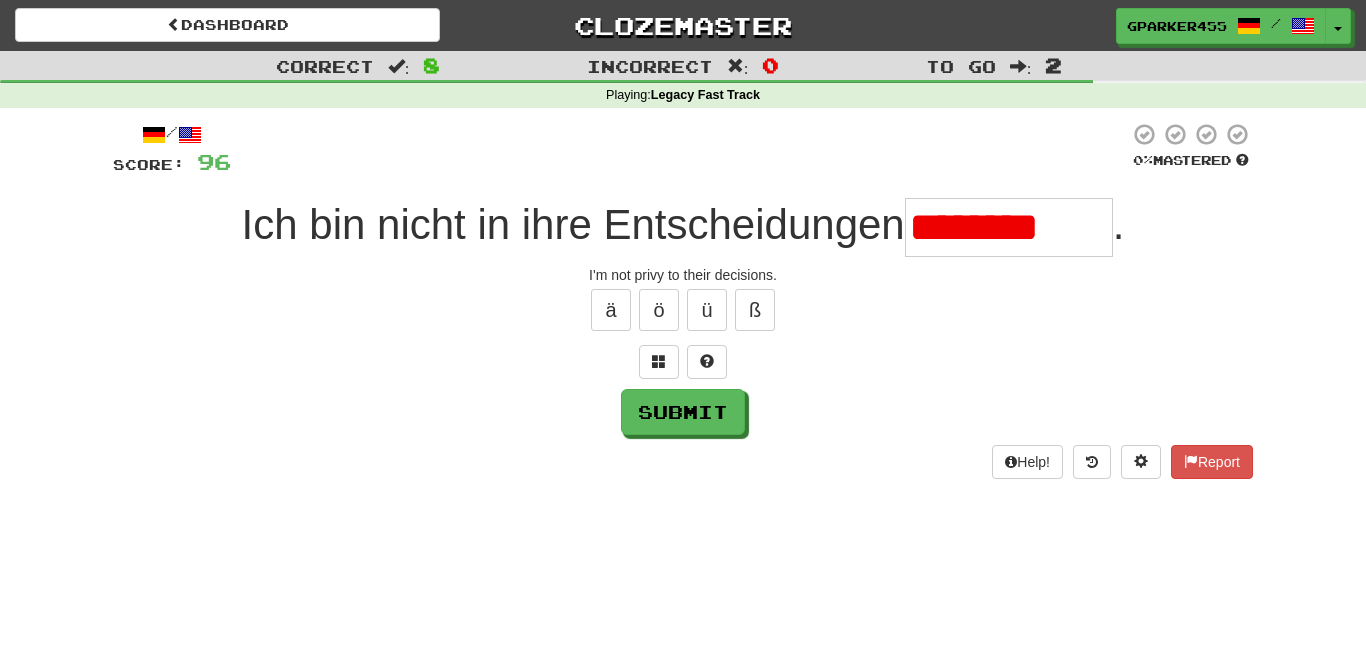 scroll, scrollTop: 0, scrollLeft: 0, axis: both 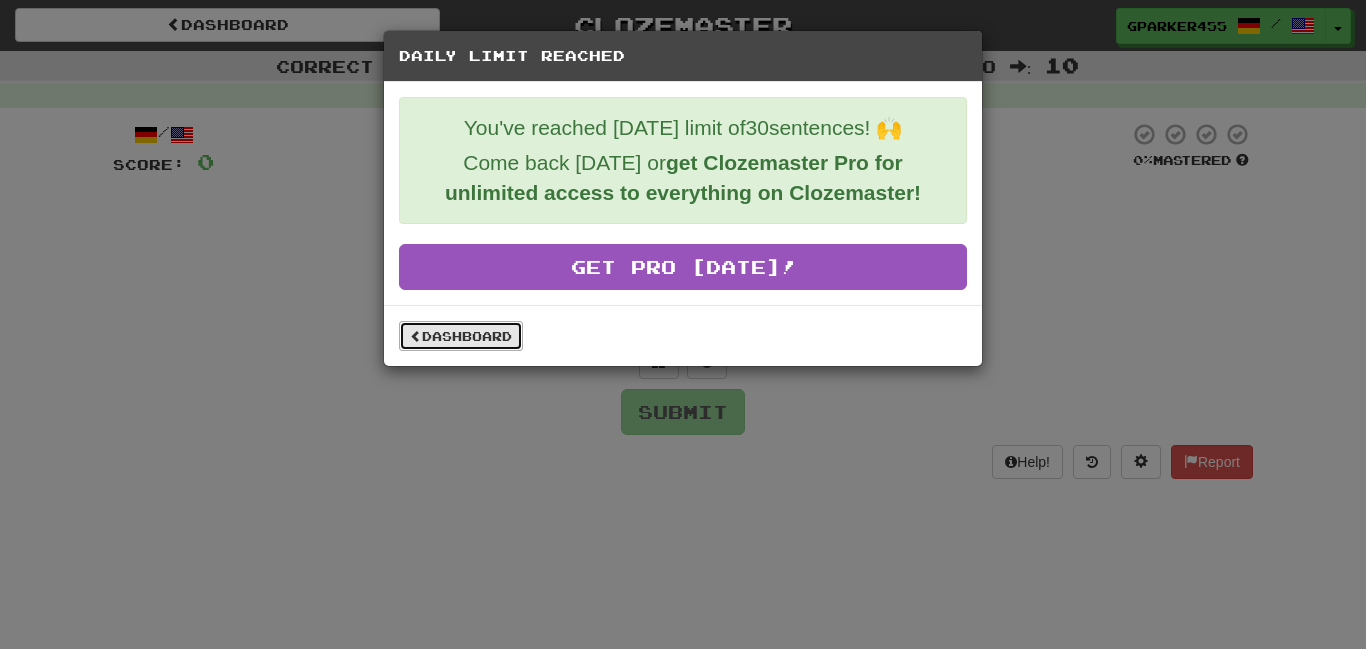 click on "Dashboard" at bounding box center (461, 336) 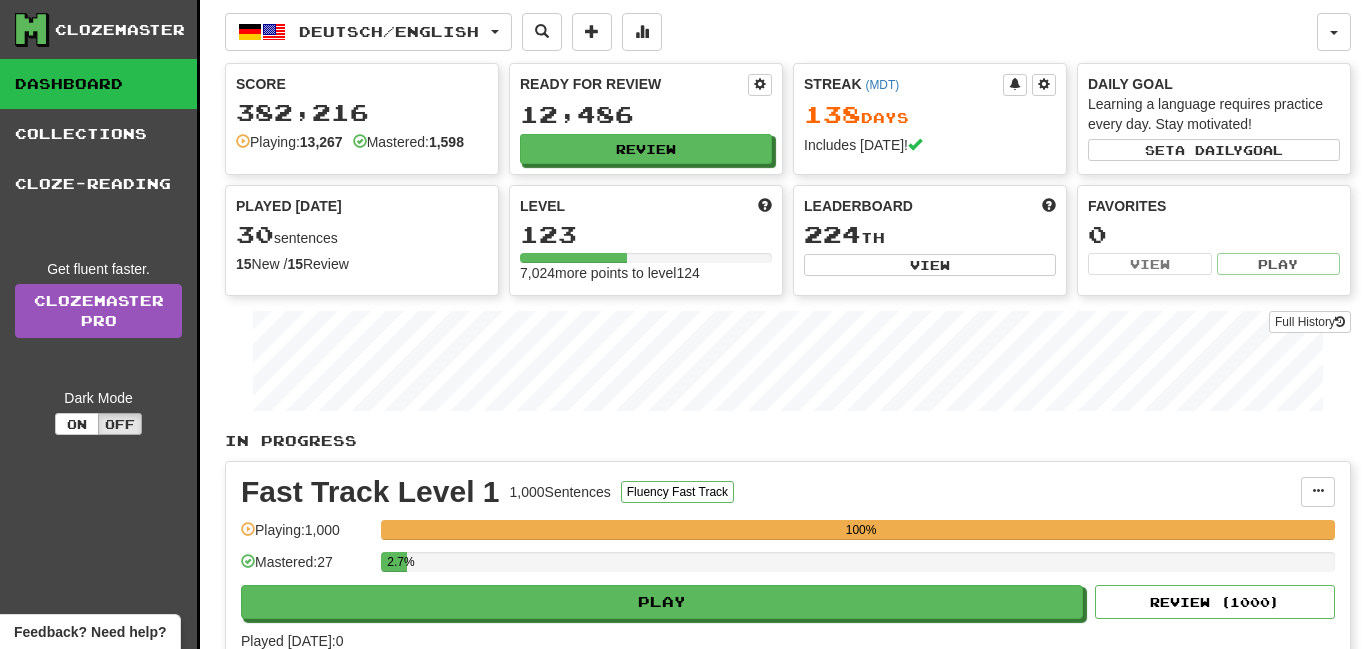 scroll, scrollTop: 0, scrollLeft: 0, axis: both 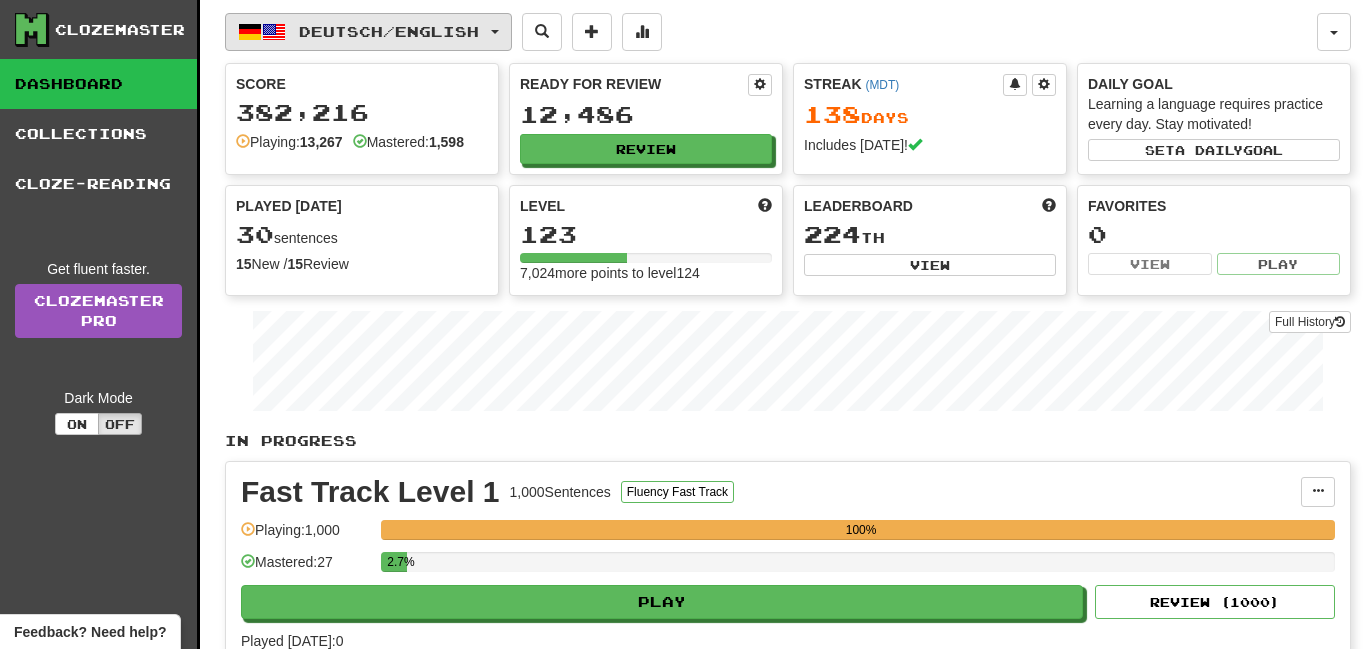 click on "Deutsch  /  English" at bounding box center [389, 31] 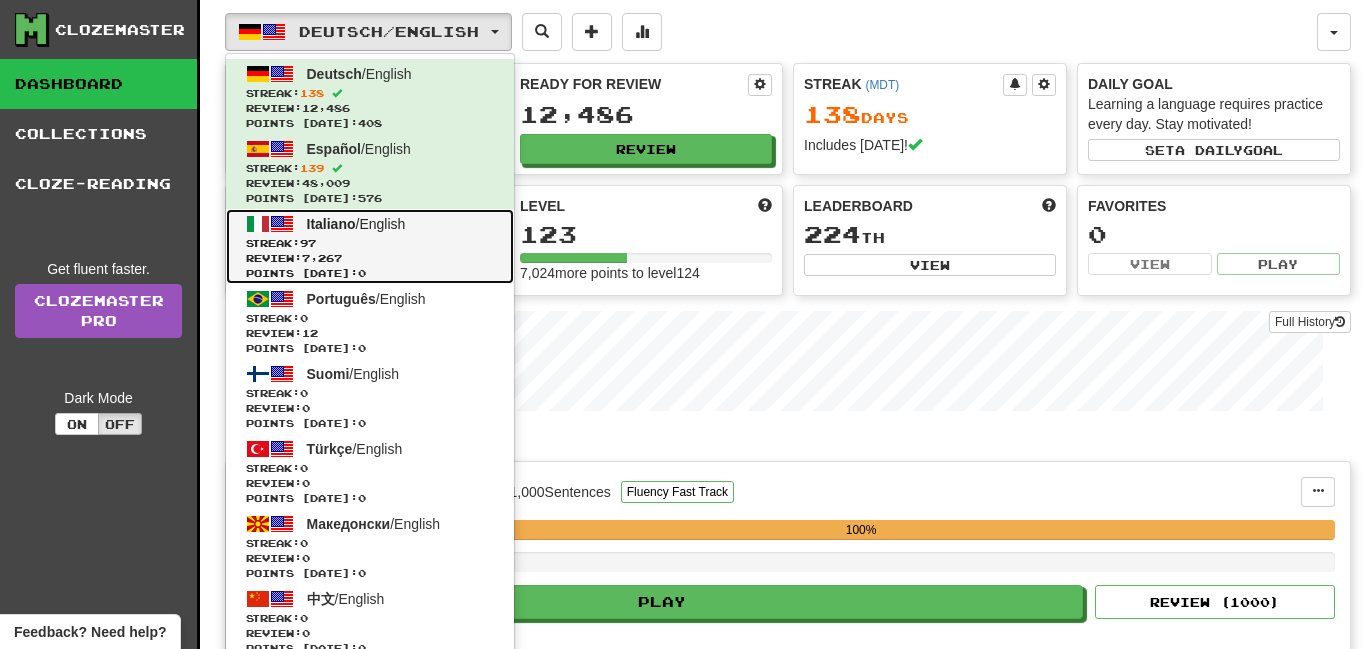 click on "Italiano  /  English Streak:  97   Review:  7,267 Points [DATE]:  0" at bounding box center (370, 246) 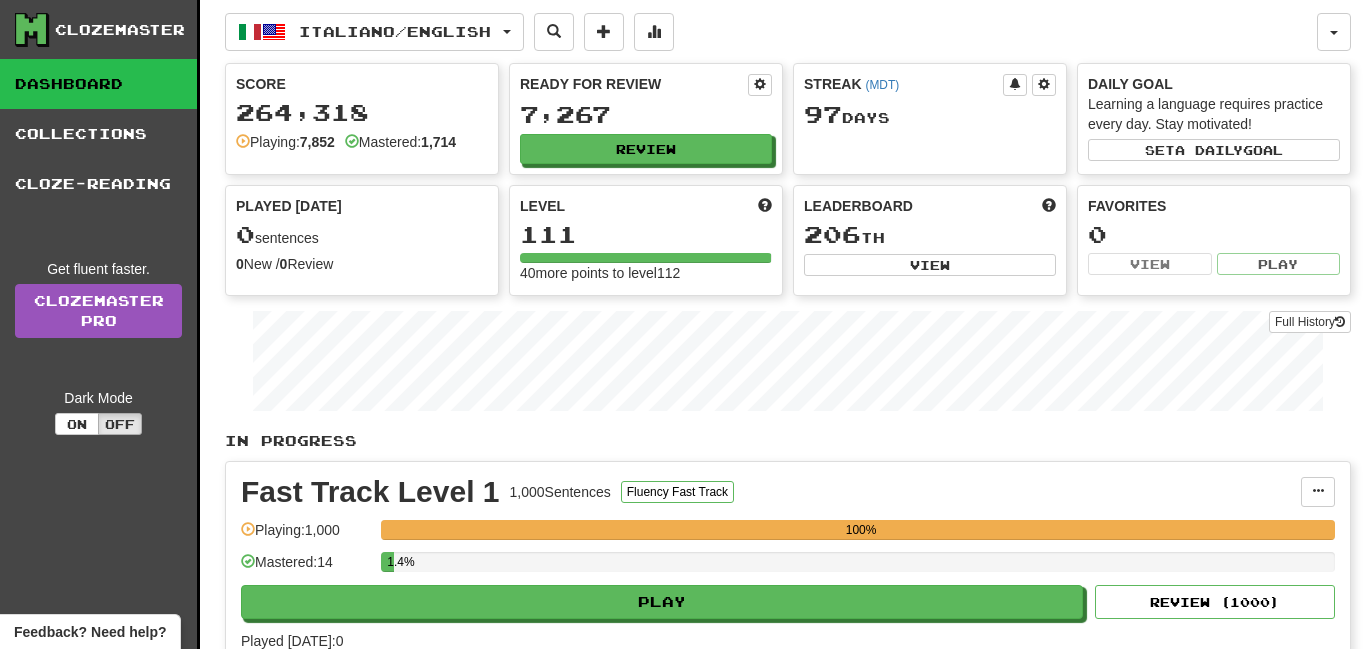 click on "Play" at bounding box center [663, 1281] 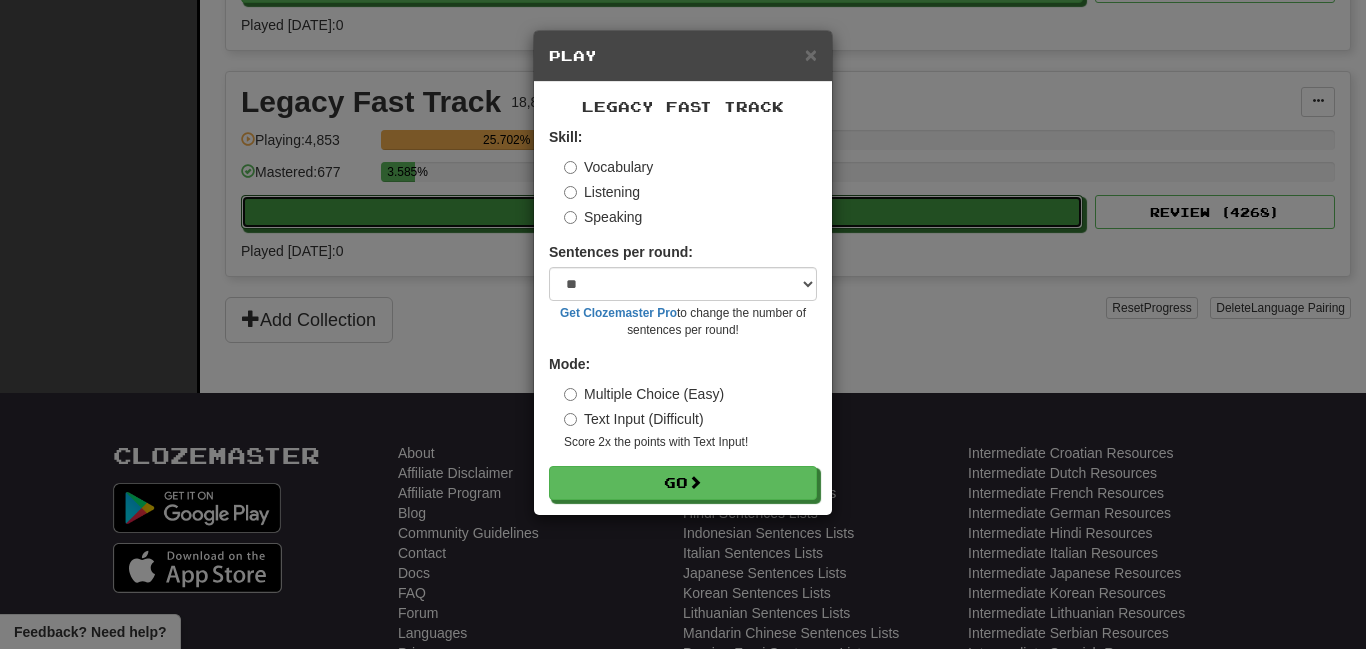 scroll, scrollTop: 1068, scrollLeft: 0, axis: vertical 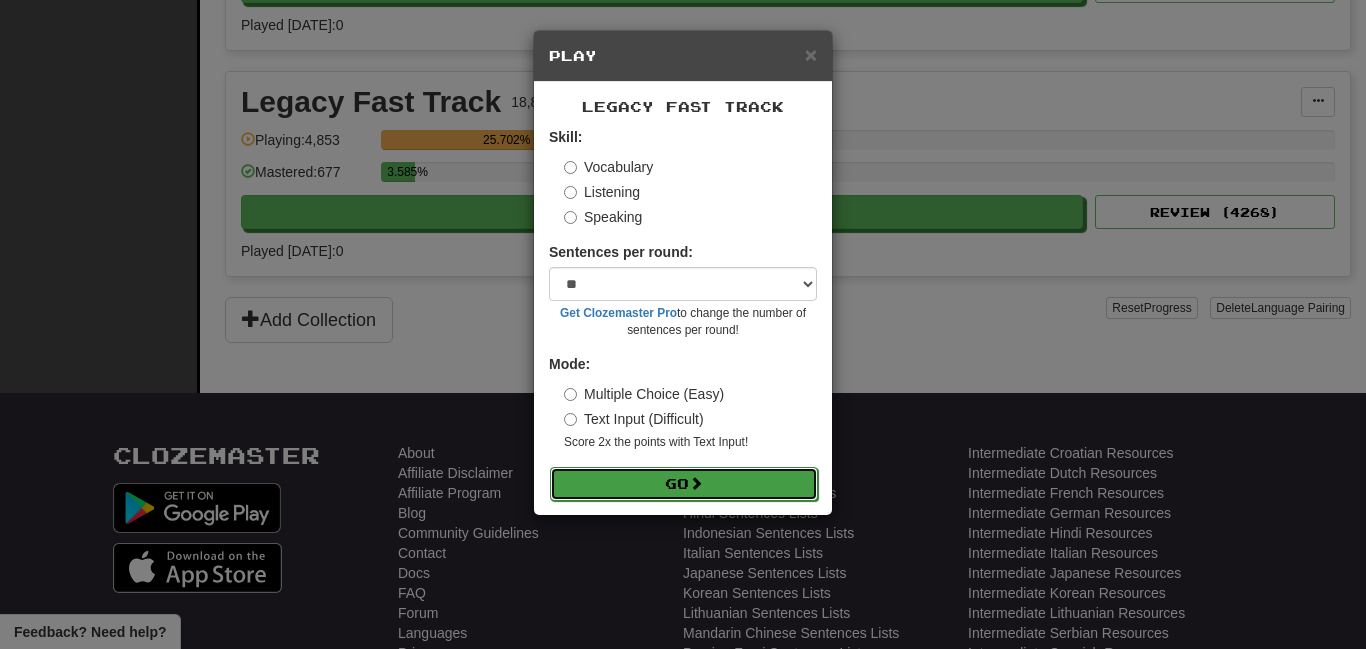 click on "Go" at bounding box center (684, 484) 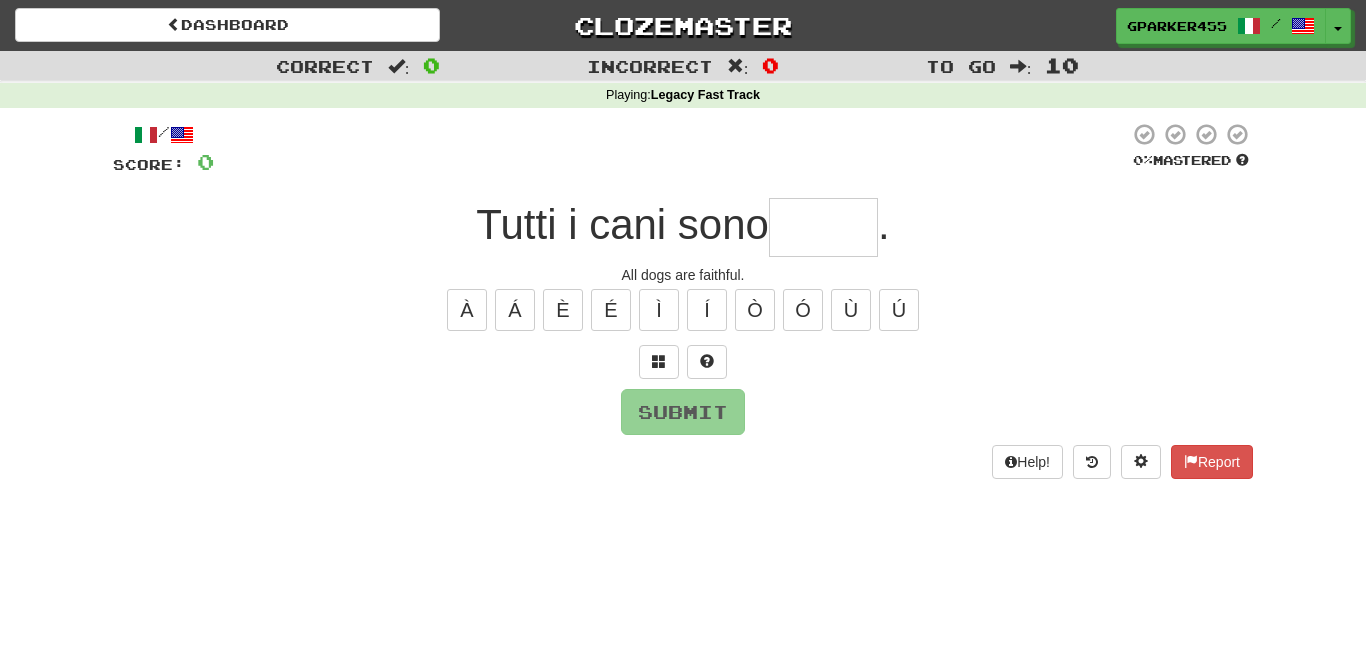 scroll, scrollTop: 0, scrollLeft: 0, axis: both 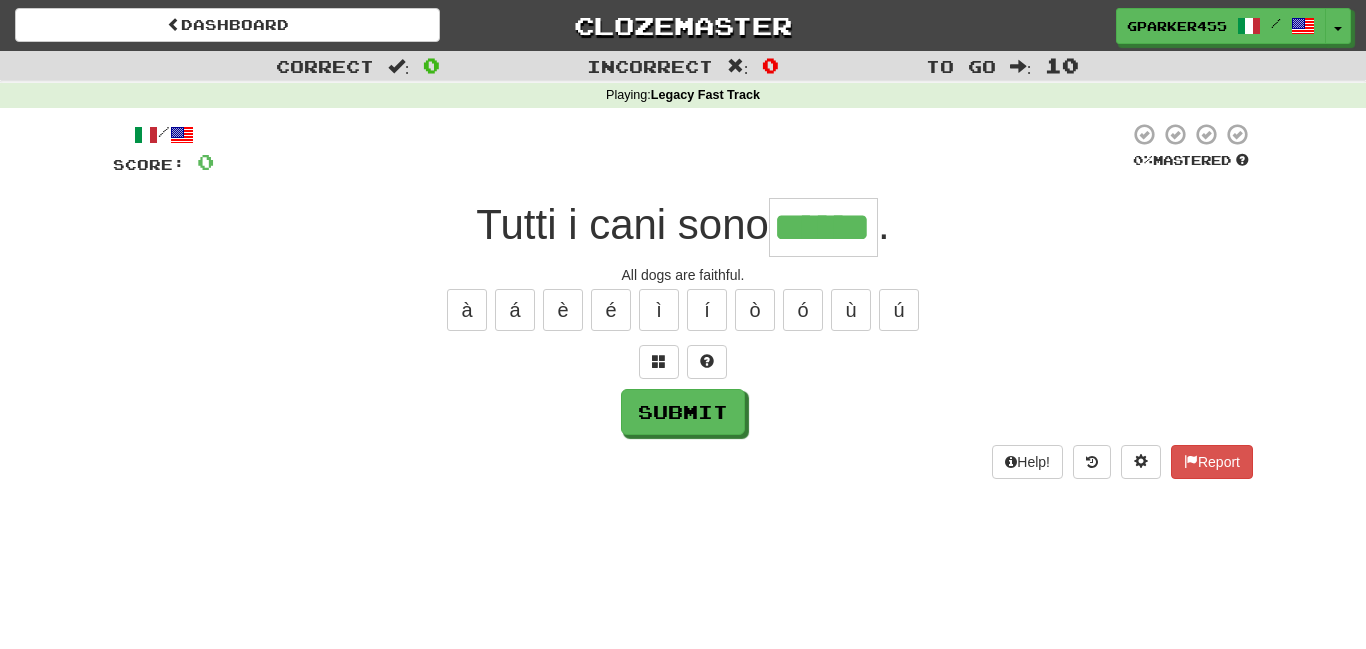 type on "******" 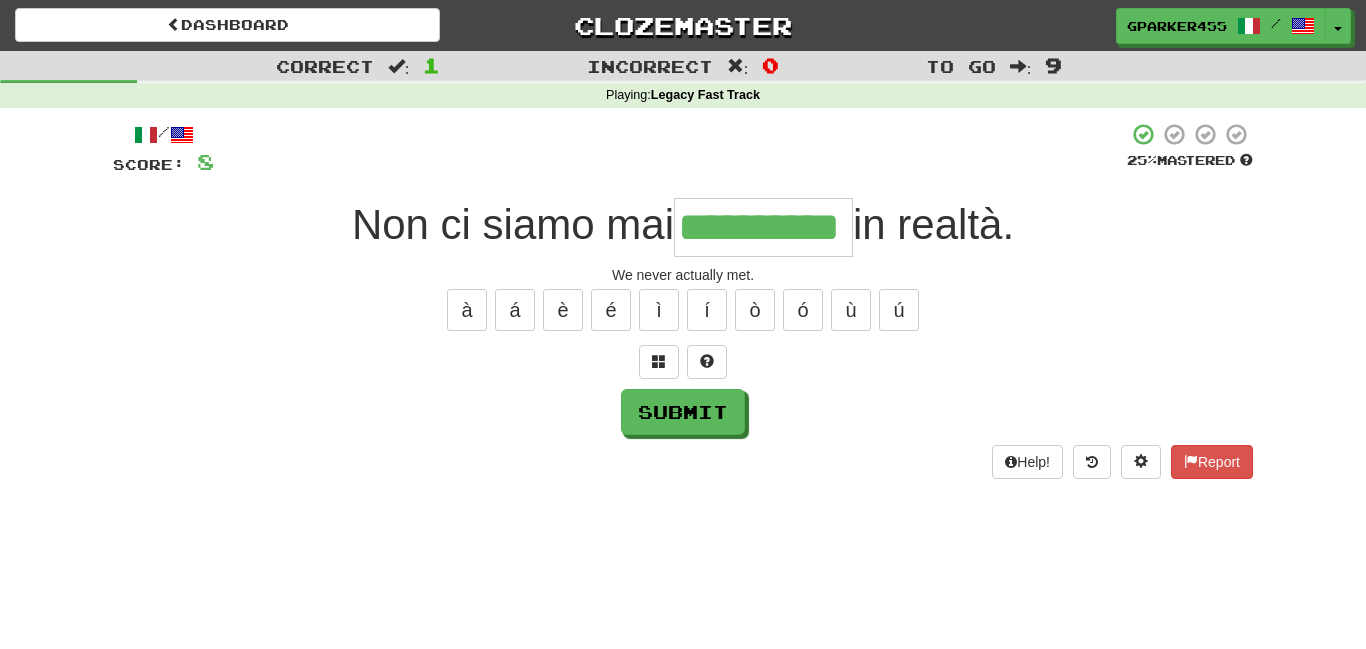 type on "**********" 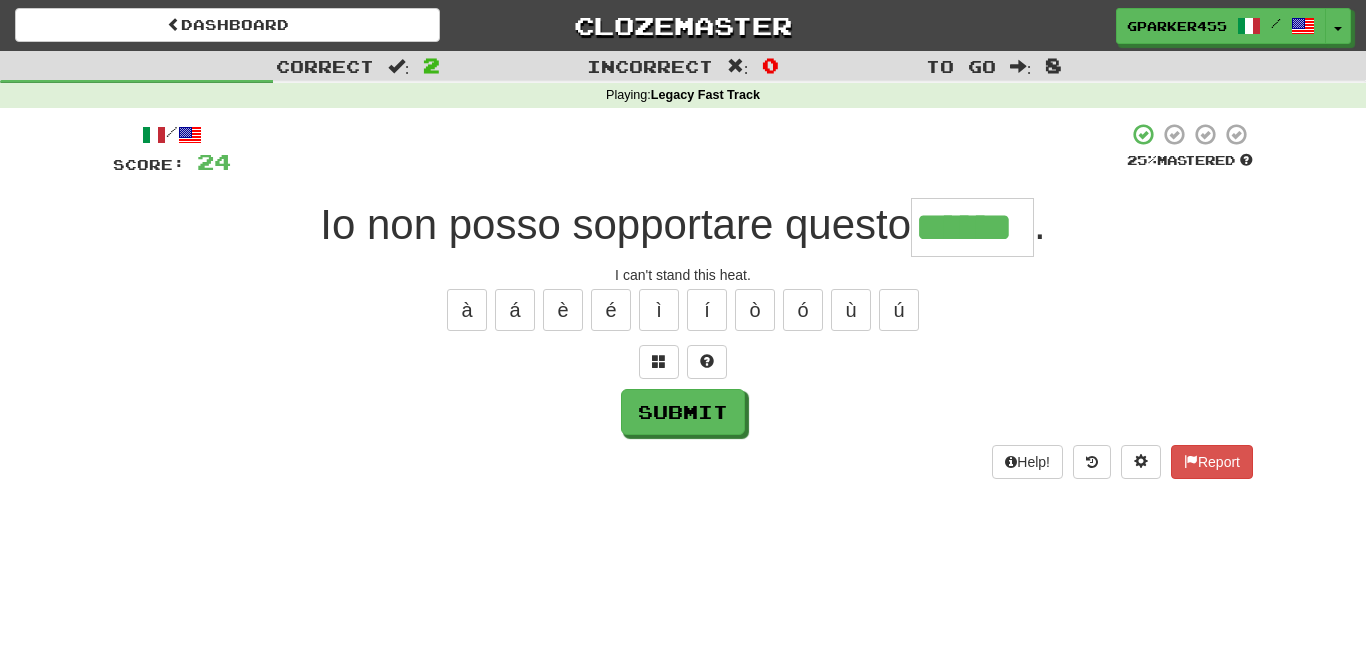 type on "******" 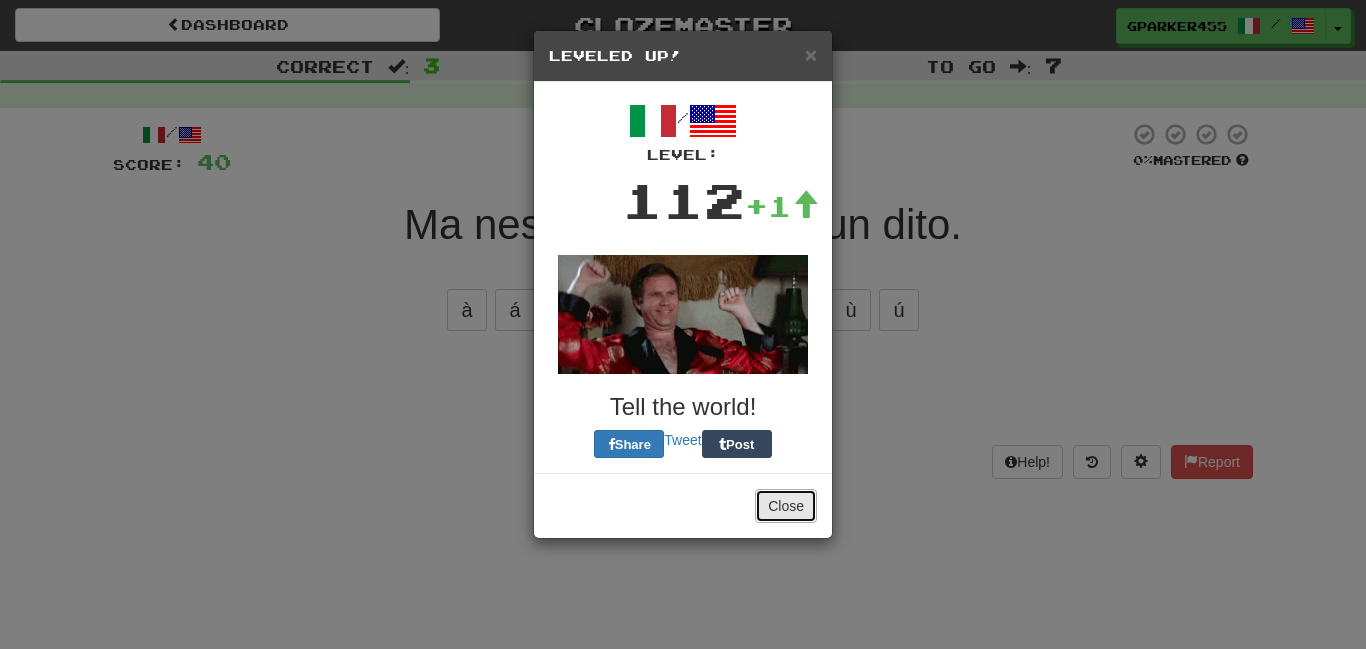click on "Close" at bounding box center (786, 506) 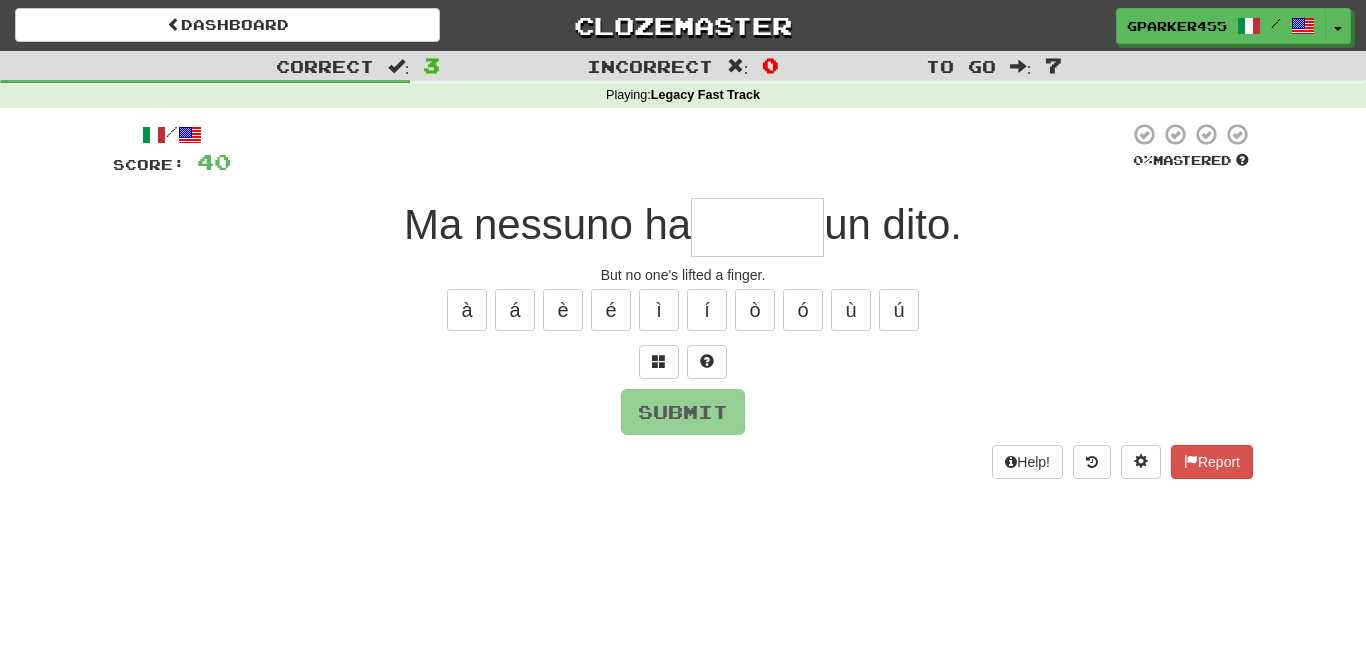 click at bounding box center [757, 227] 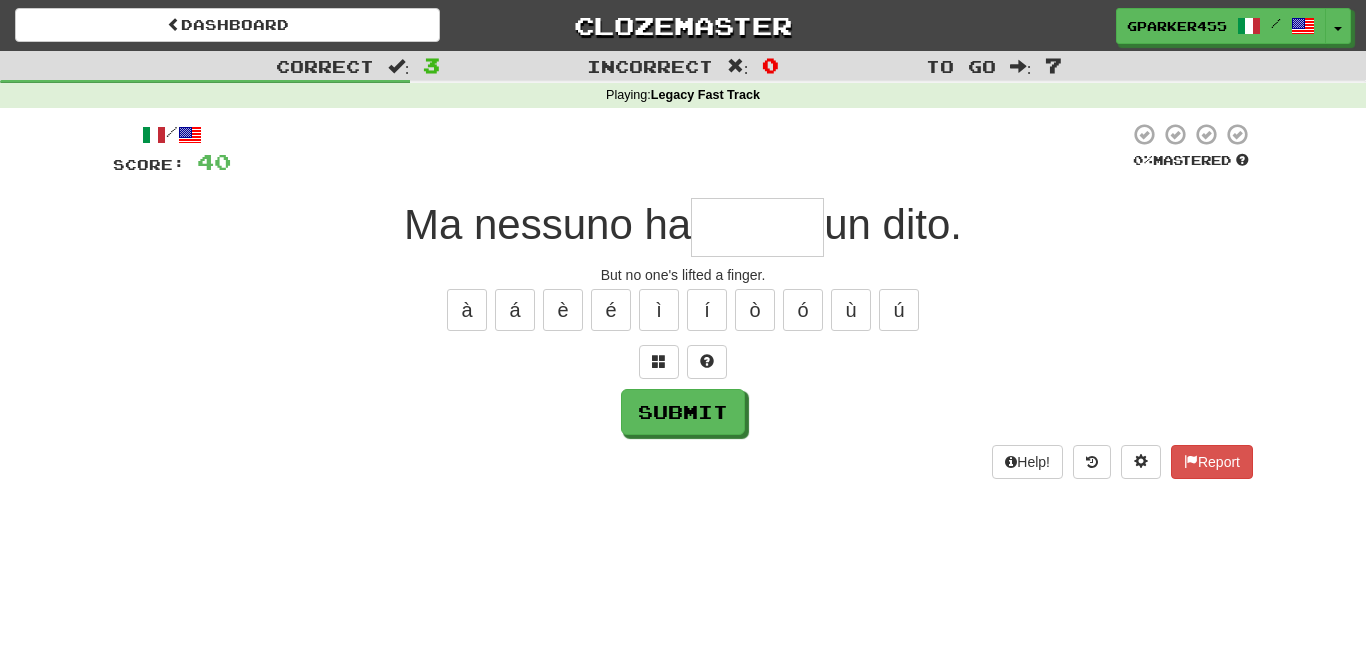 type on "*" 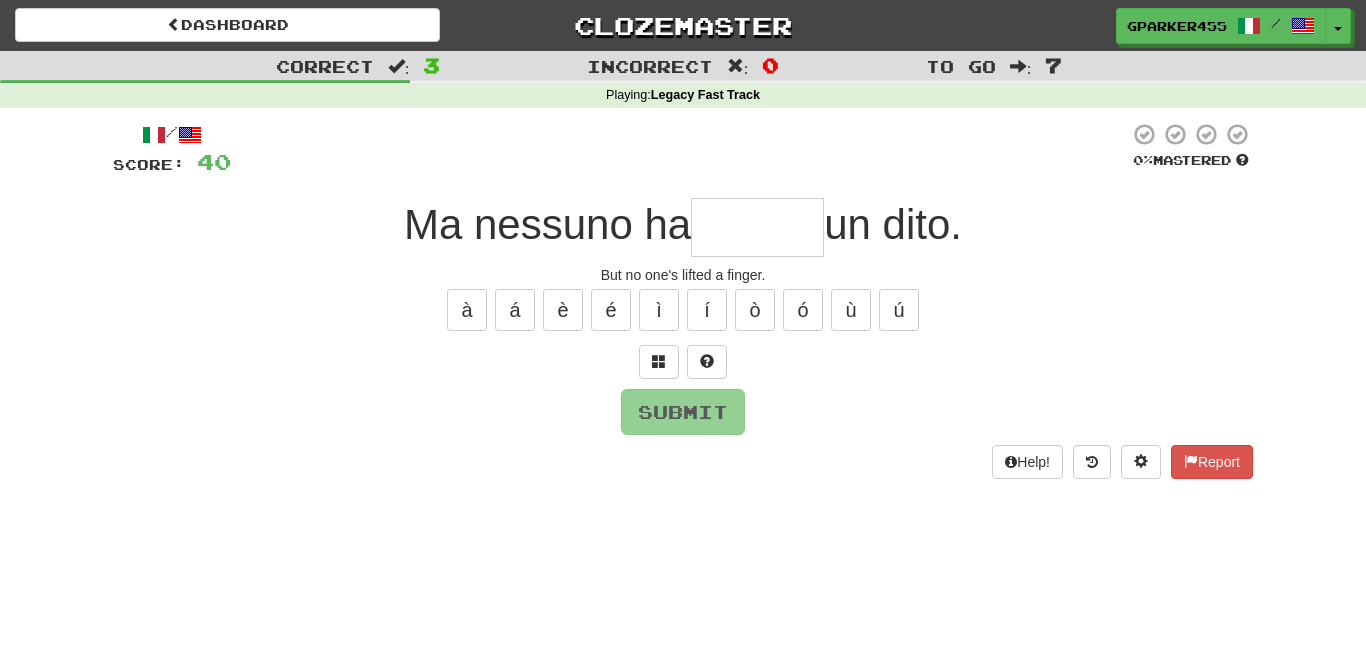 type on "*" 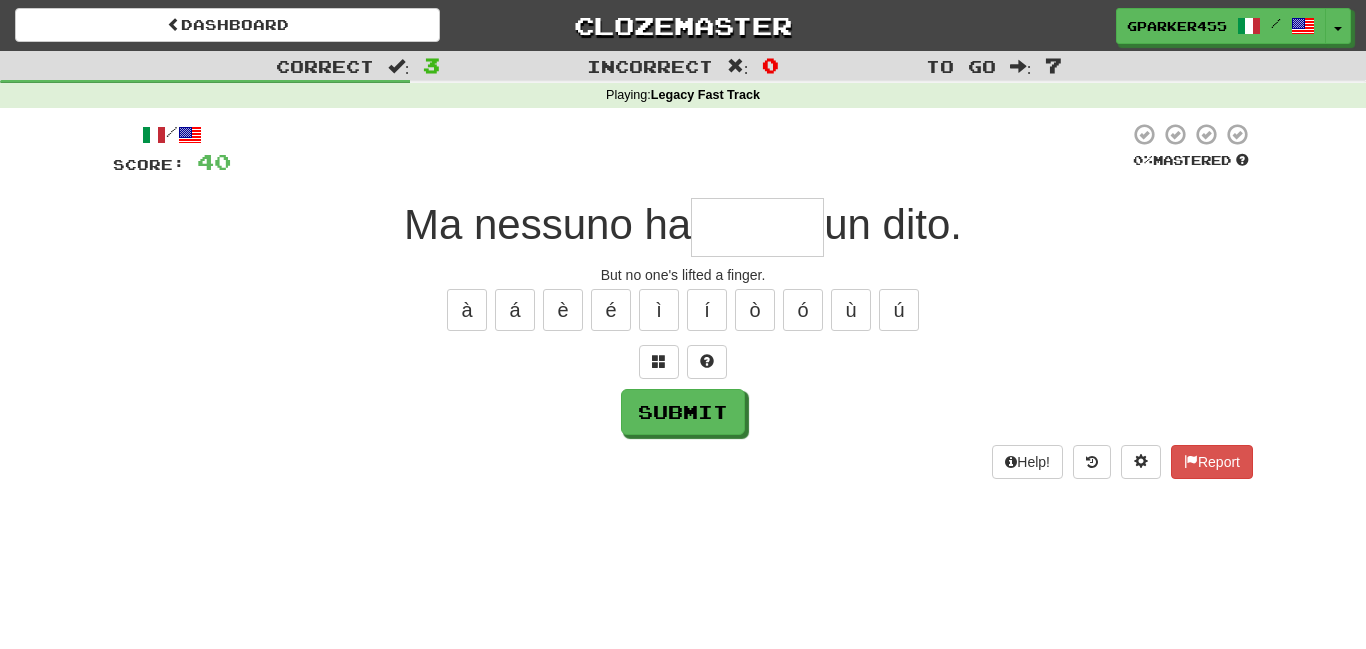 type on "*" 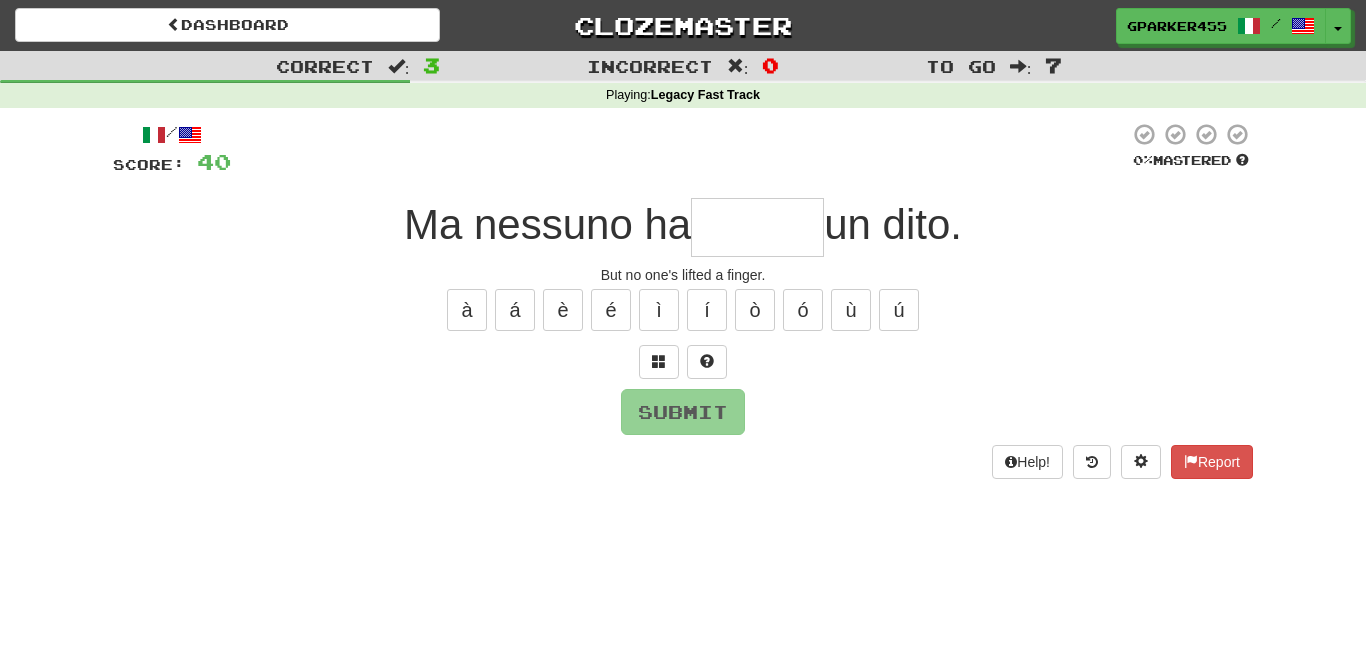 type on "*" 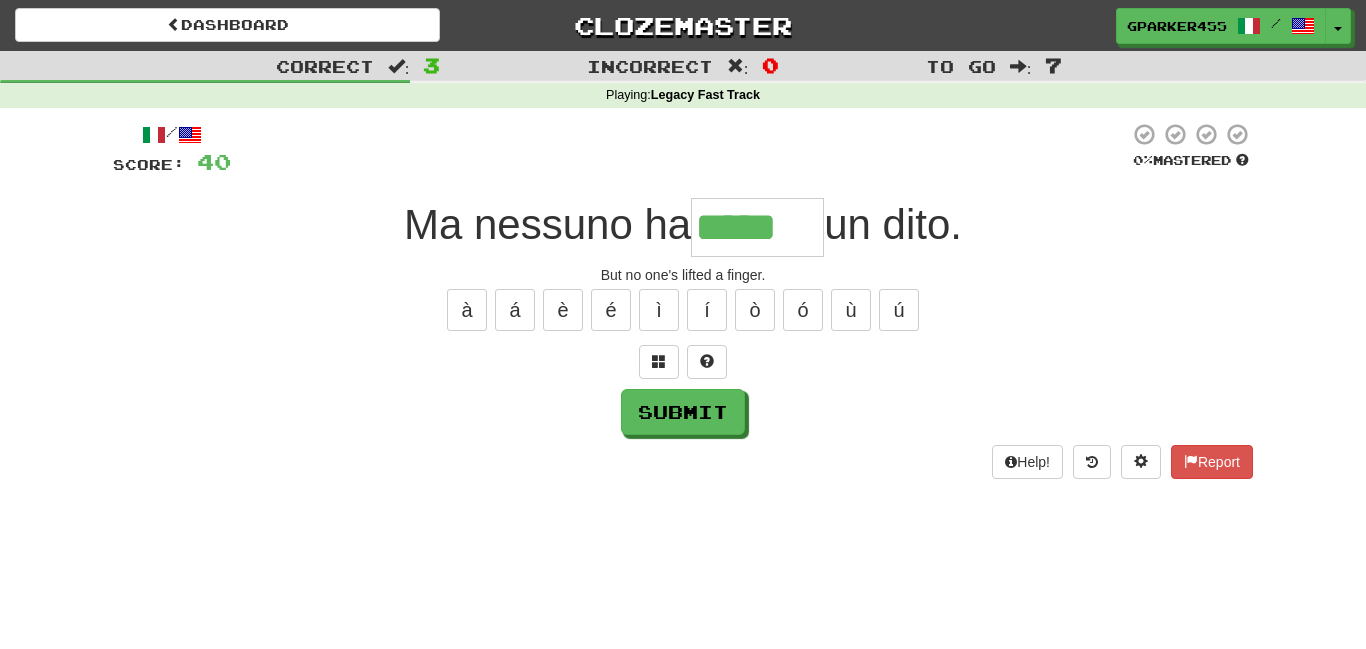 type on "*****" 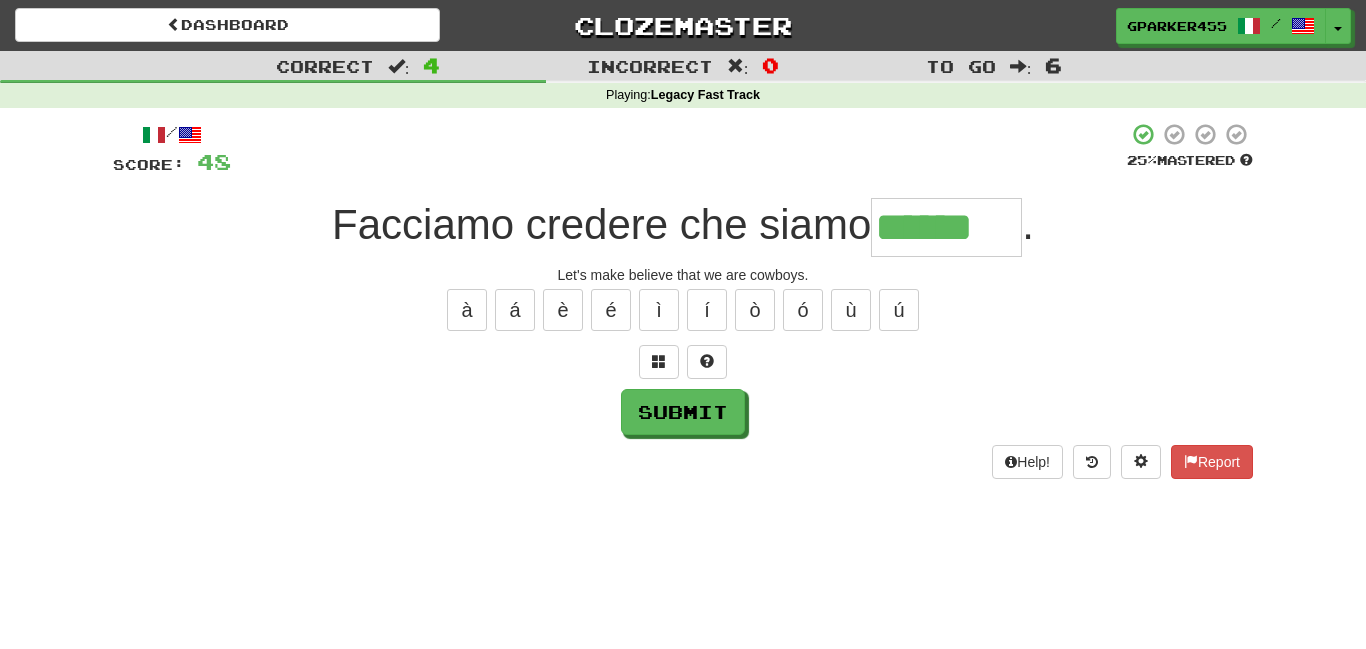 type on "******" 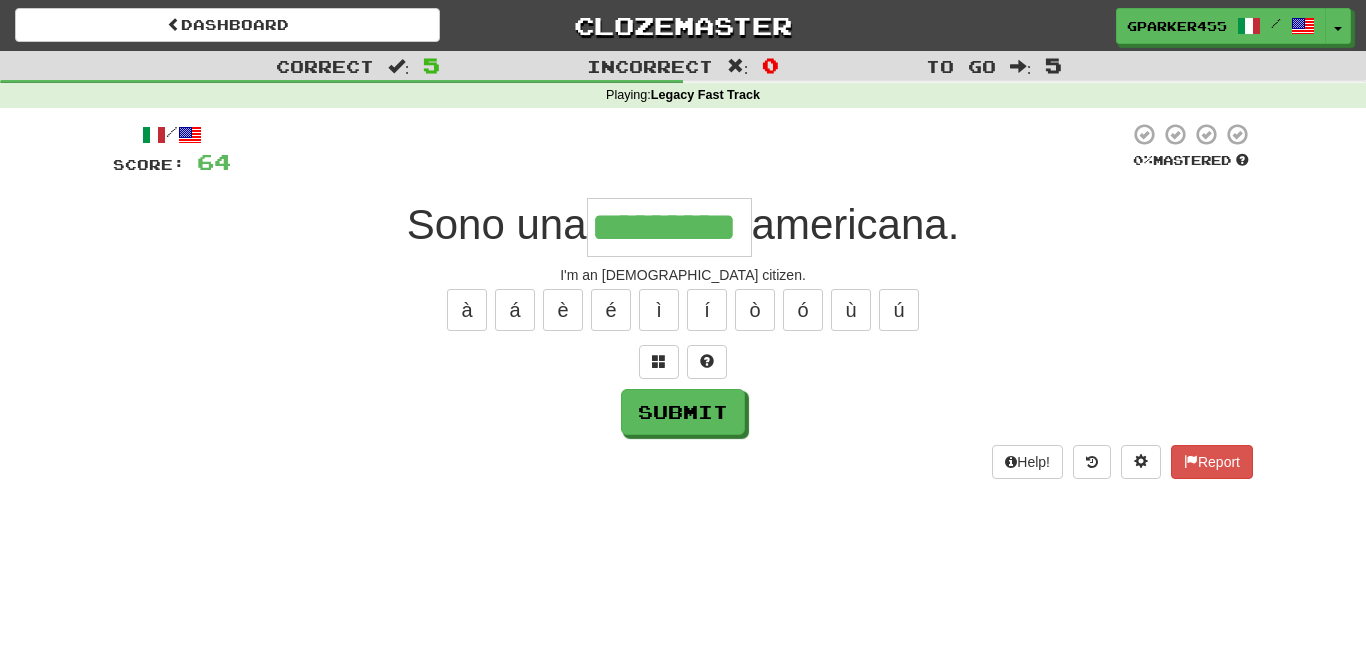 type on "*********" 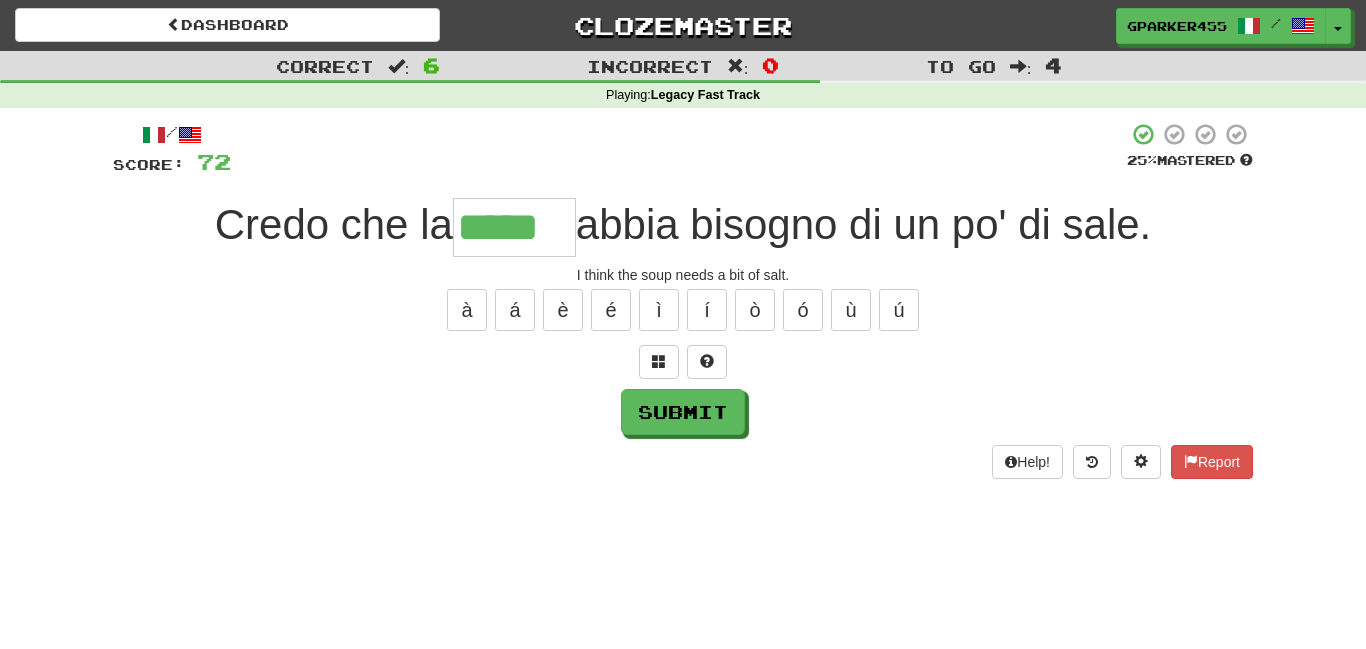 type on "*****" 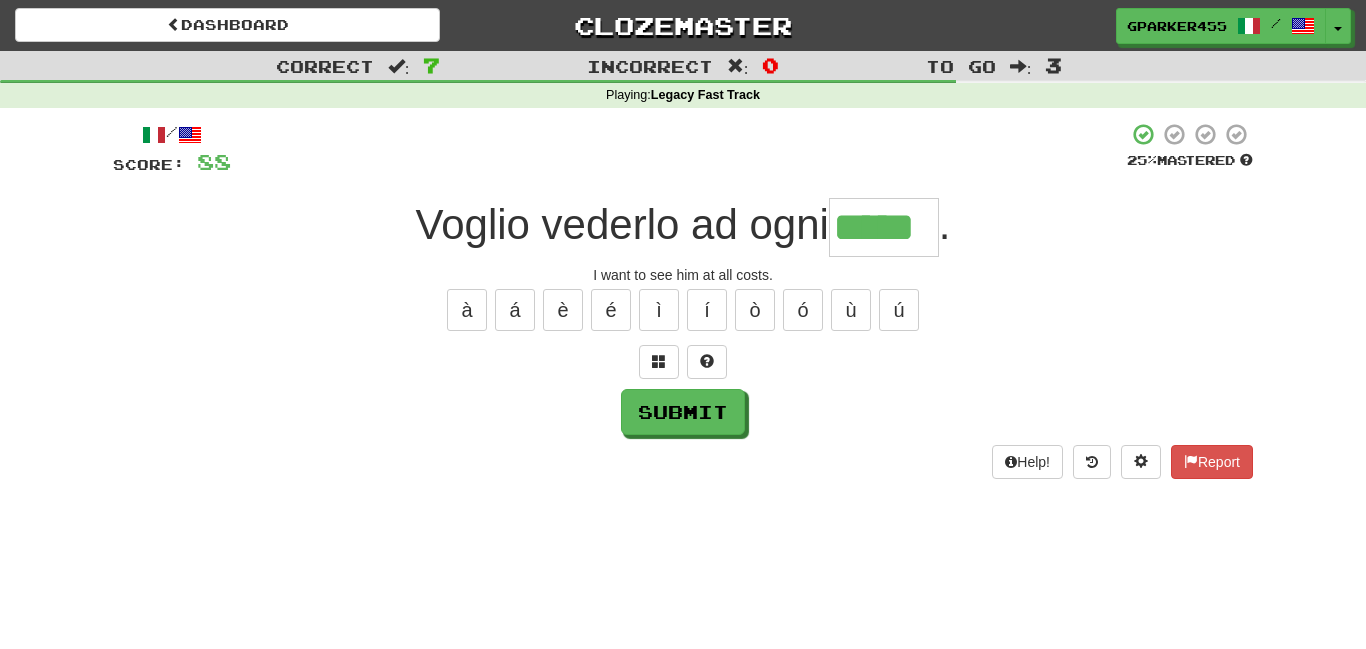 type on "*****" 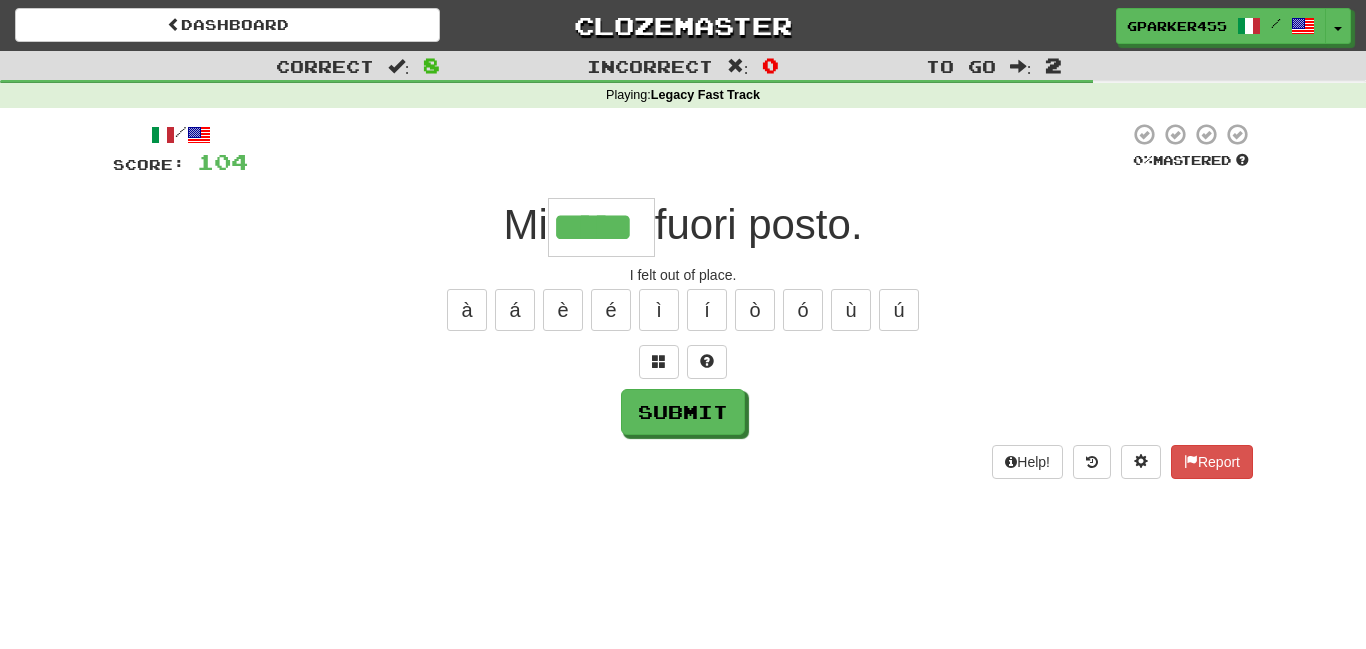 scroll, scrollTop: 0, scrollLeft: 0, axis: both 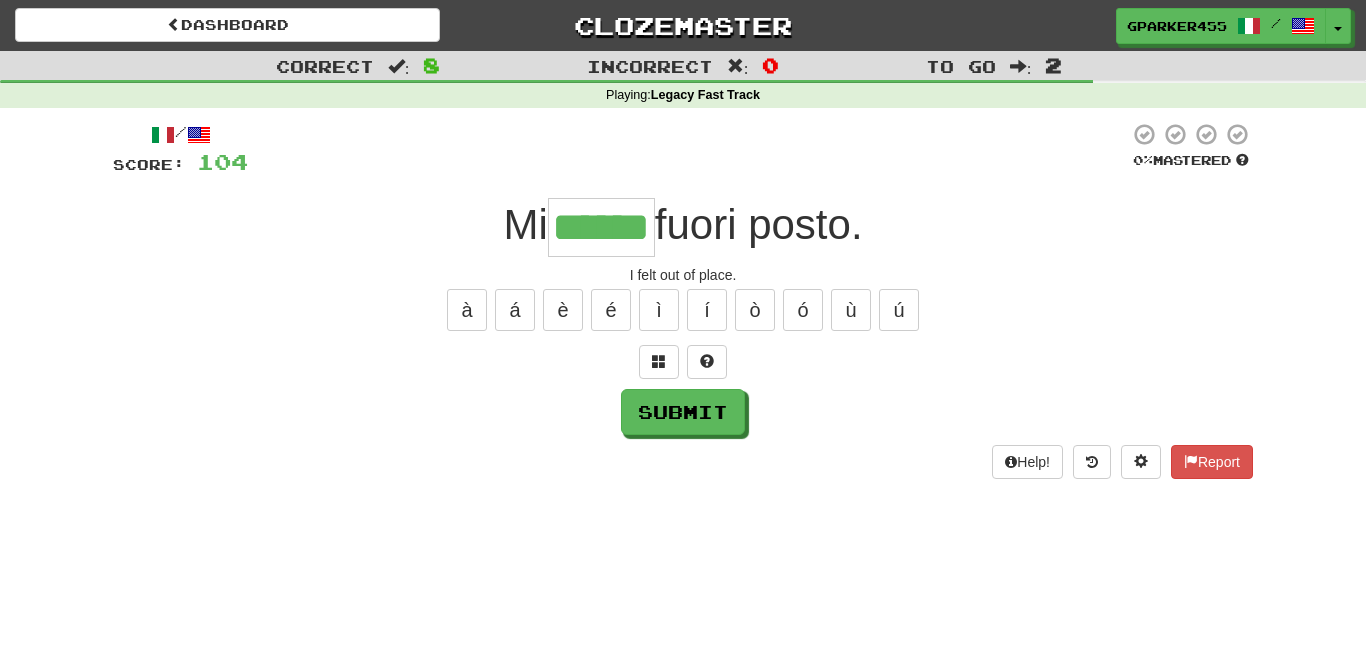 type on "******" 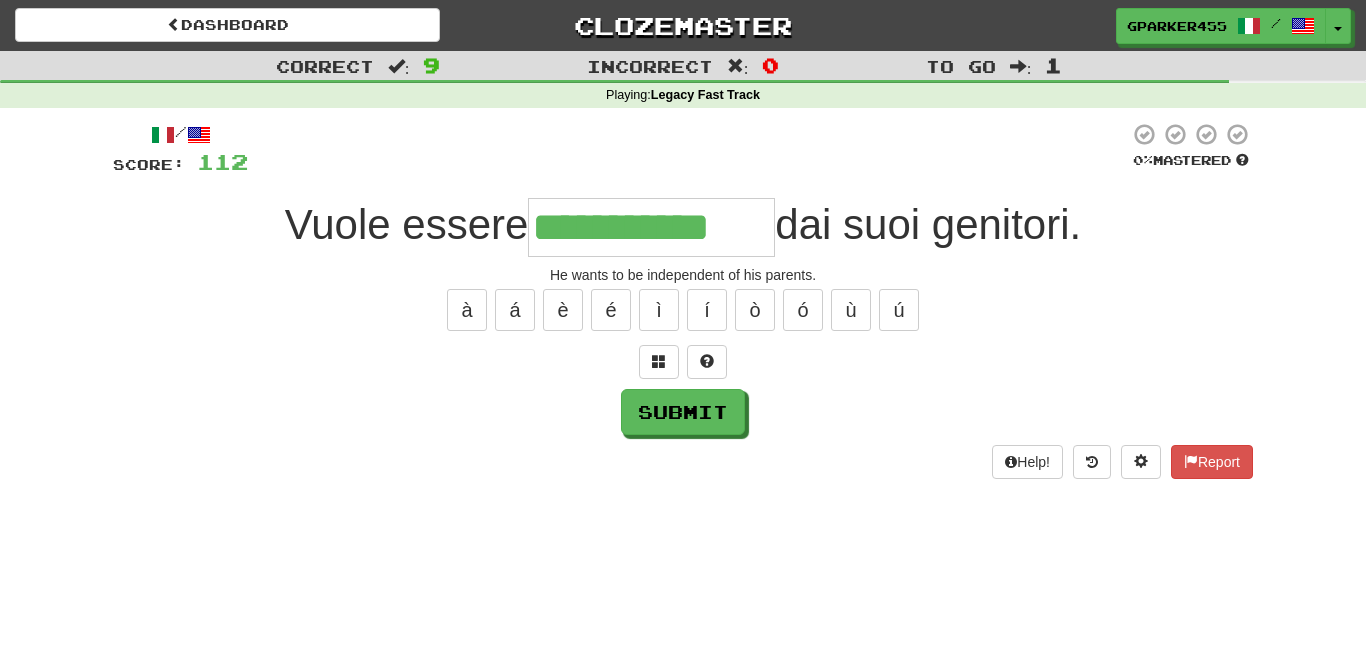 type on "**********" 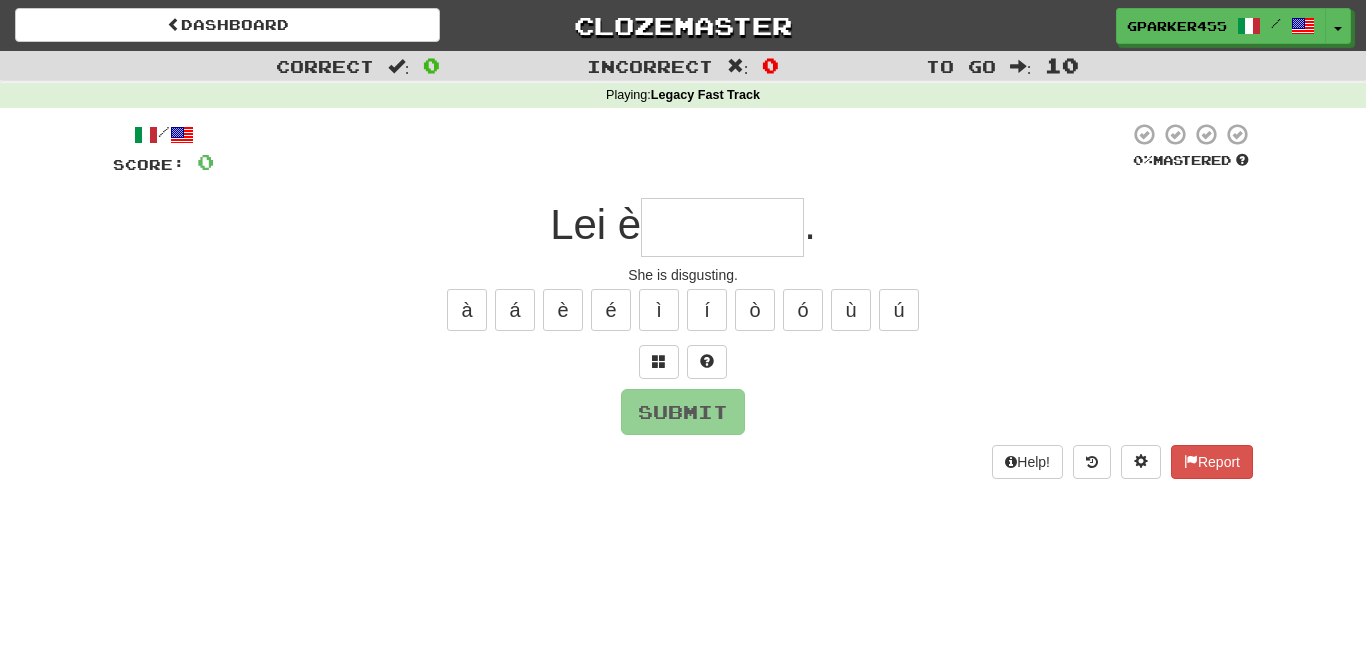 type on "*" 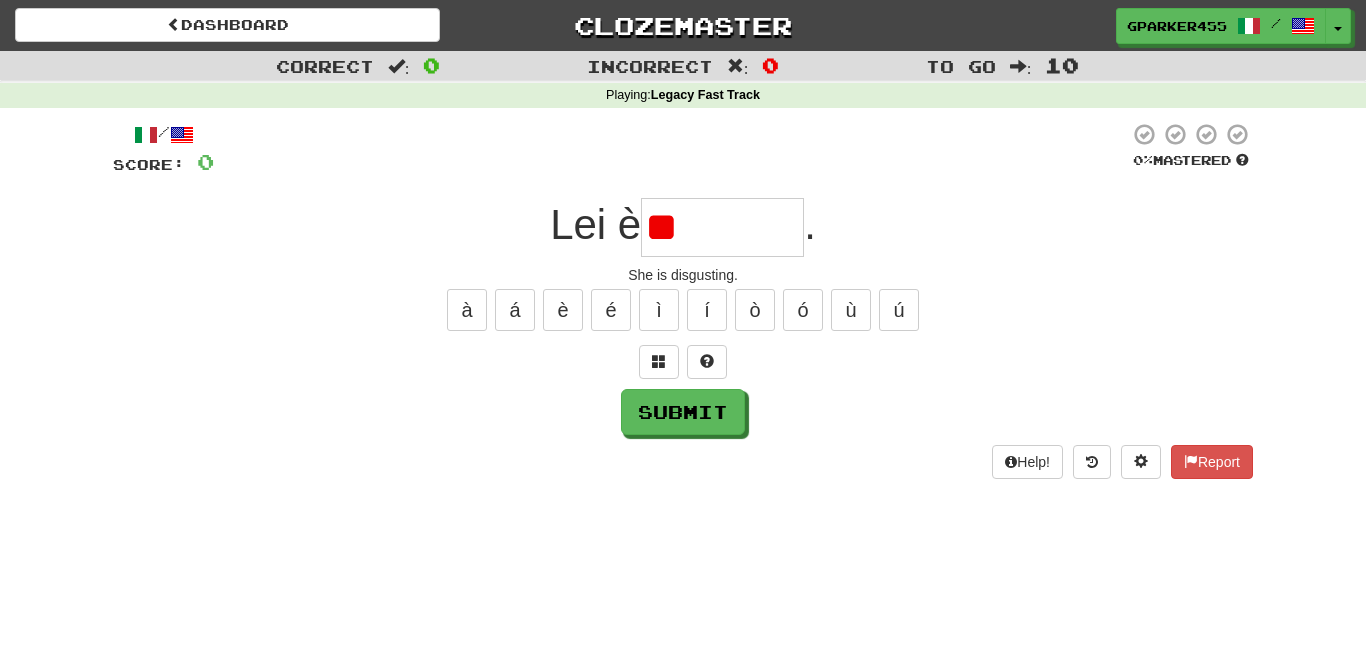 type on "*" 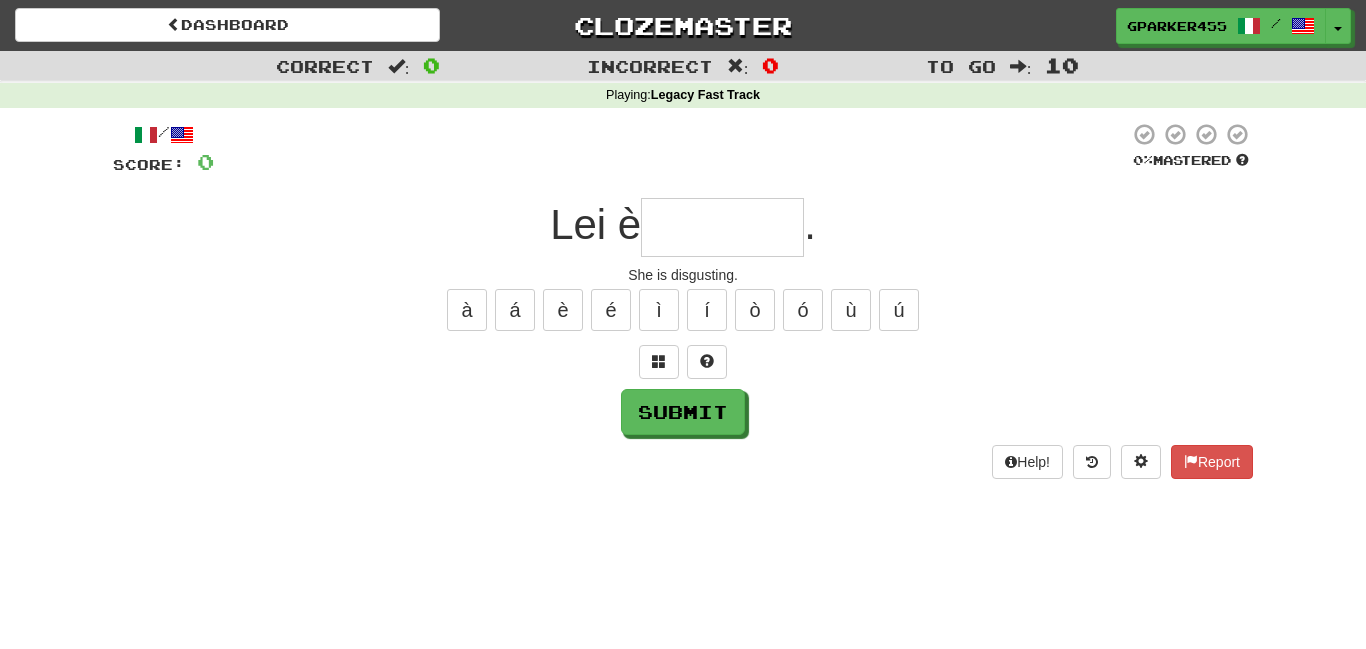 type on "*" 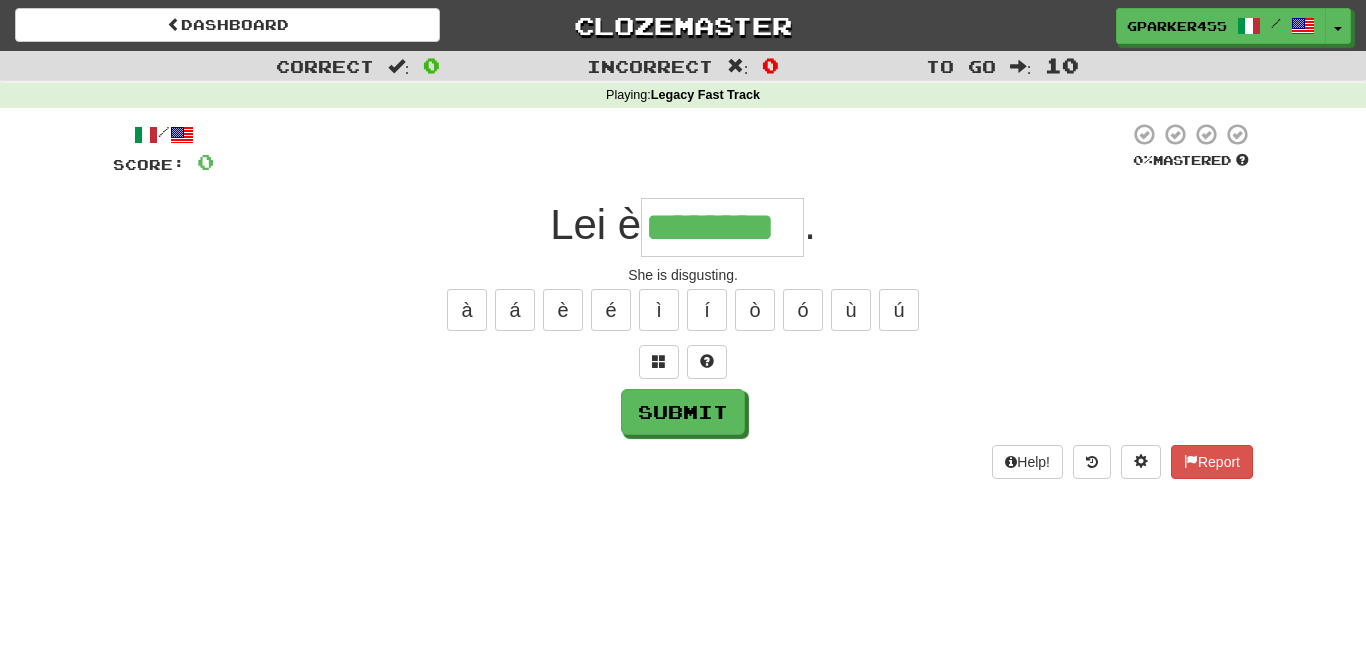 type on "********" 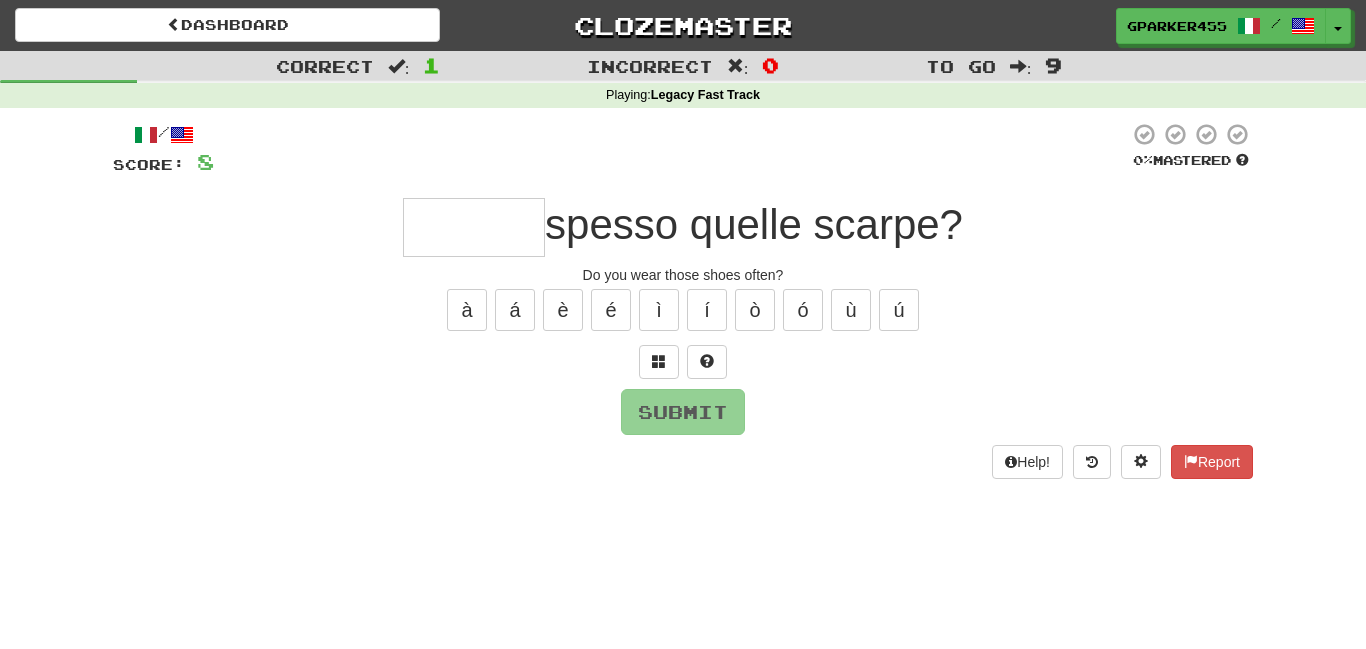 type on "*" 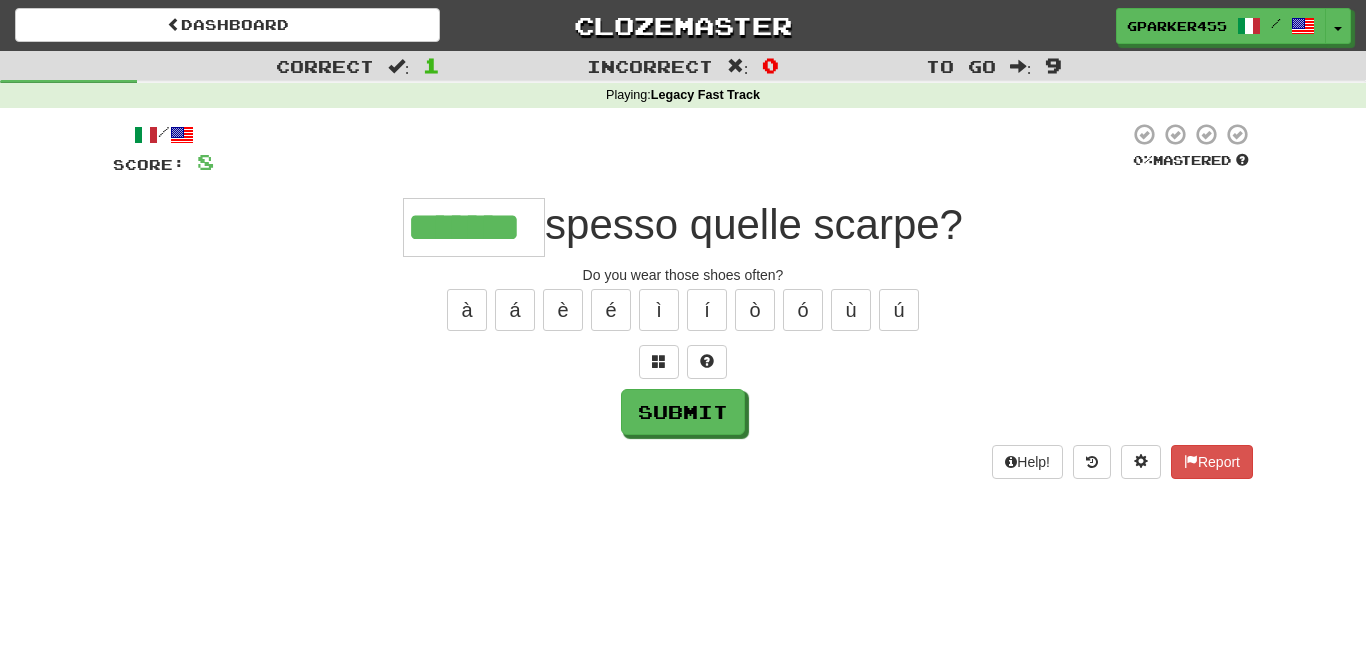 type on "*******" 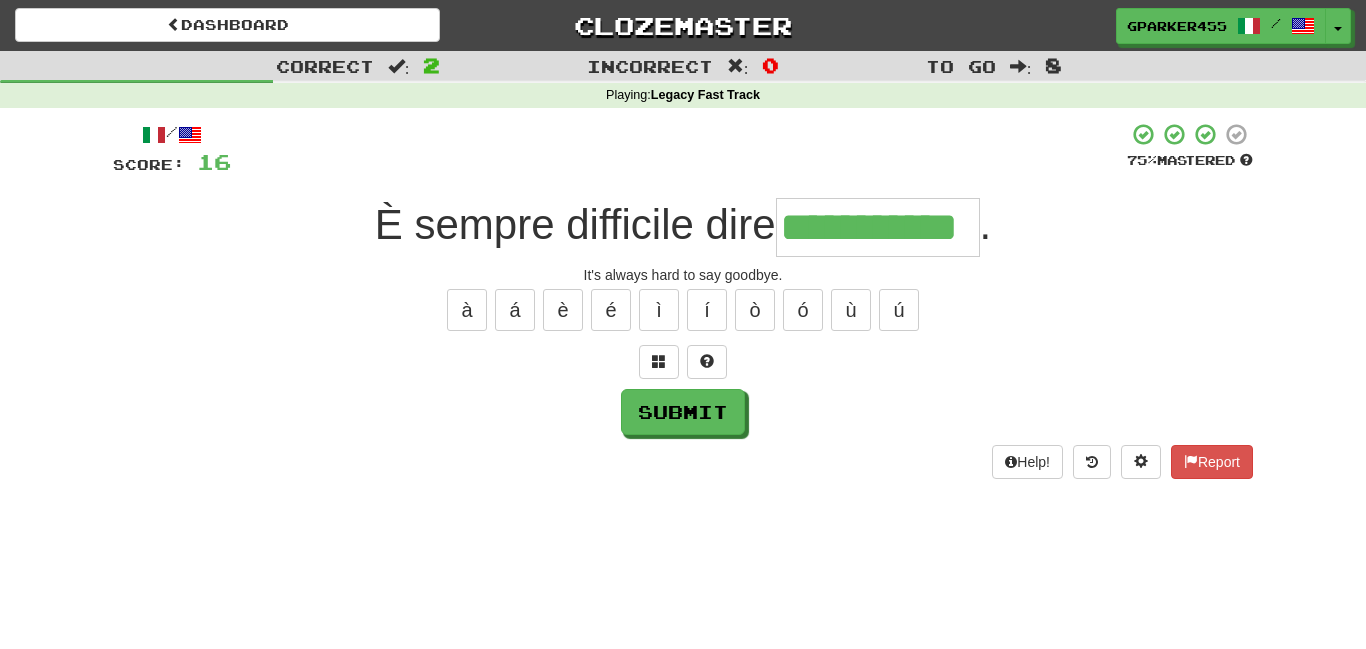 type on "**********" 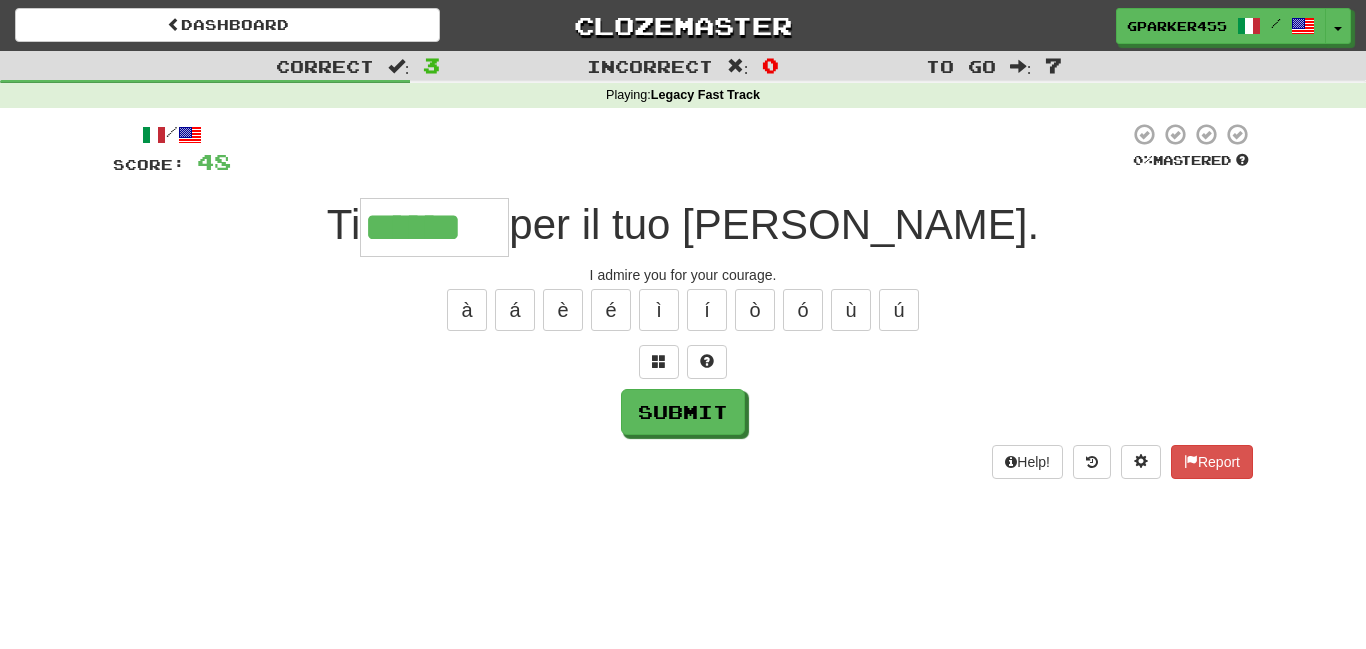 type on "******" 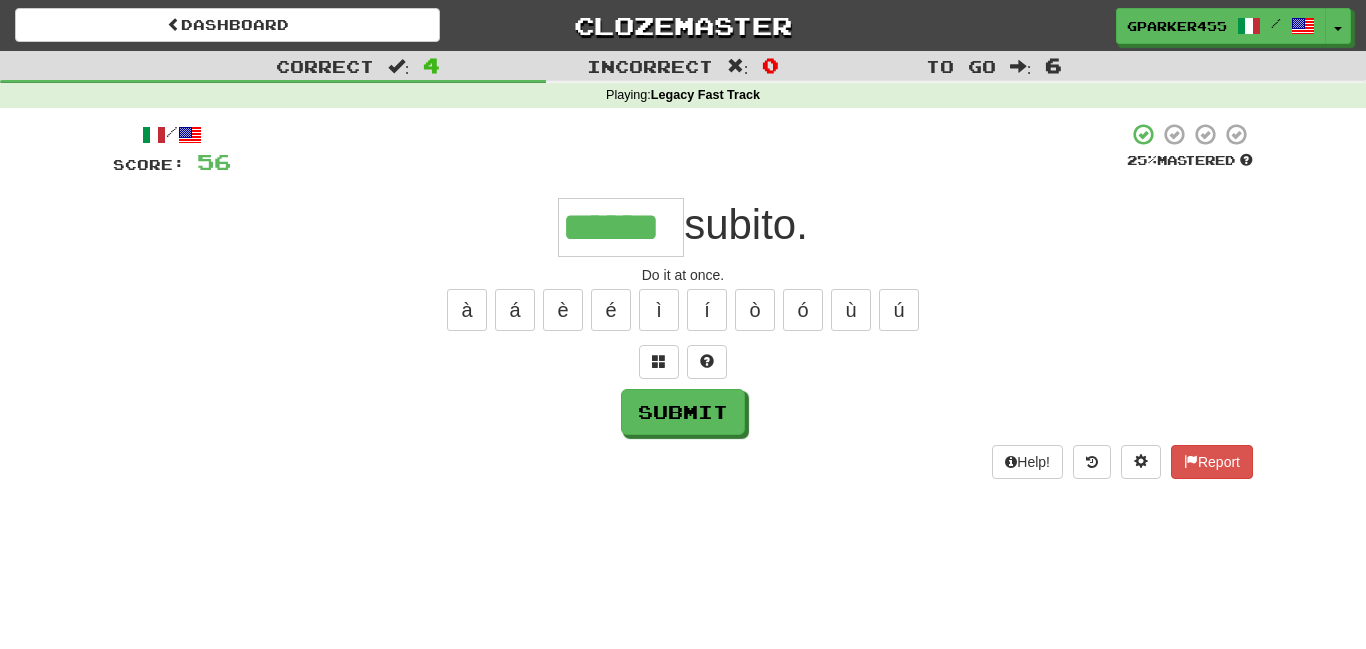 type on "******" 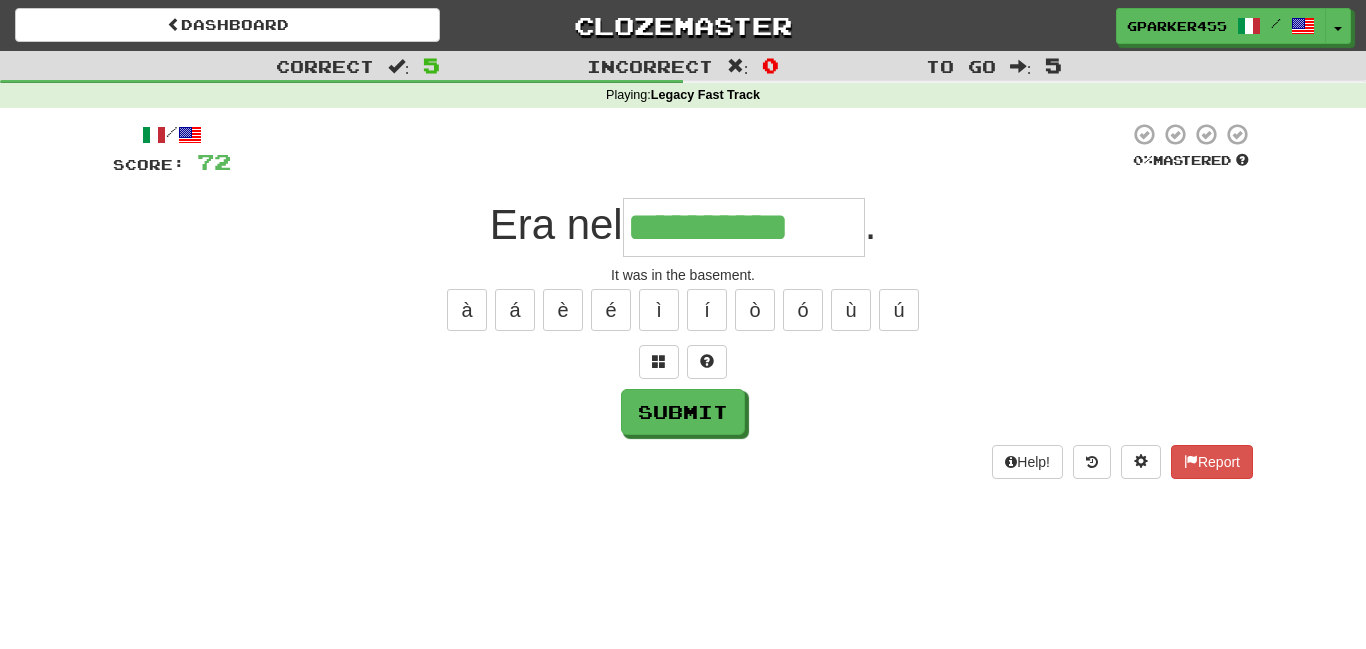scroll, scrollTop: 0, scrollLeft: 0, axis: both 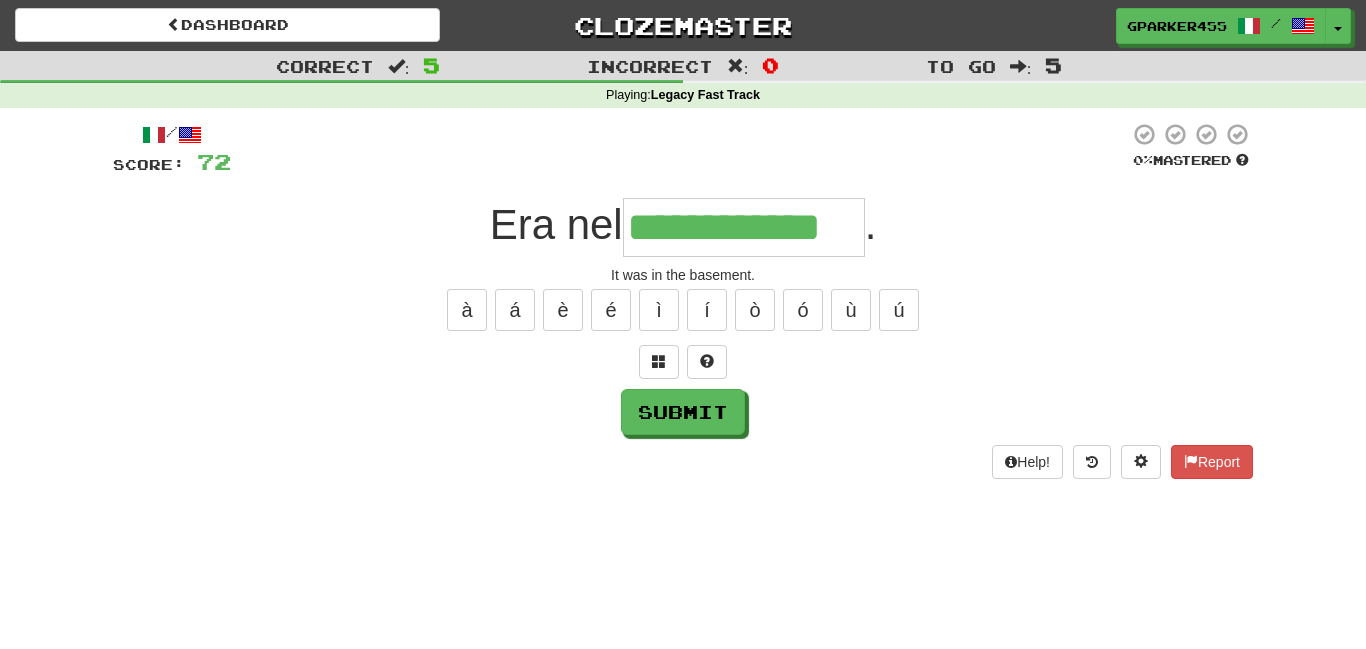 type on "**********" 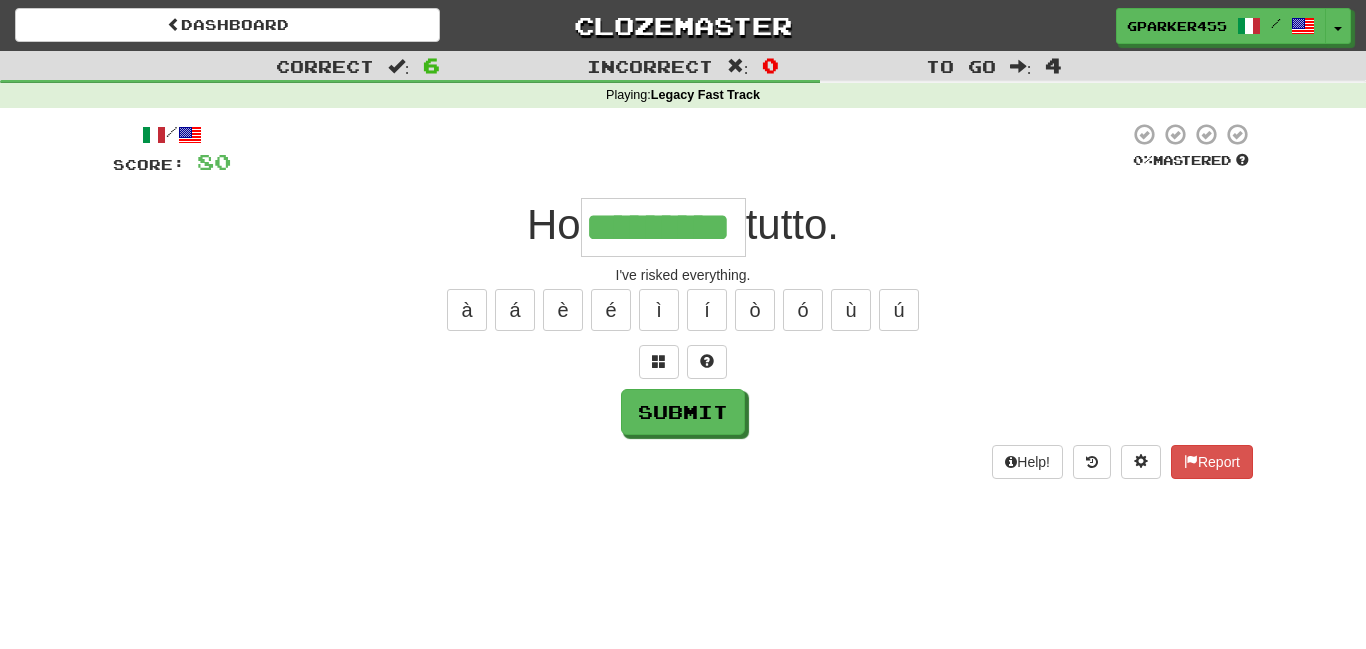 type on "*********" 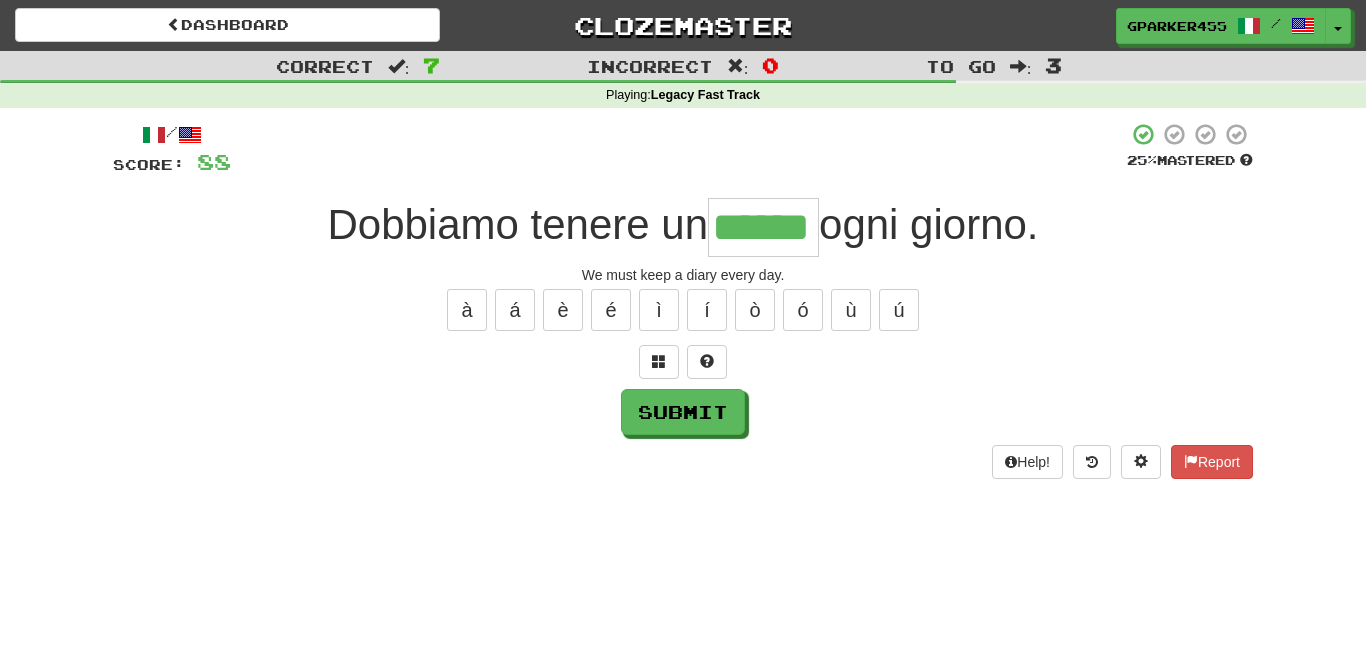type on "******" 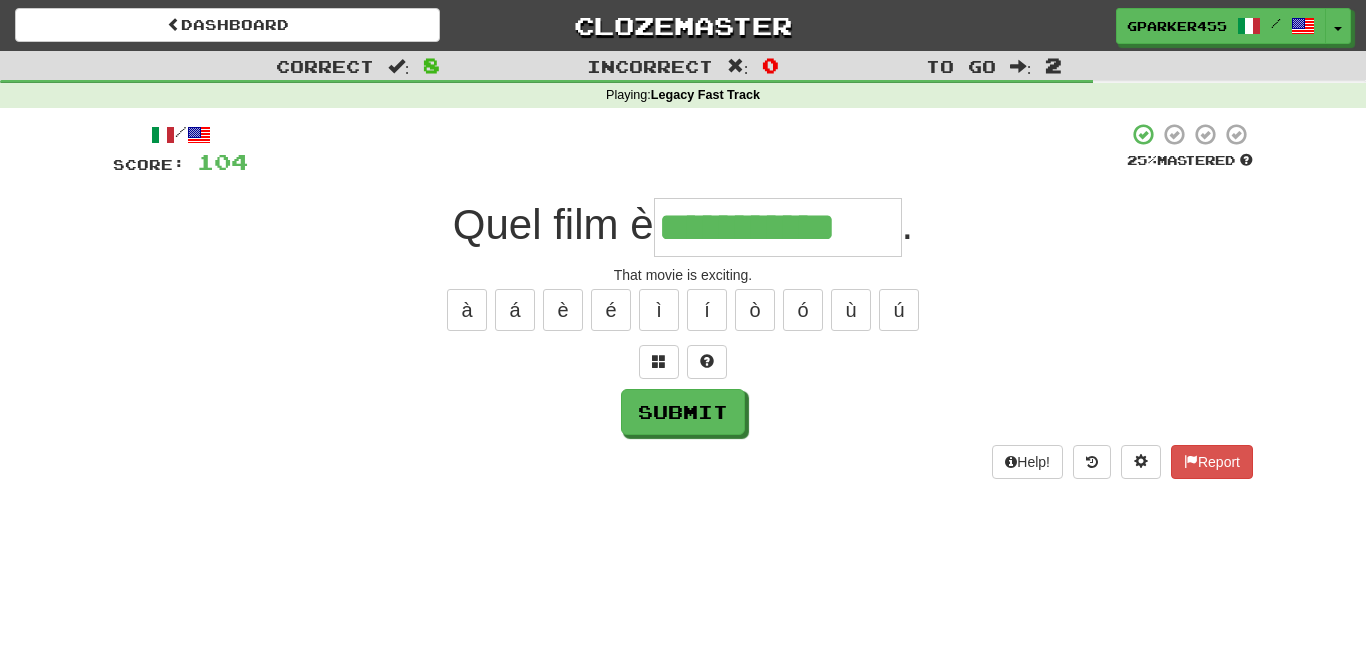 type on "**********" 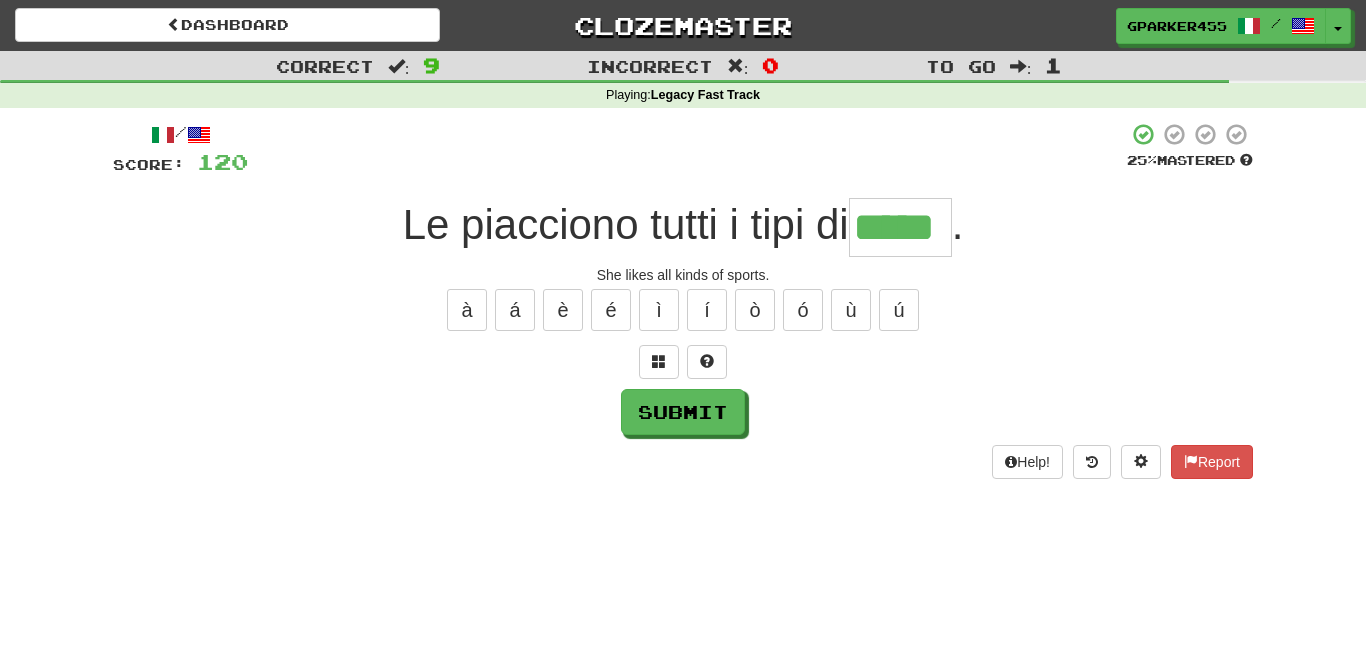 type on "*****" 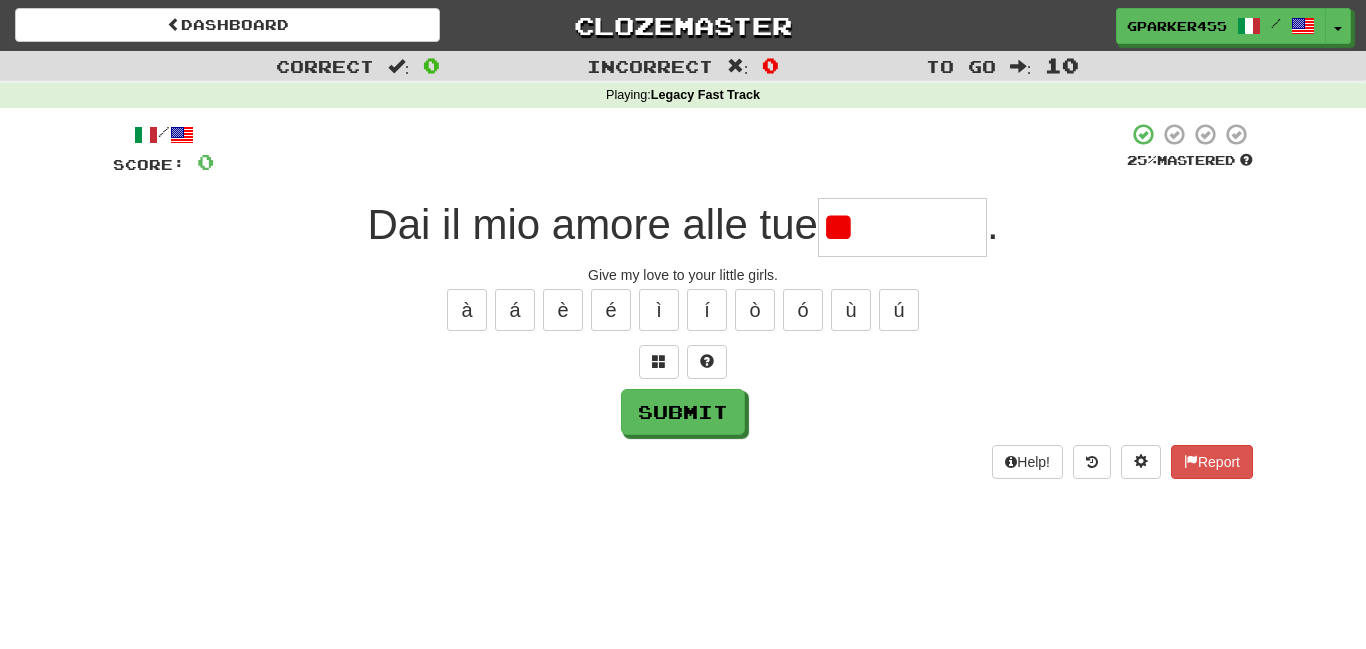 type on "*" 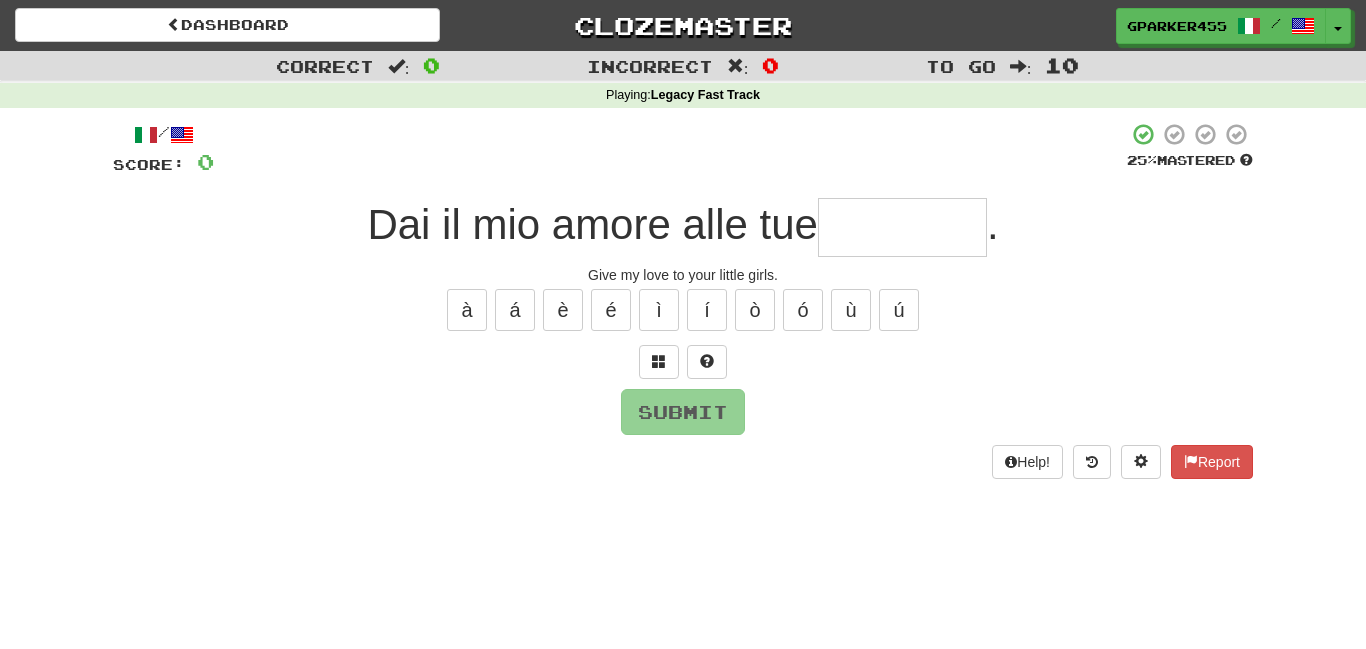 type on "*" 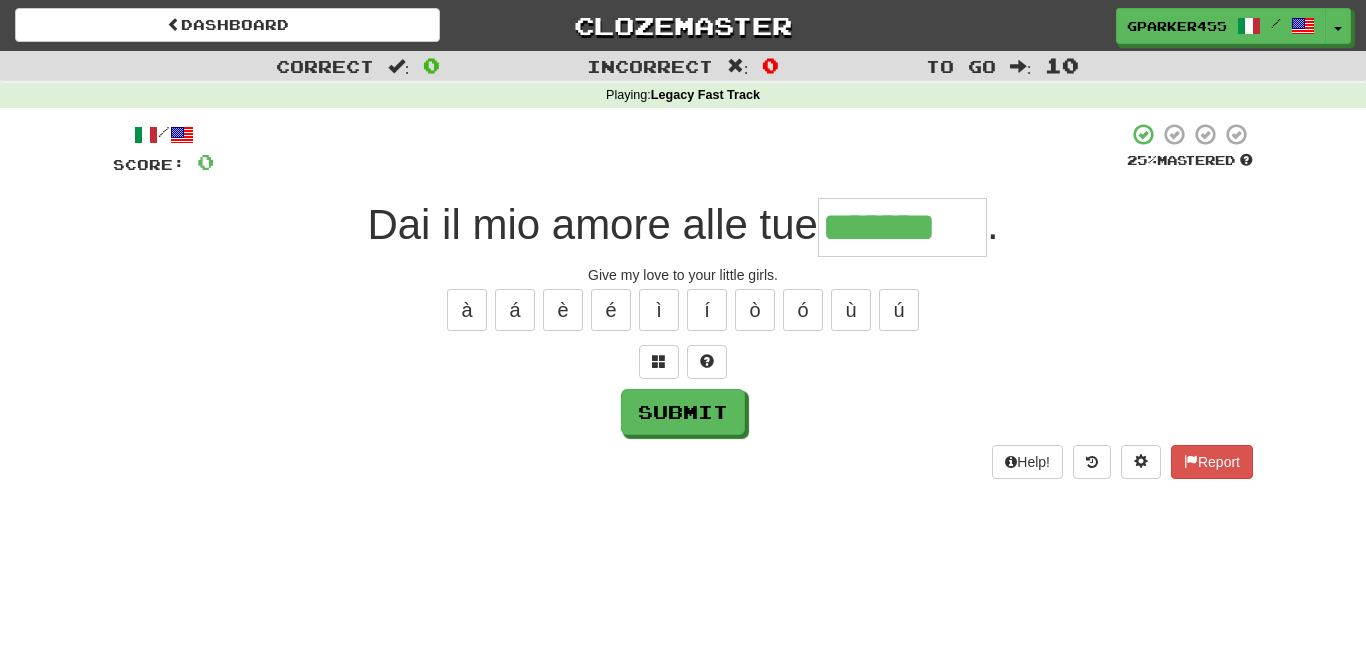 type on "*******" 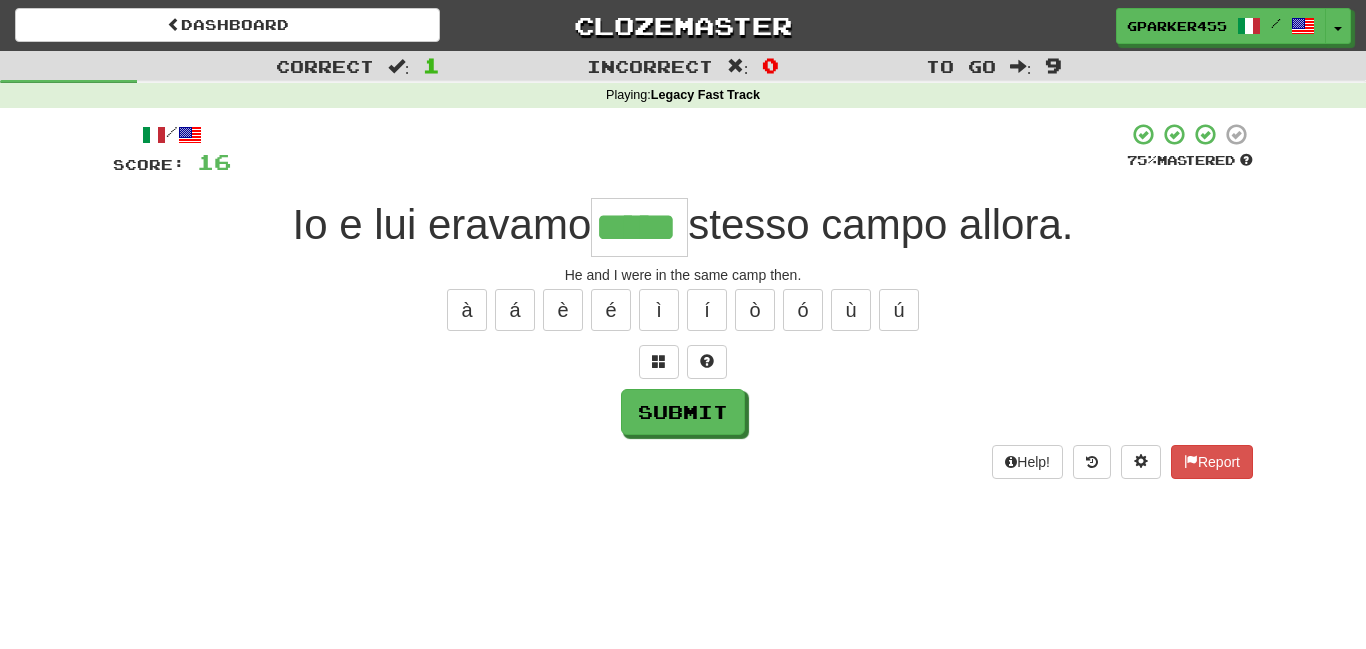 type on "*****" 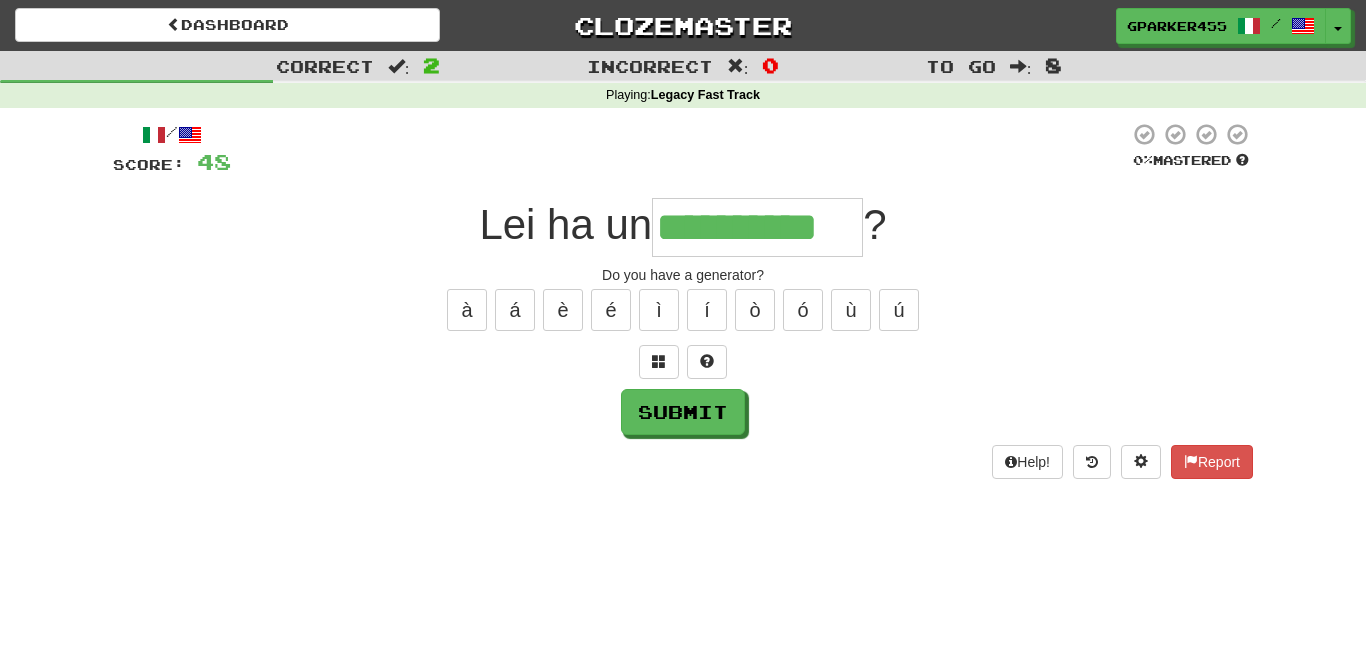 type on "**********" 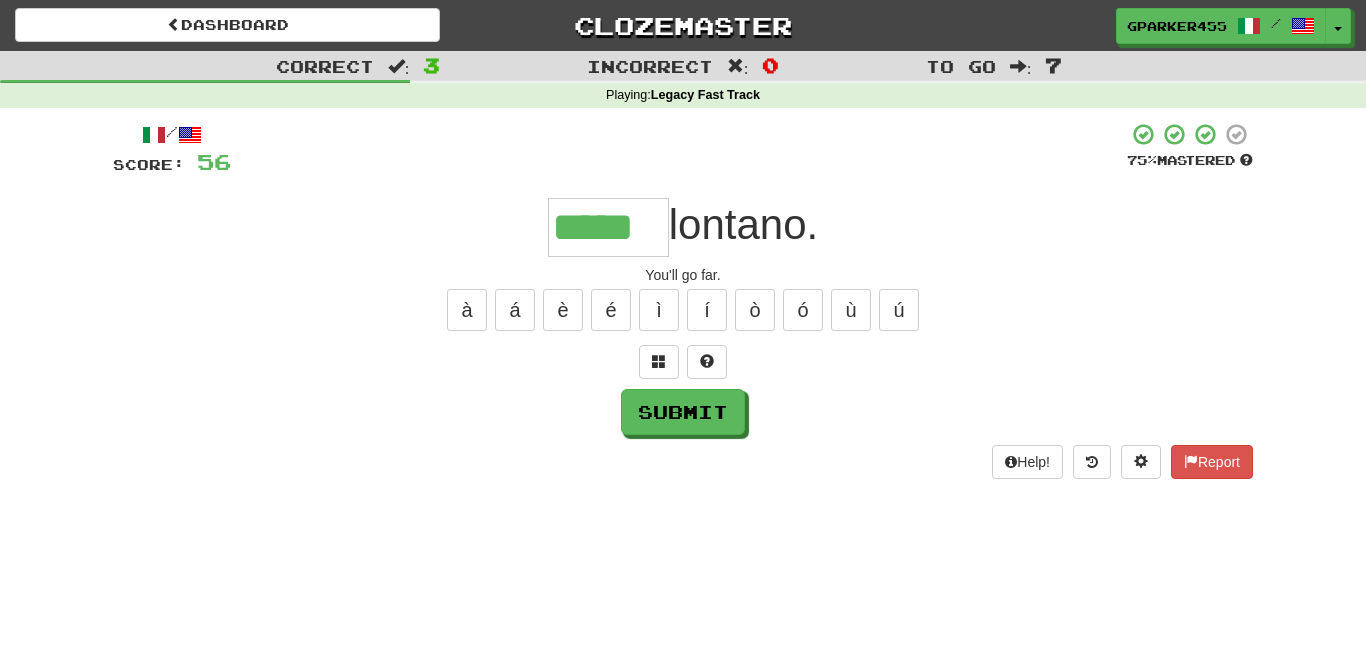 type on "*****" 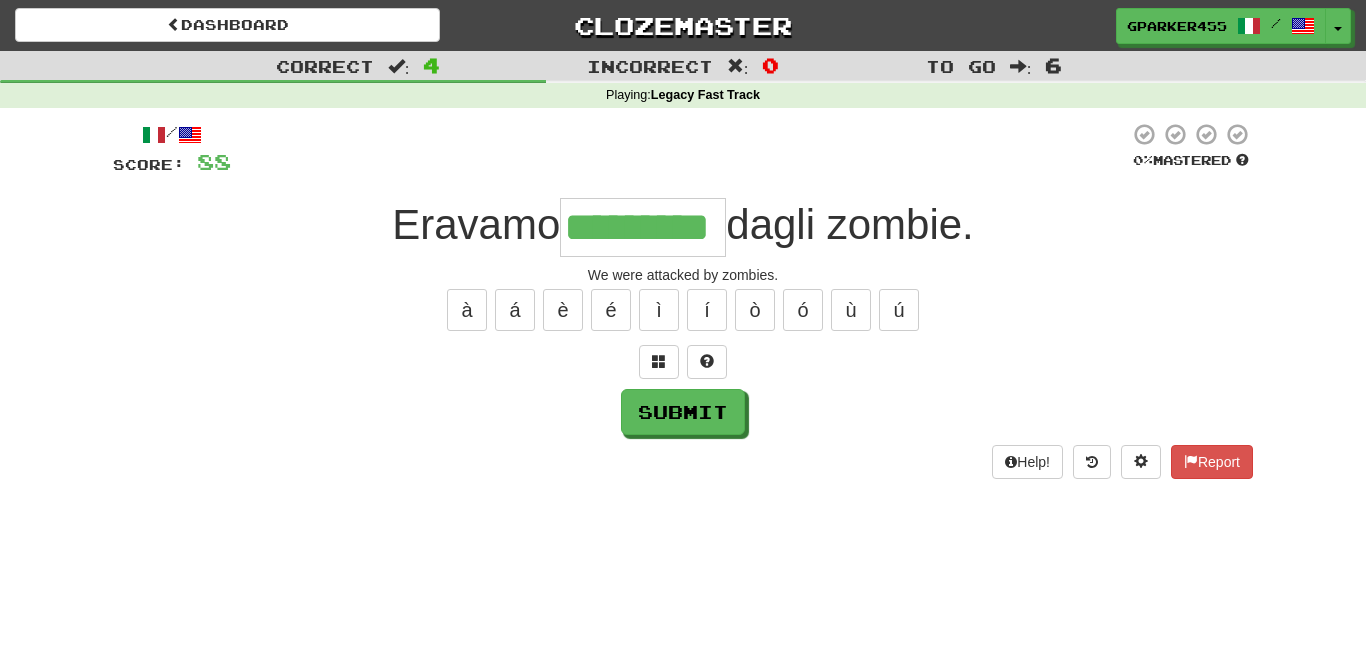type on "*********" 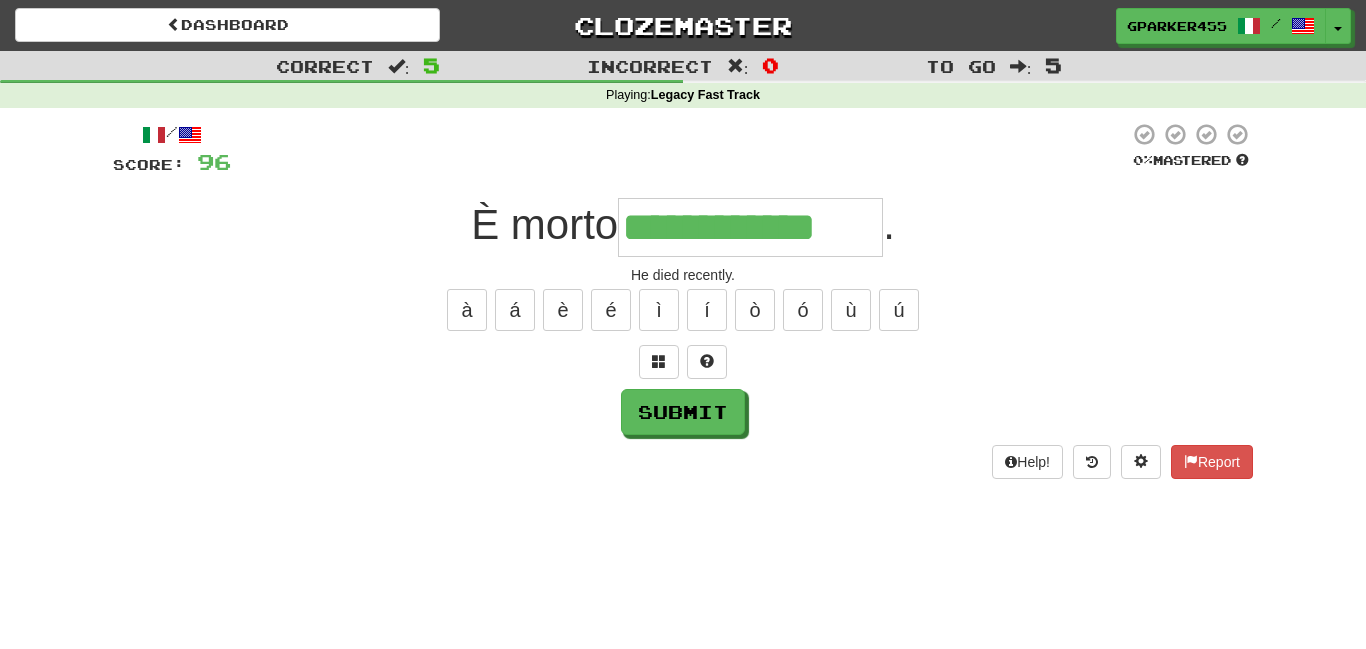 type on "**********" 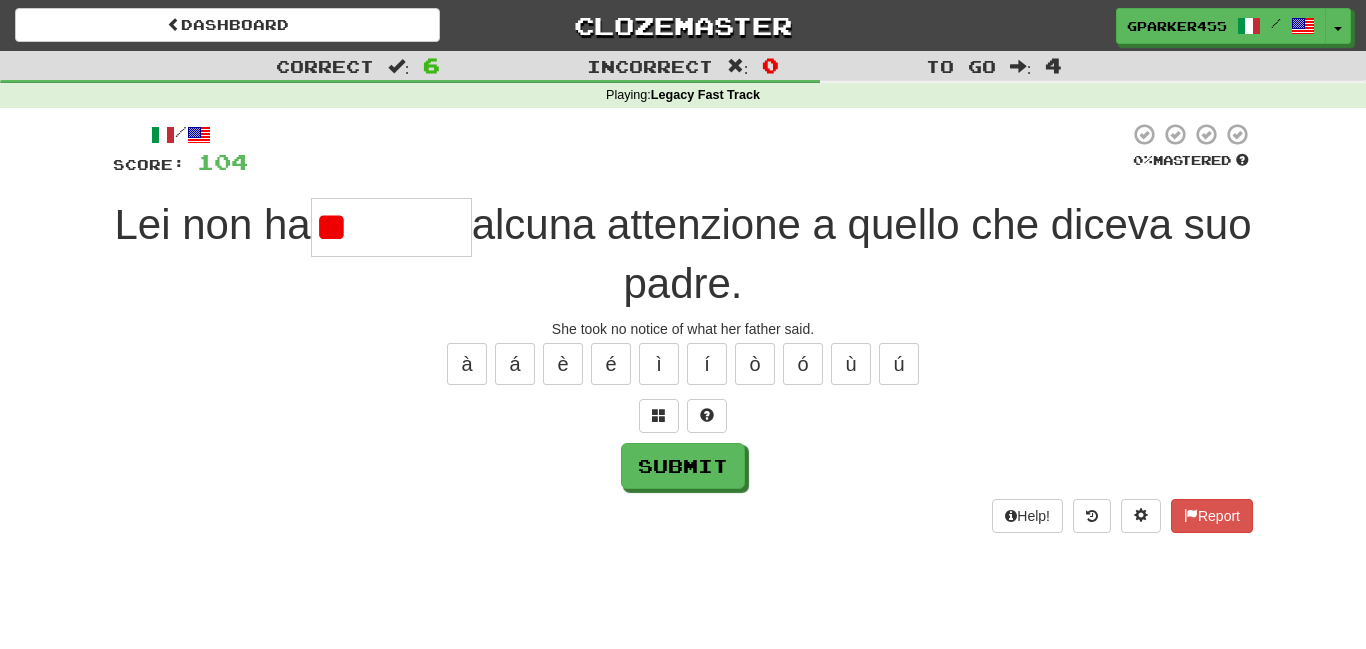 type on "*" 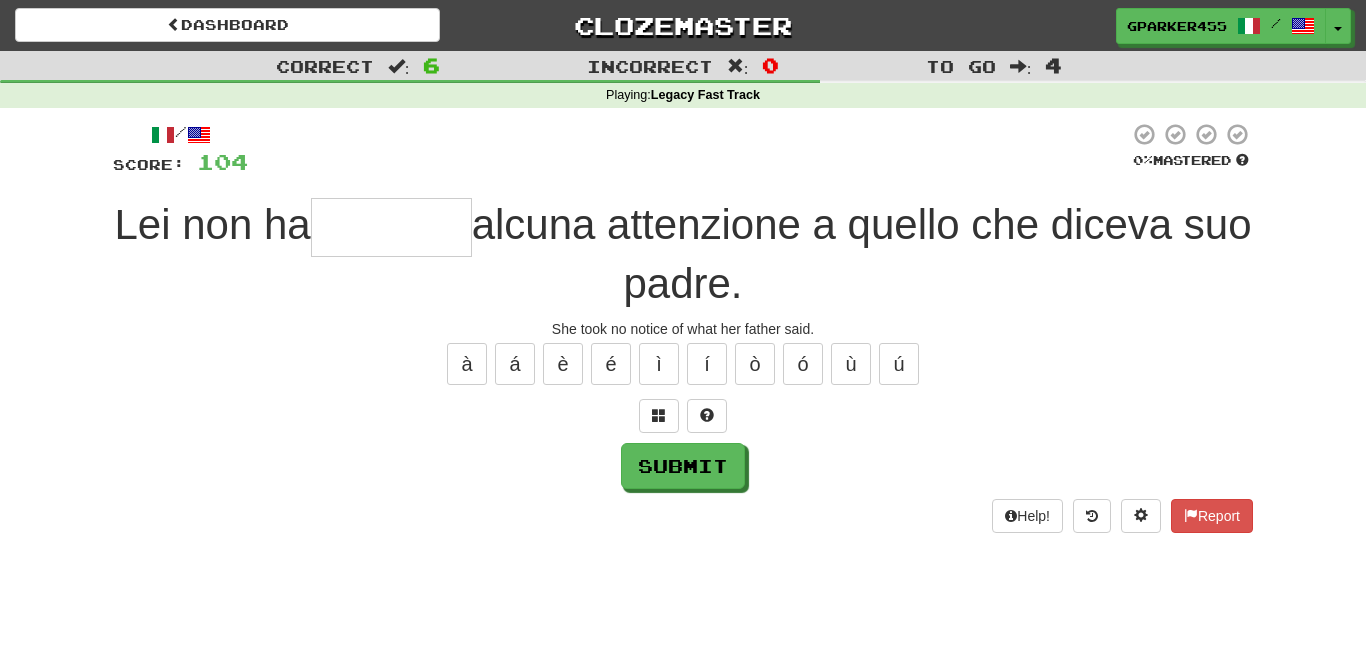 type on "*" 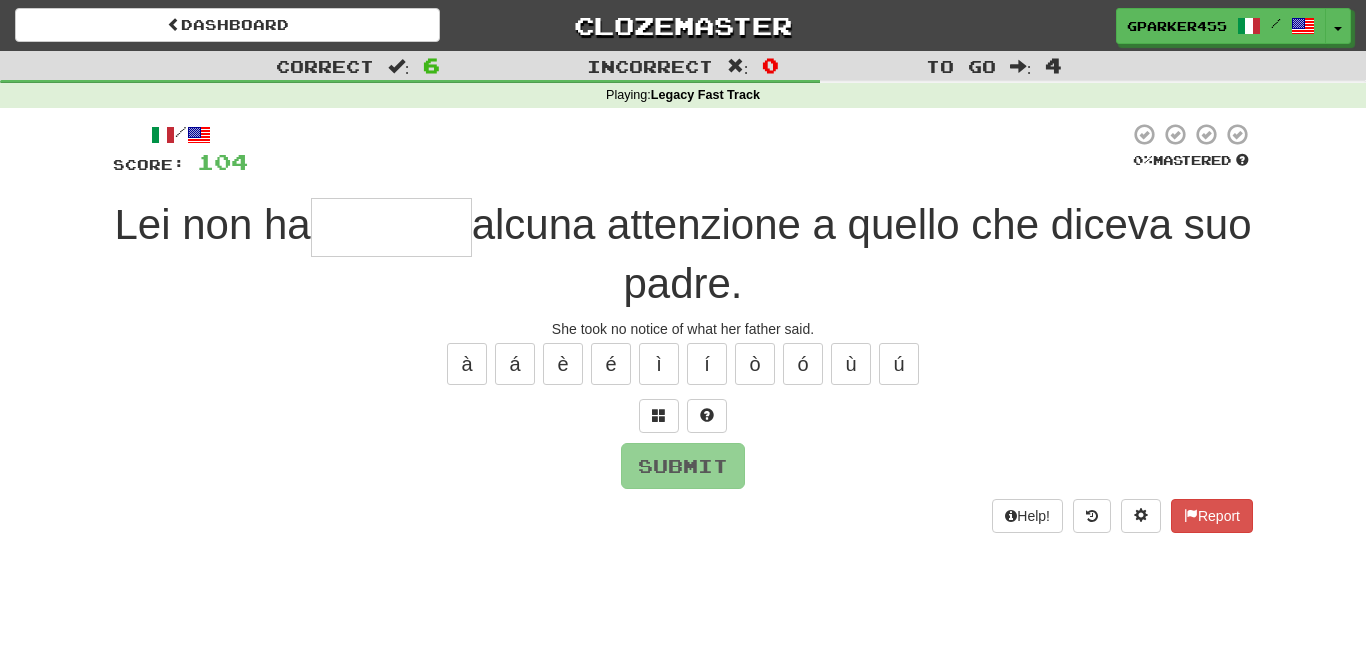 type on "*" 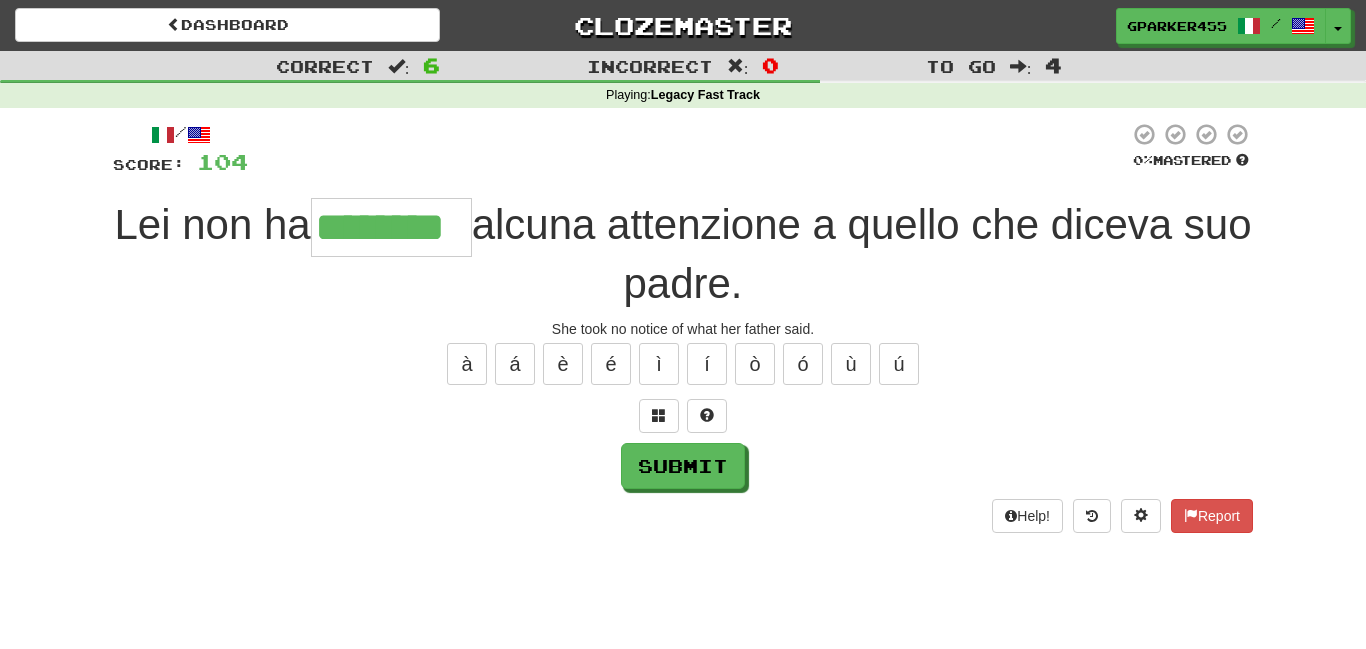 type on "********" 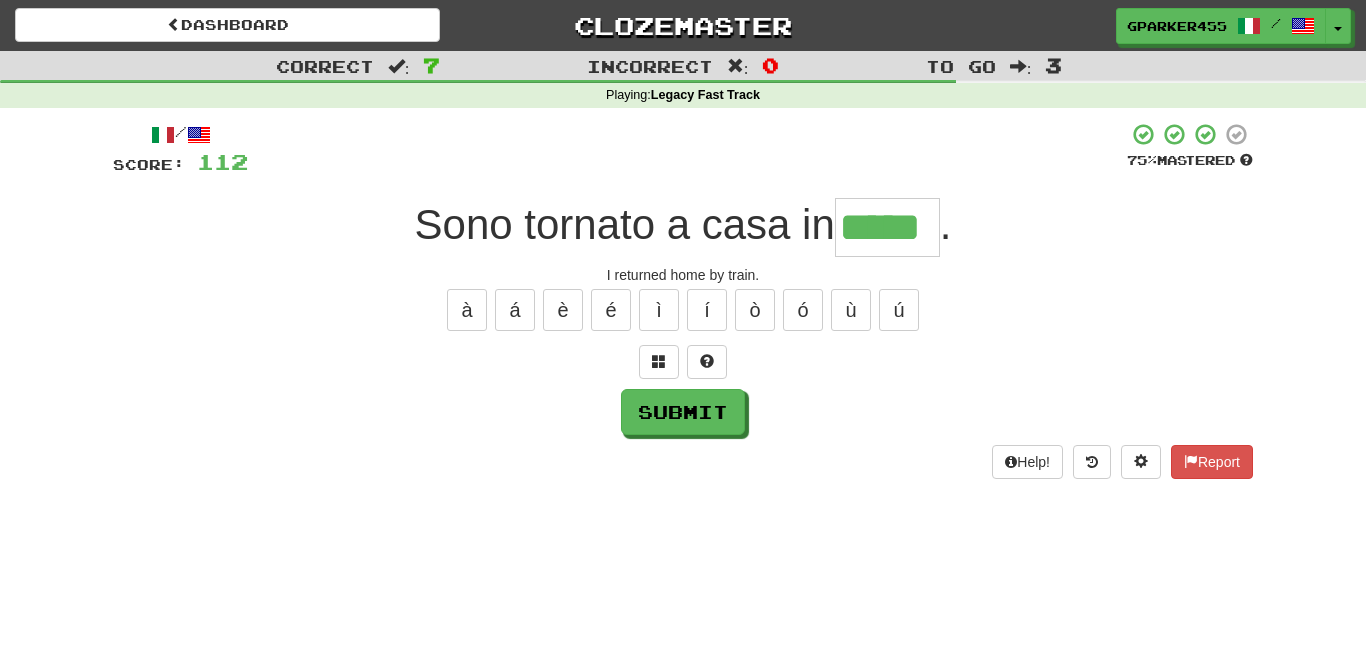 type on "*****" 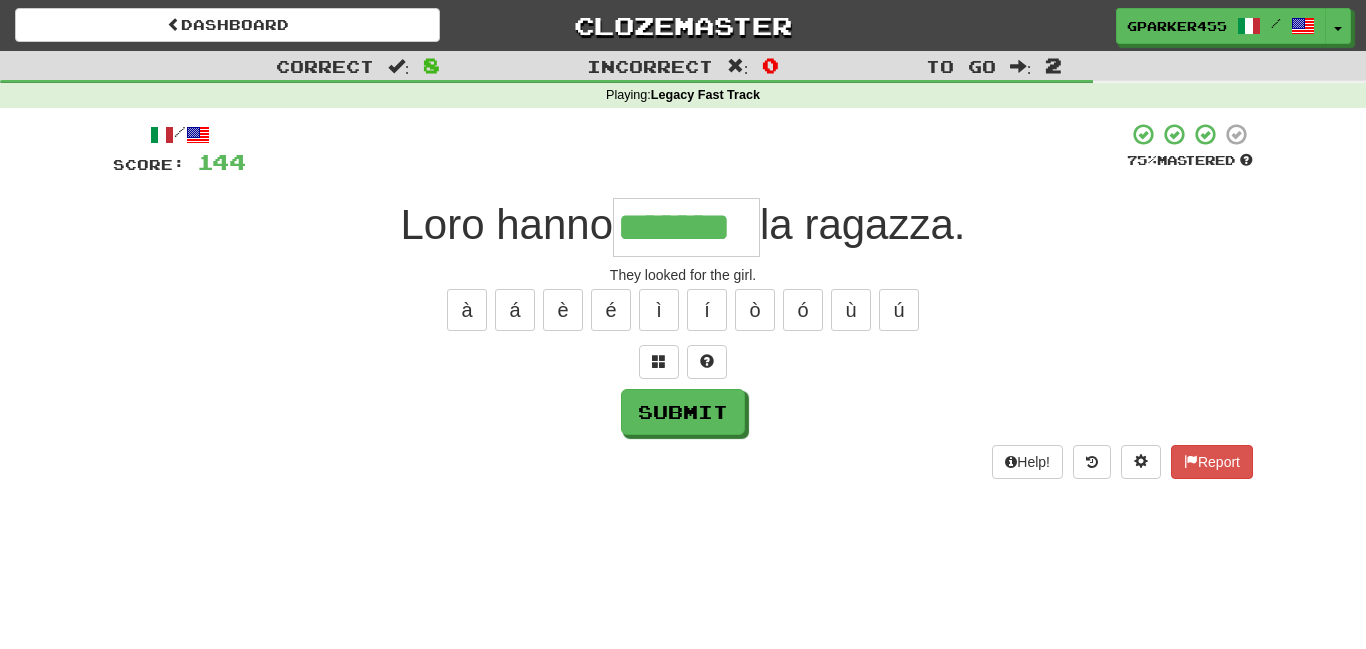type on "*******" 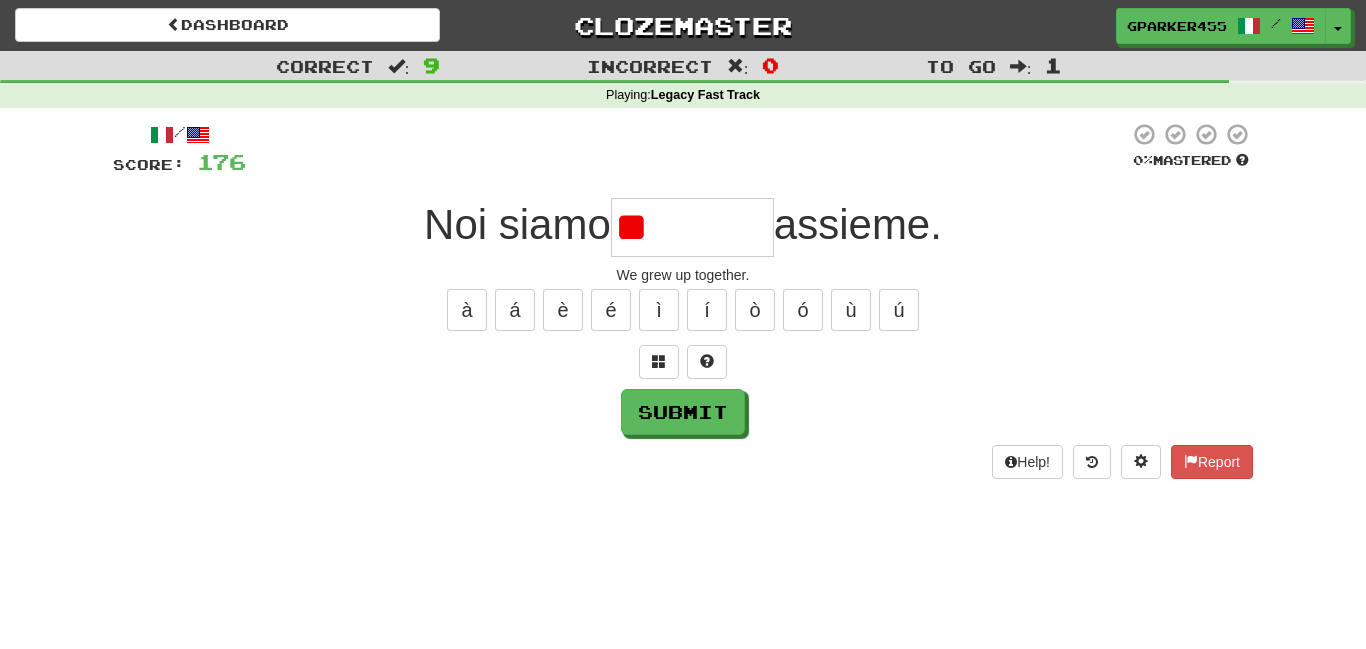 type on "*" 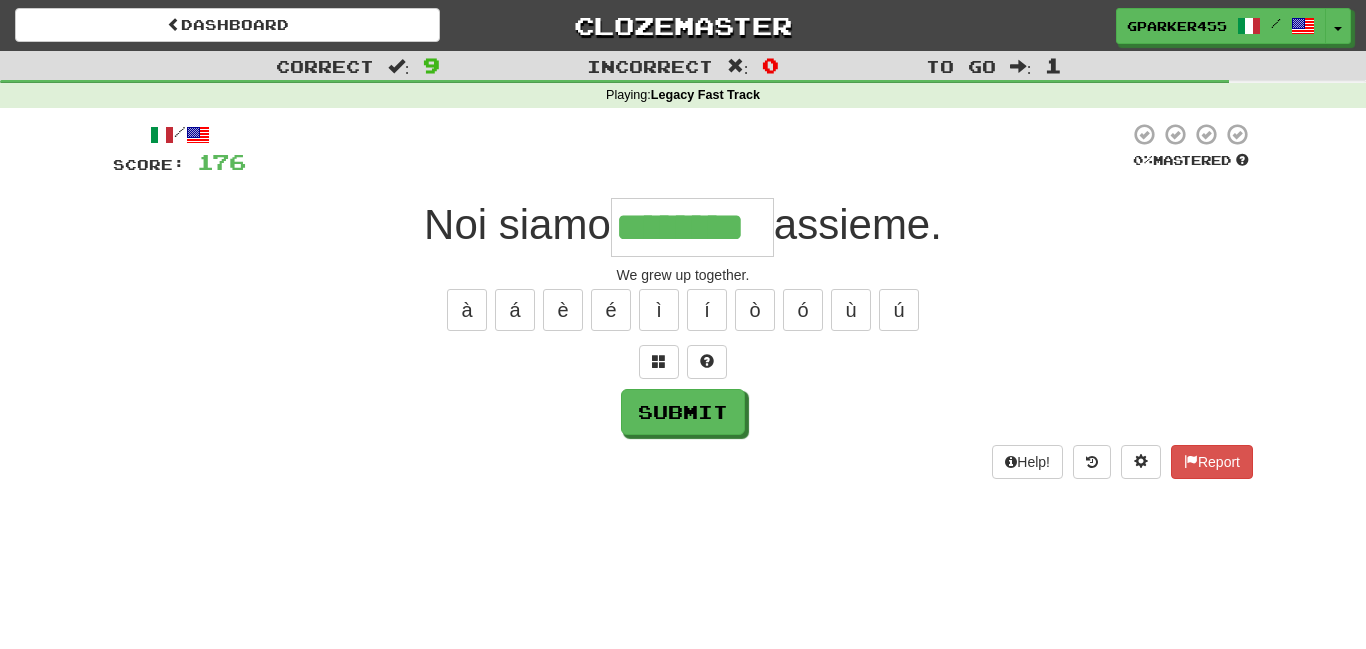 type on "*********" 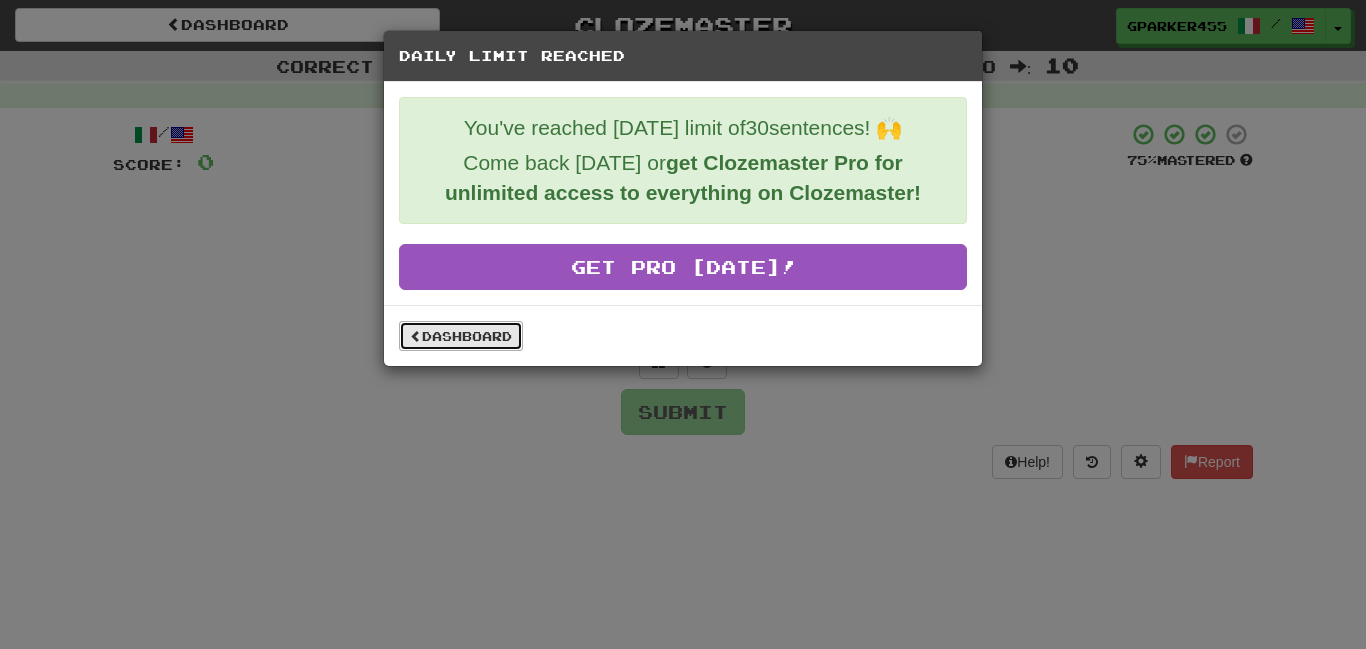click on "Dashboard" at bounding box center [461, 336] 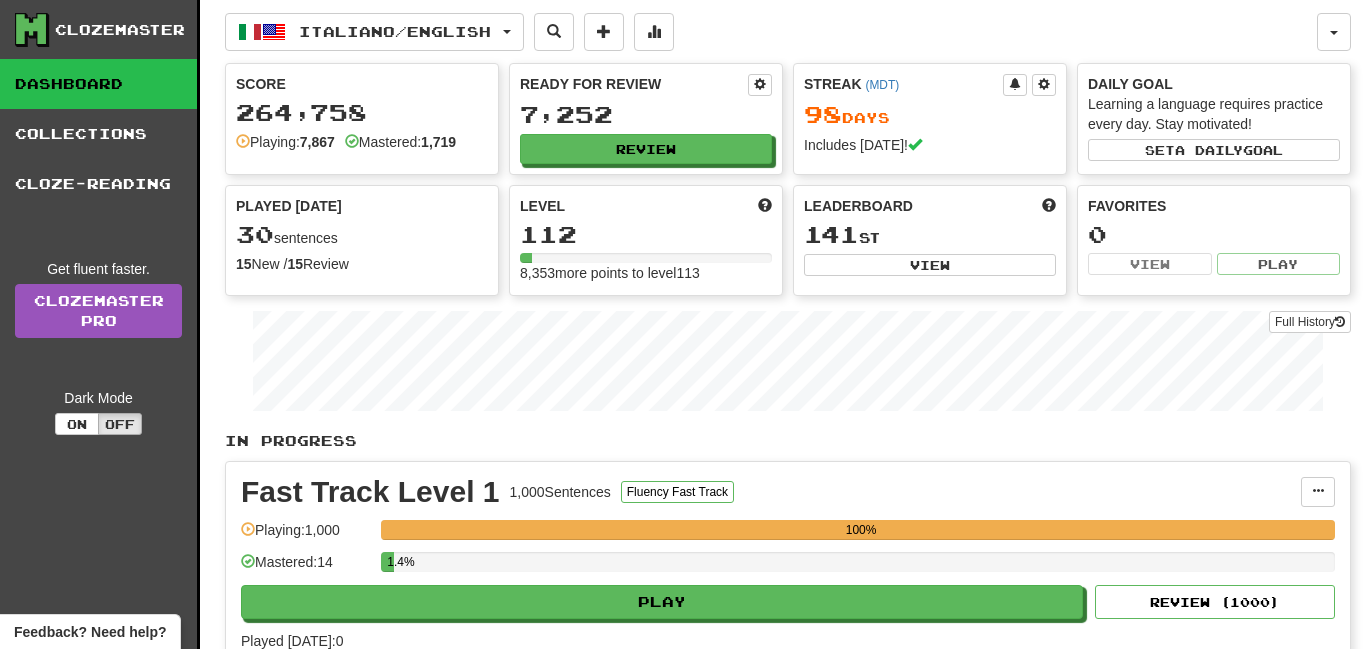 scroll, scrollTop: 0, scrollLeft: 0, axis: both 